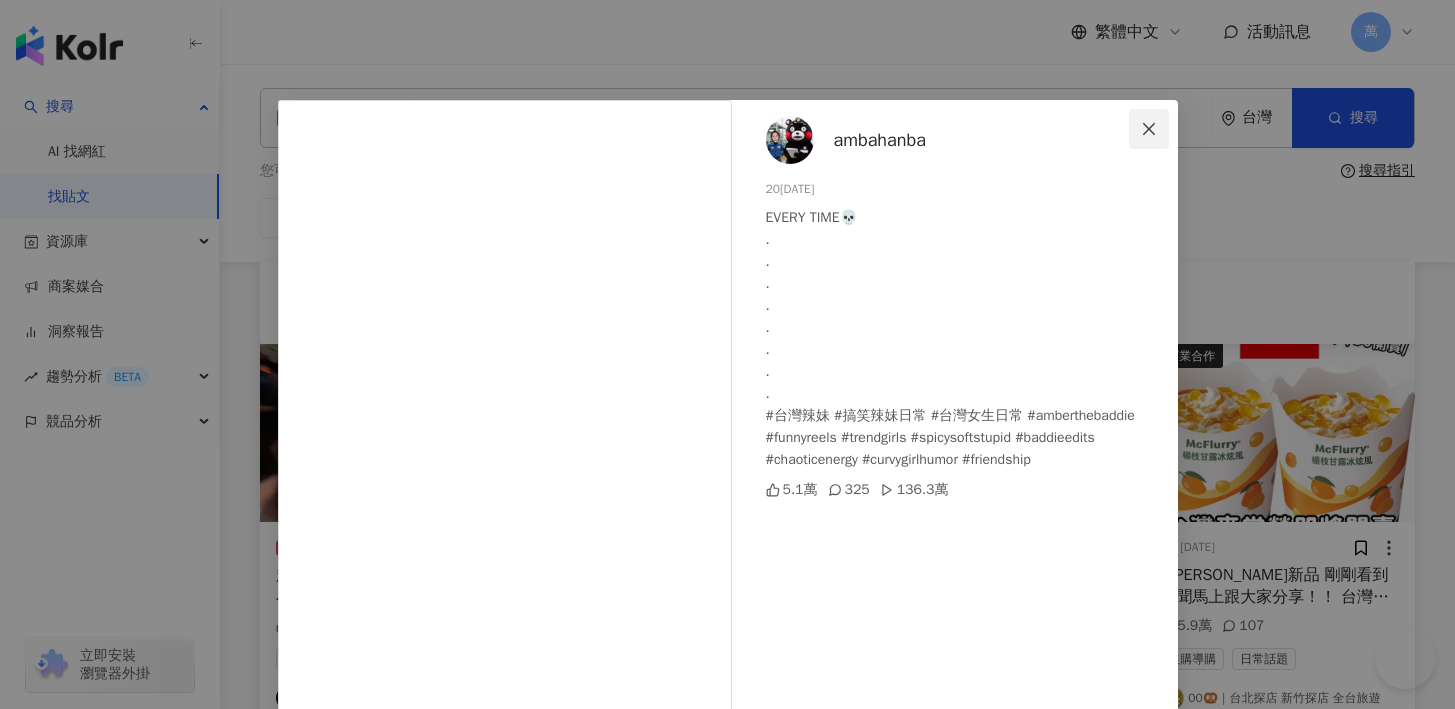 scroll, scrollTop: 1651, scrollLeft: 0, axis: vertical 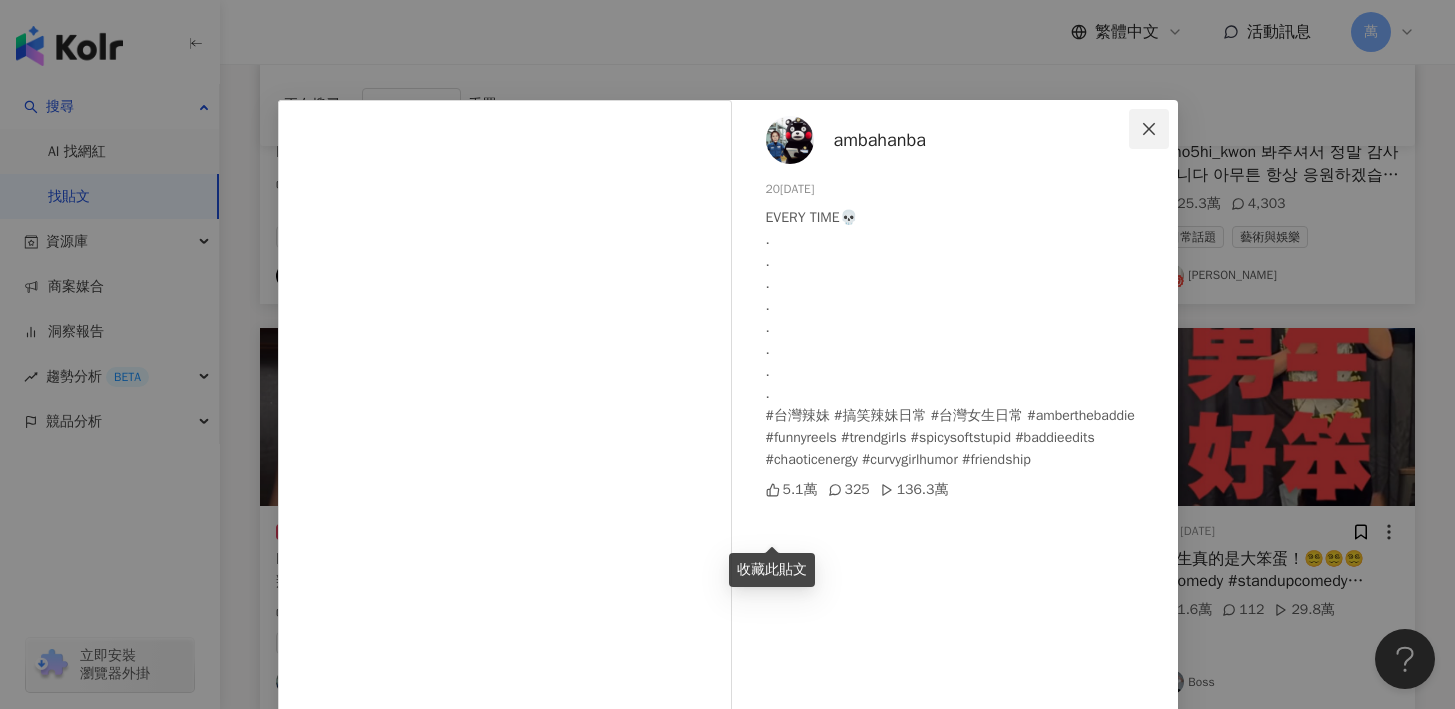 click 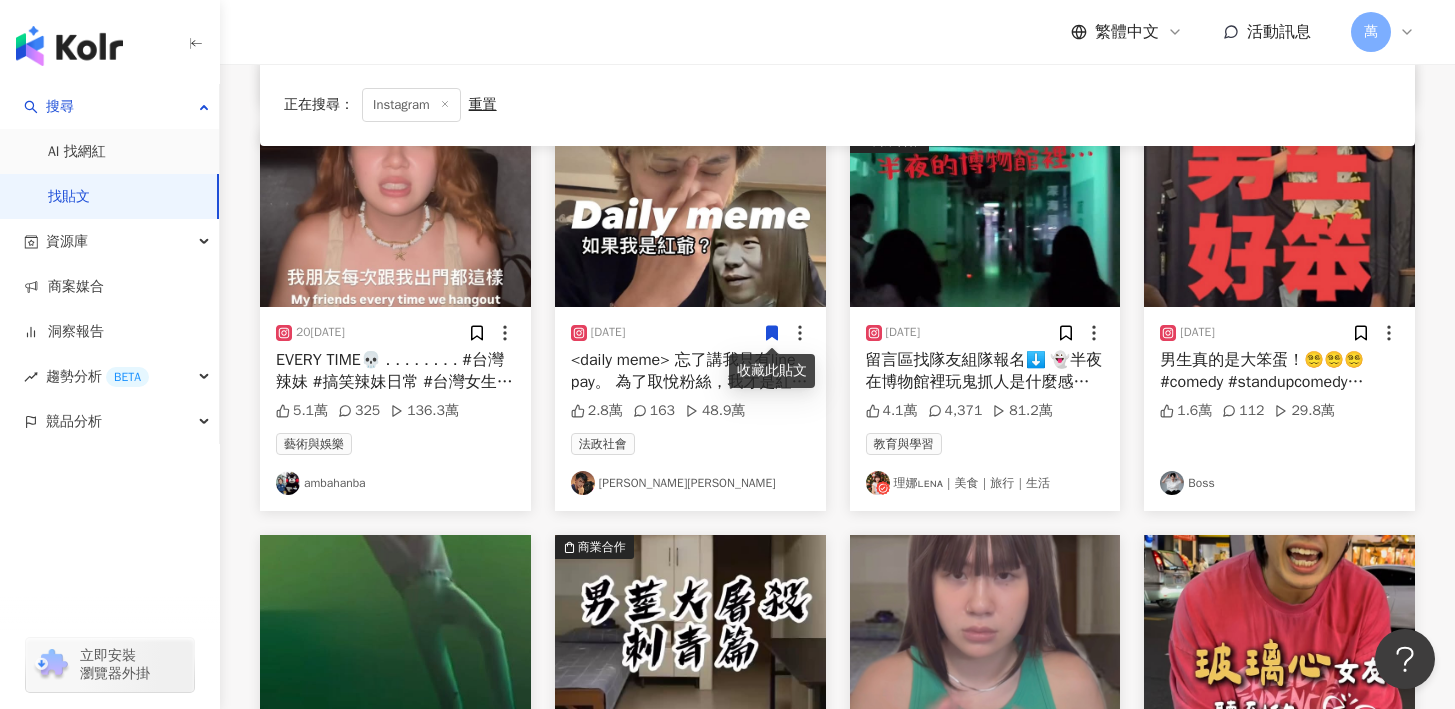 scroll, scrollTop: 1930, scrollLeft: 0, axis: vertical 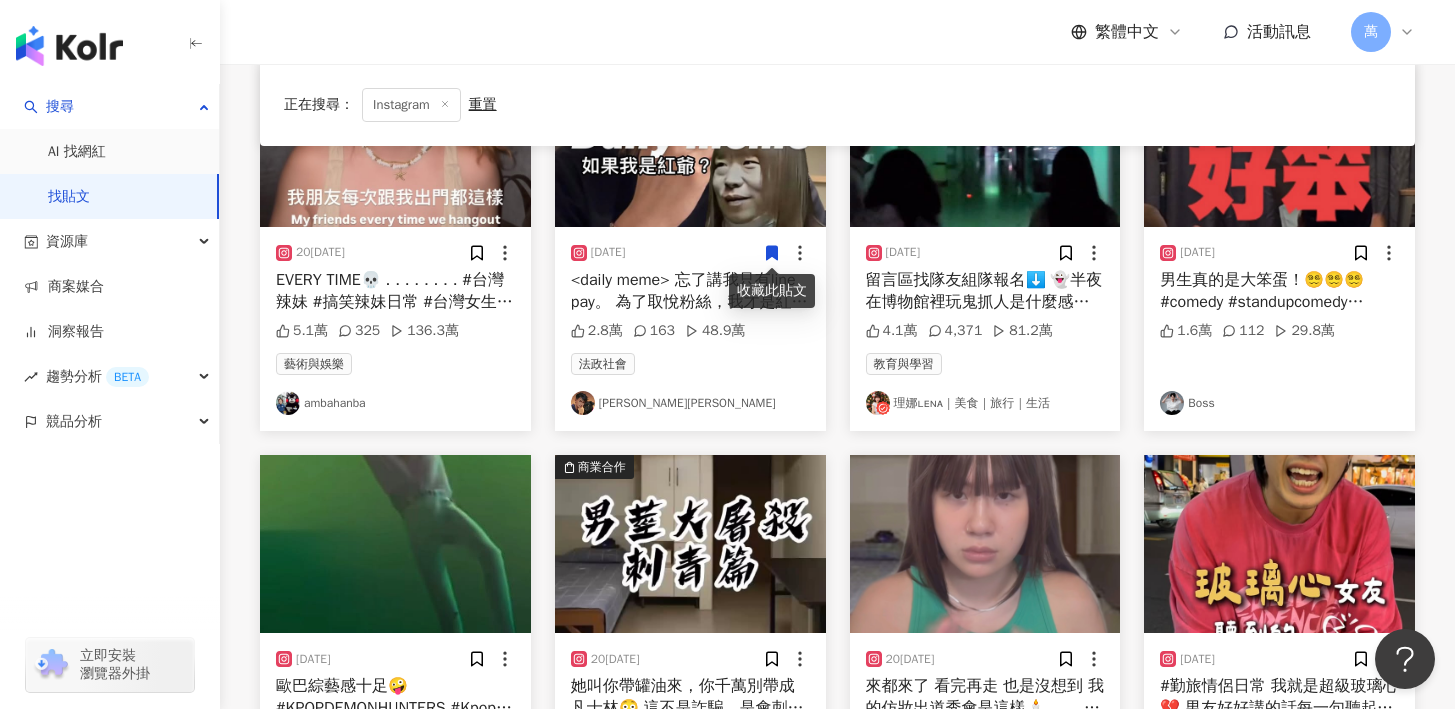 click on "唐德容 Todd" at bounding box center [690, 403] 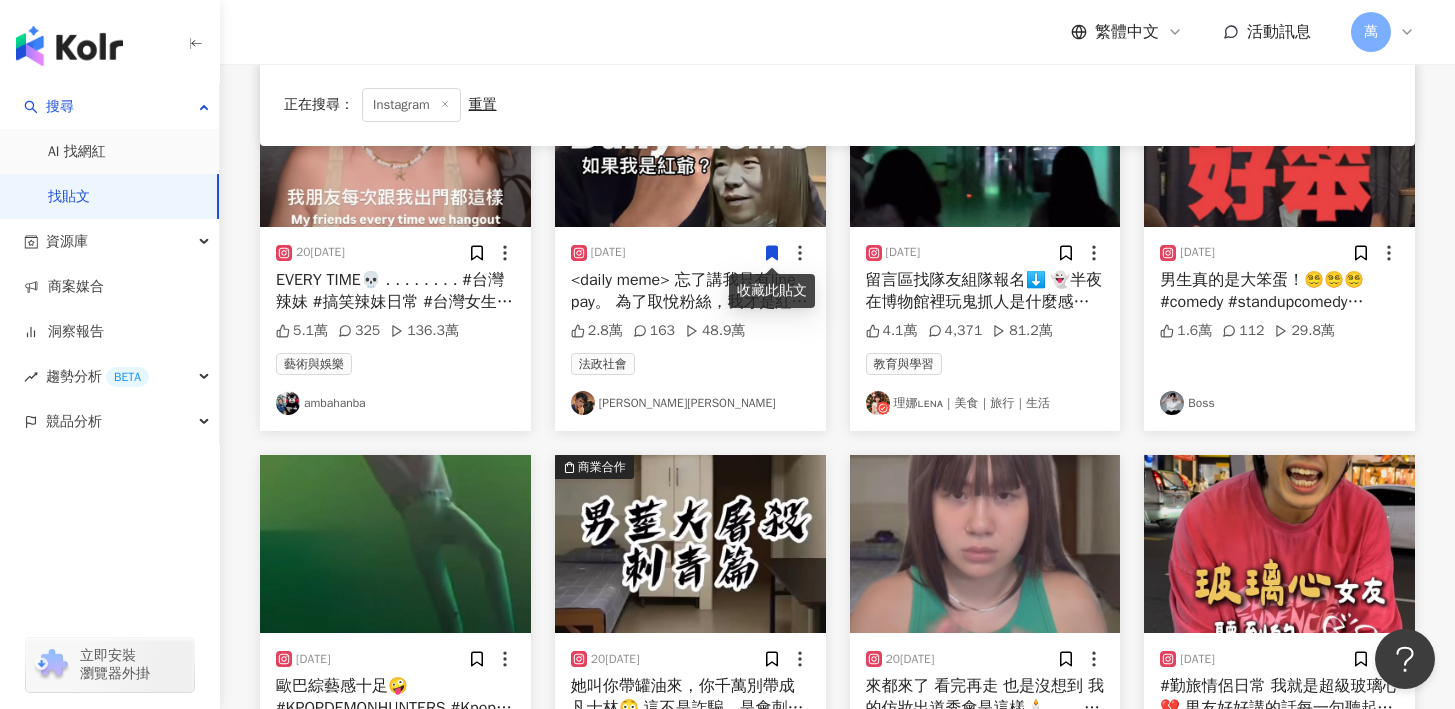 scroll, scrollTop: 1759, scrollLeft: 0, axis: vertical 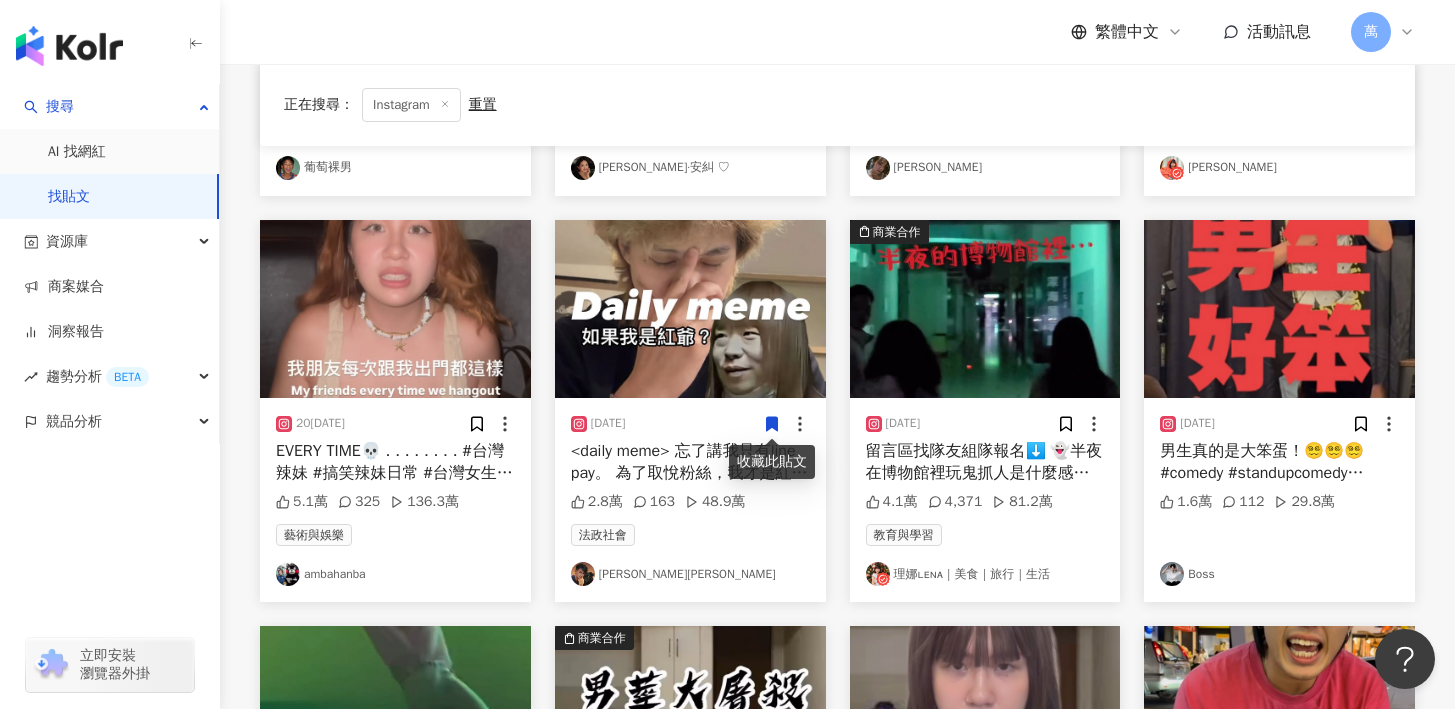 click 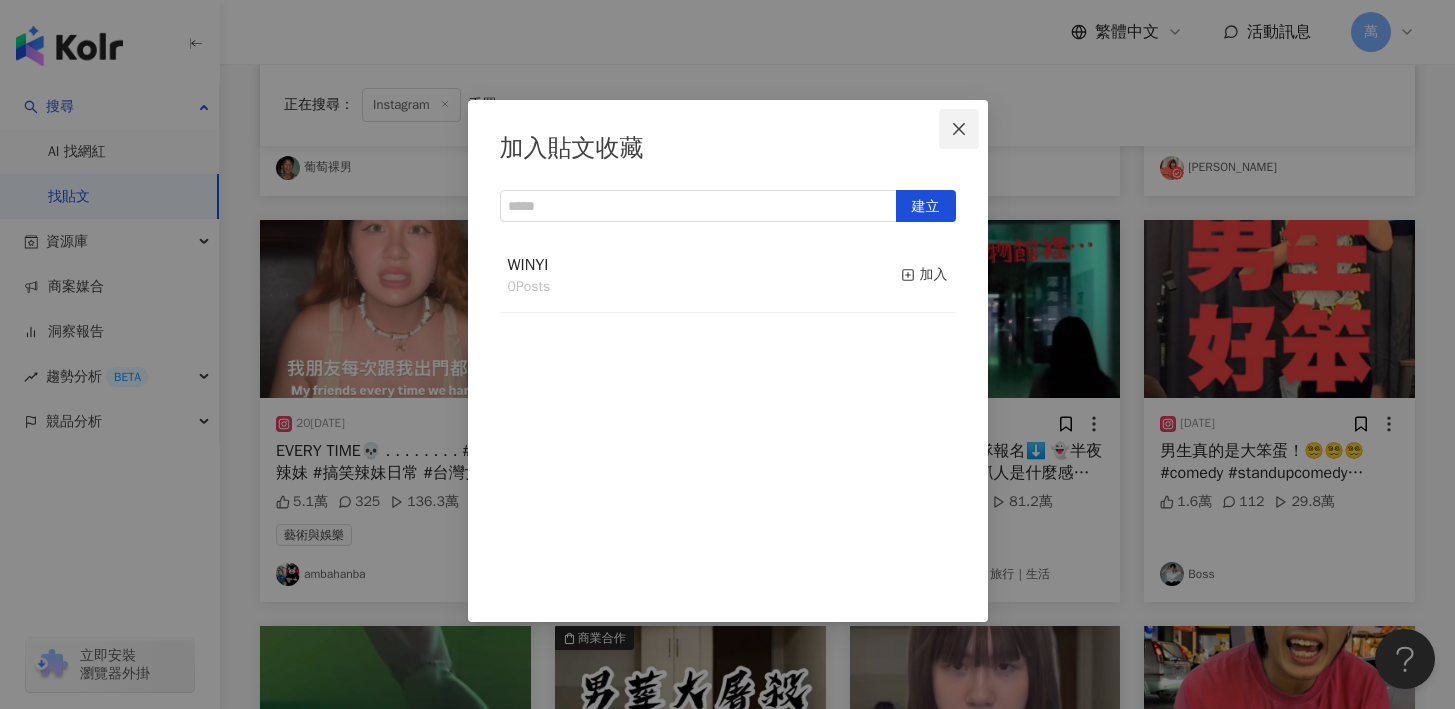 click 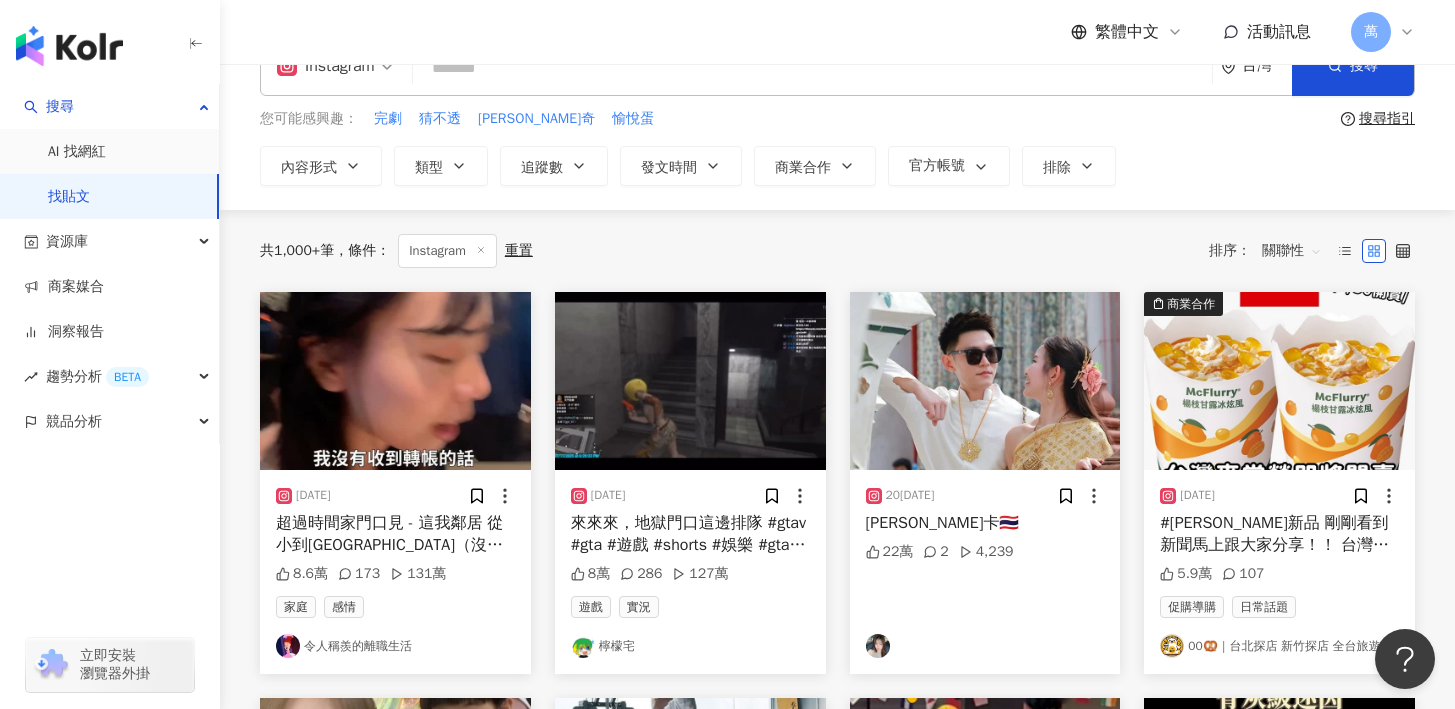 scroll, scrollTop: 0, scrollLeft: 0, axis: both 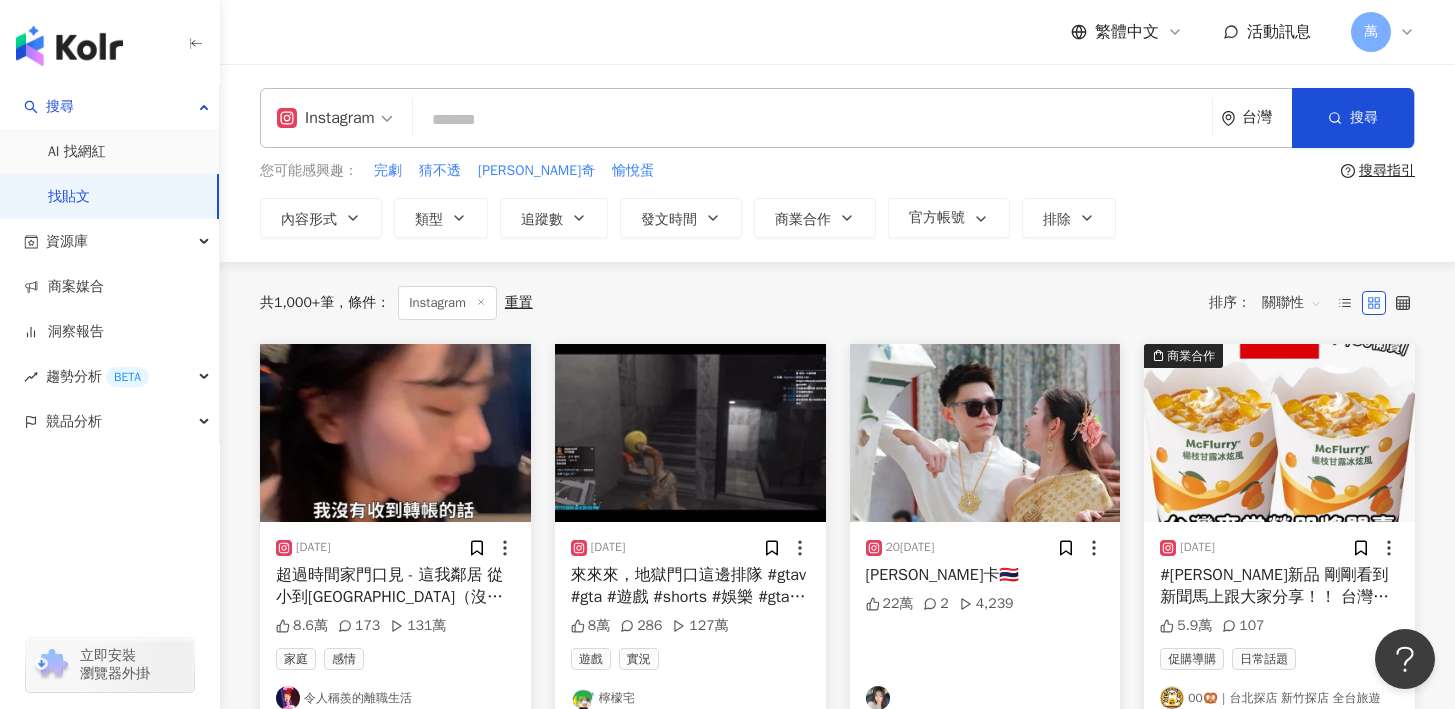 click on "內容形式 類型 追蹤數 發文時間 商業合作 官方帳號  排除" at bounding box center [837, 218] 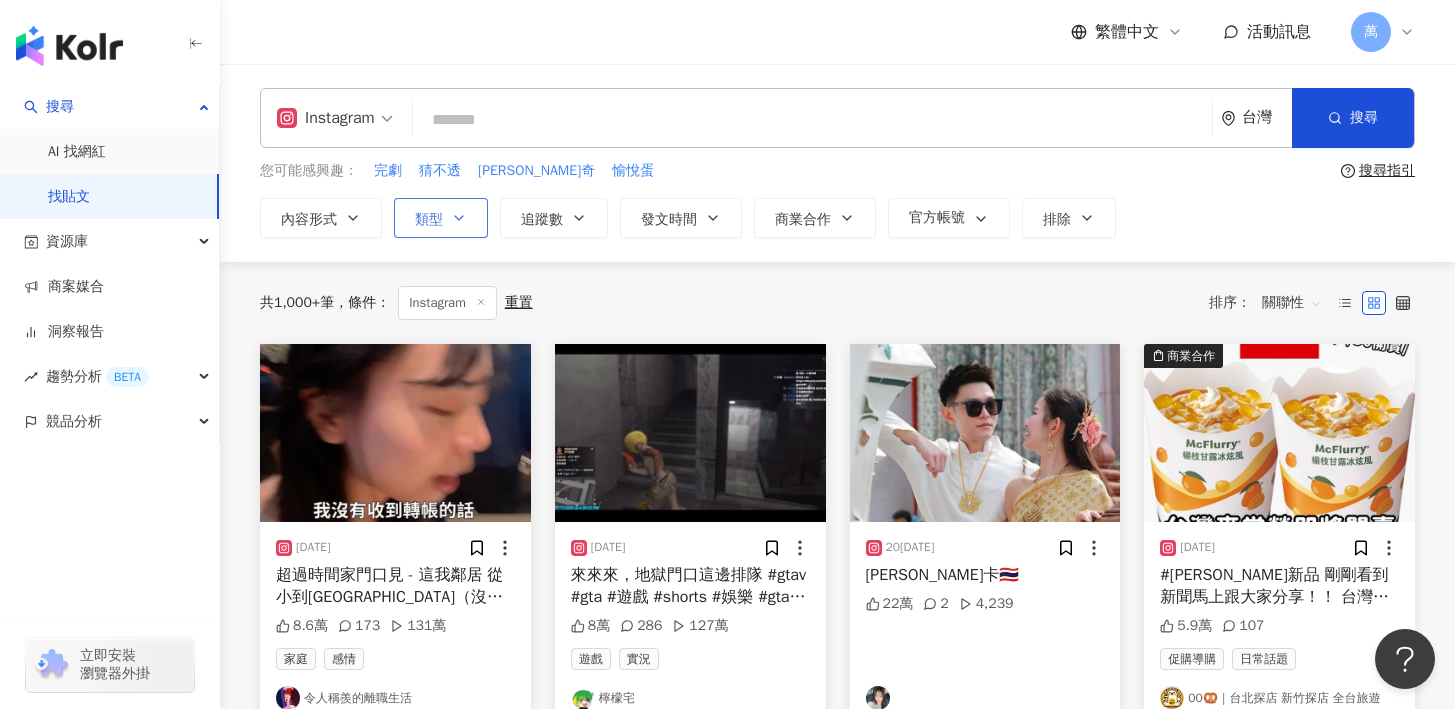 click on "類型" at bounding box center (429, 220) 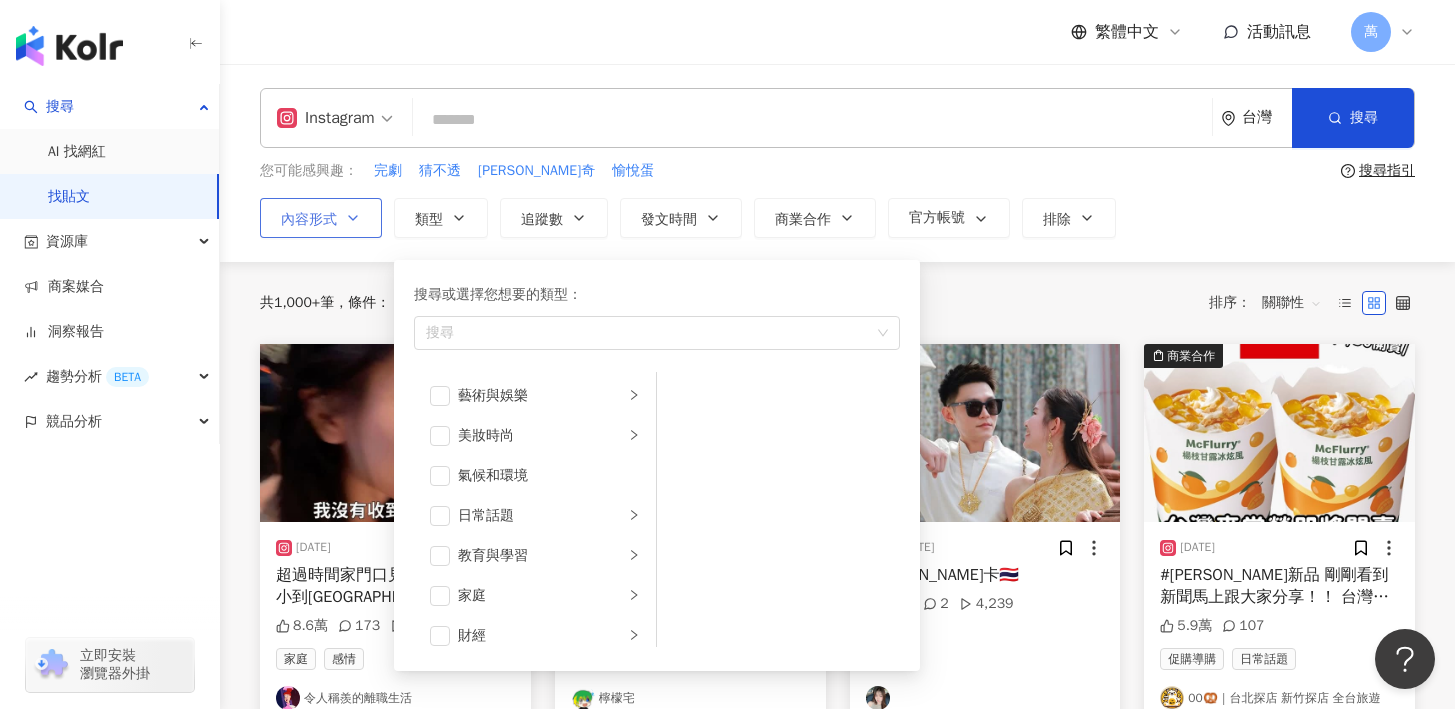 click 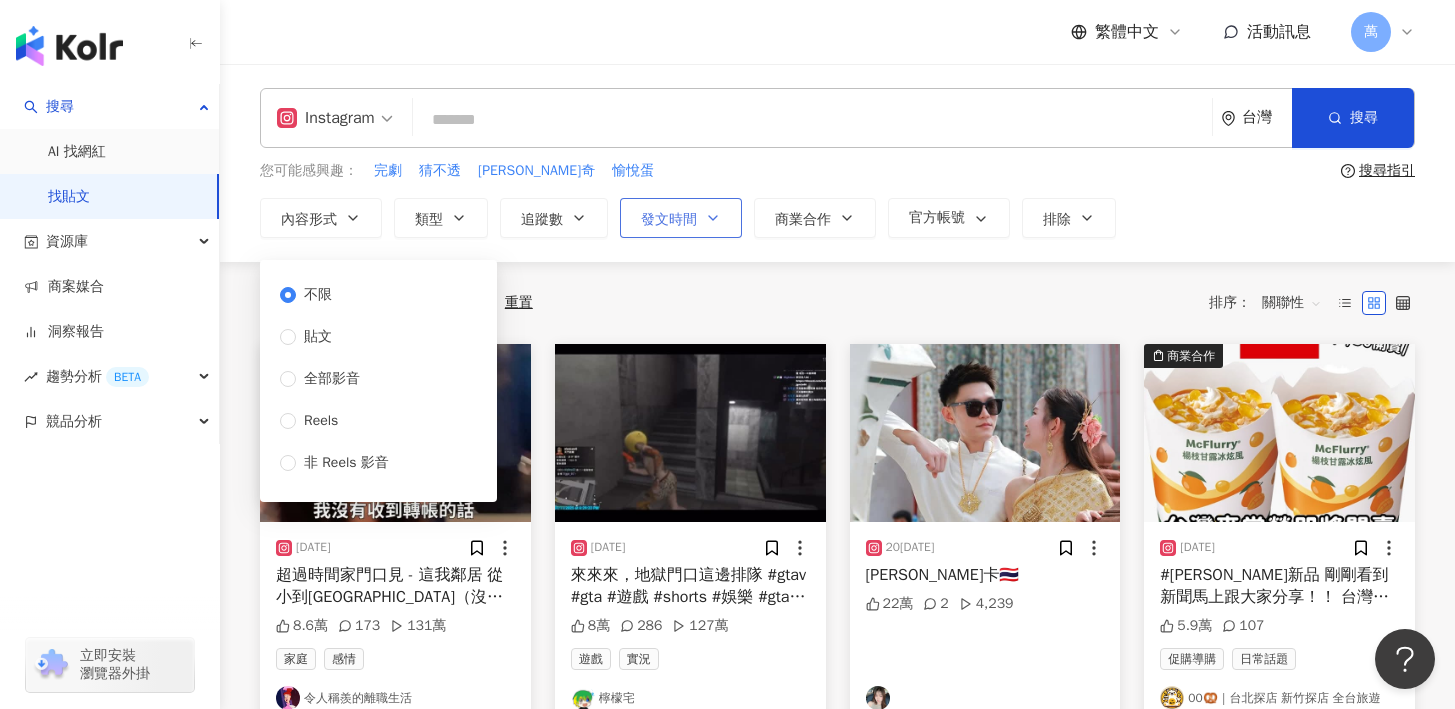 click on "發文時間" at bounding box center [669, 220] 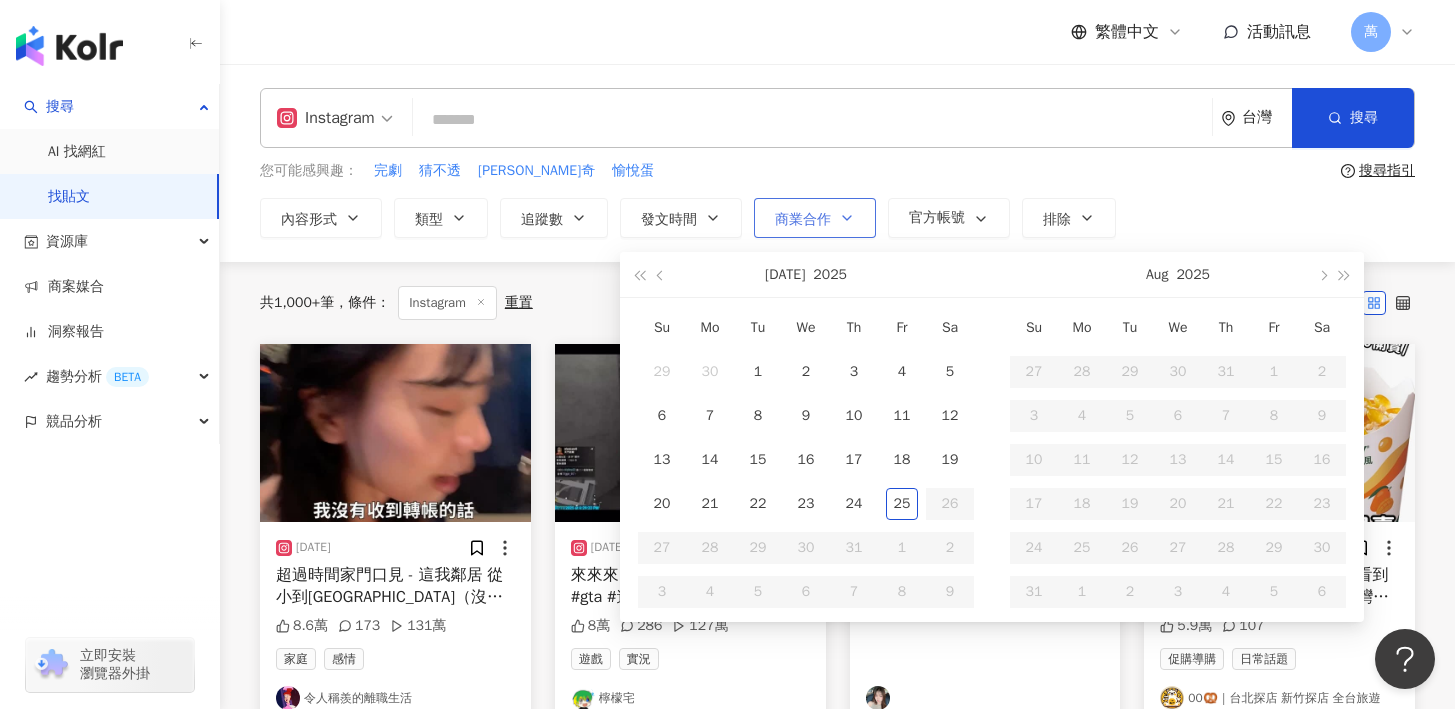 click on "商業合作" at bounding box center (803, 220) 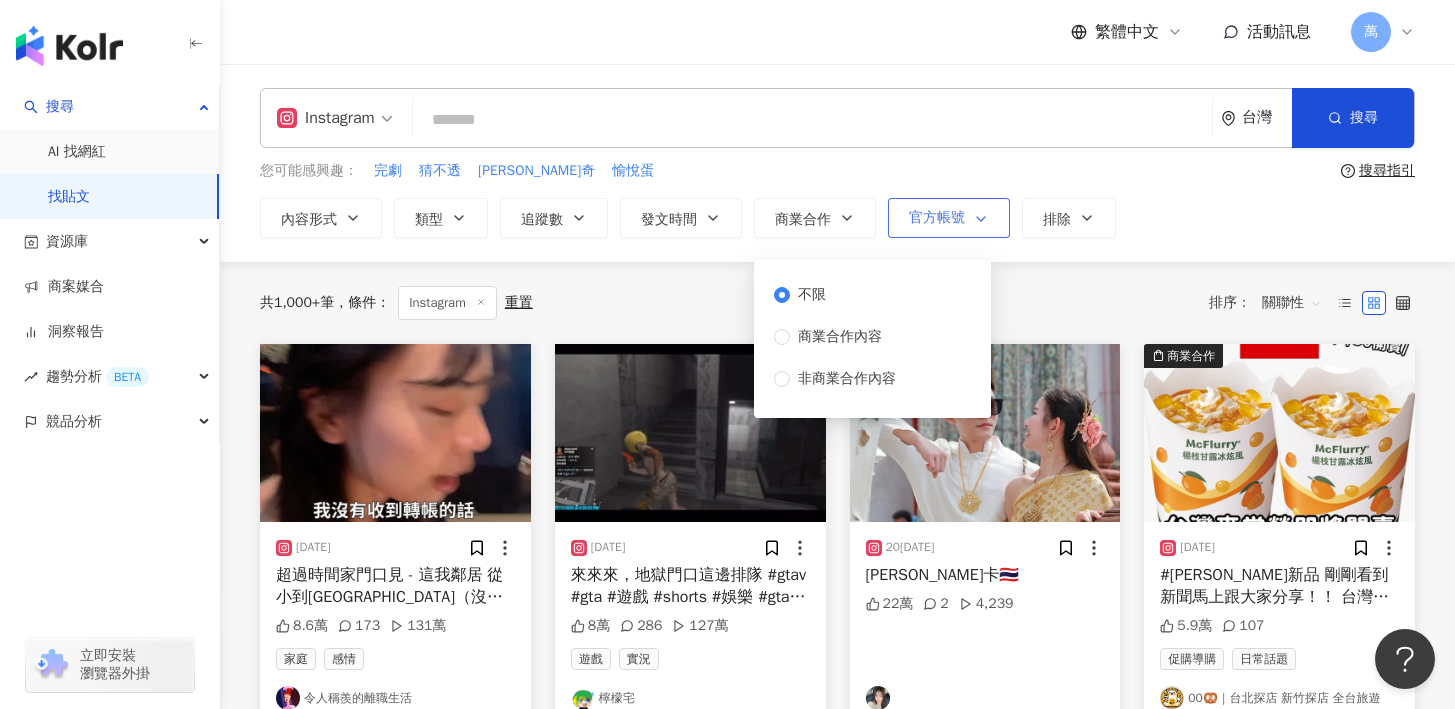 click on "官方帳號" at bounding box center [937, 218] 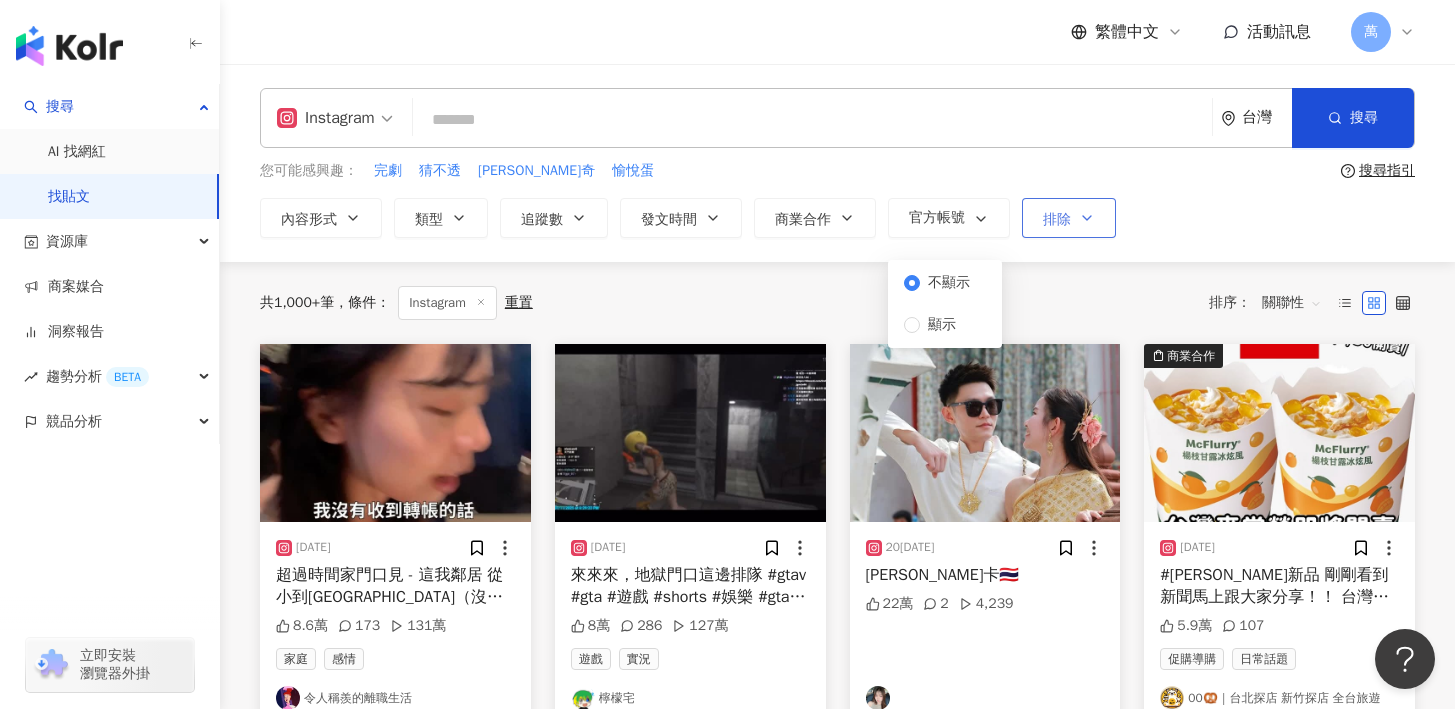 click on "排除" at bounding box center (1057, 220) 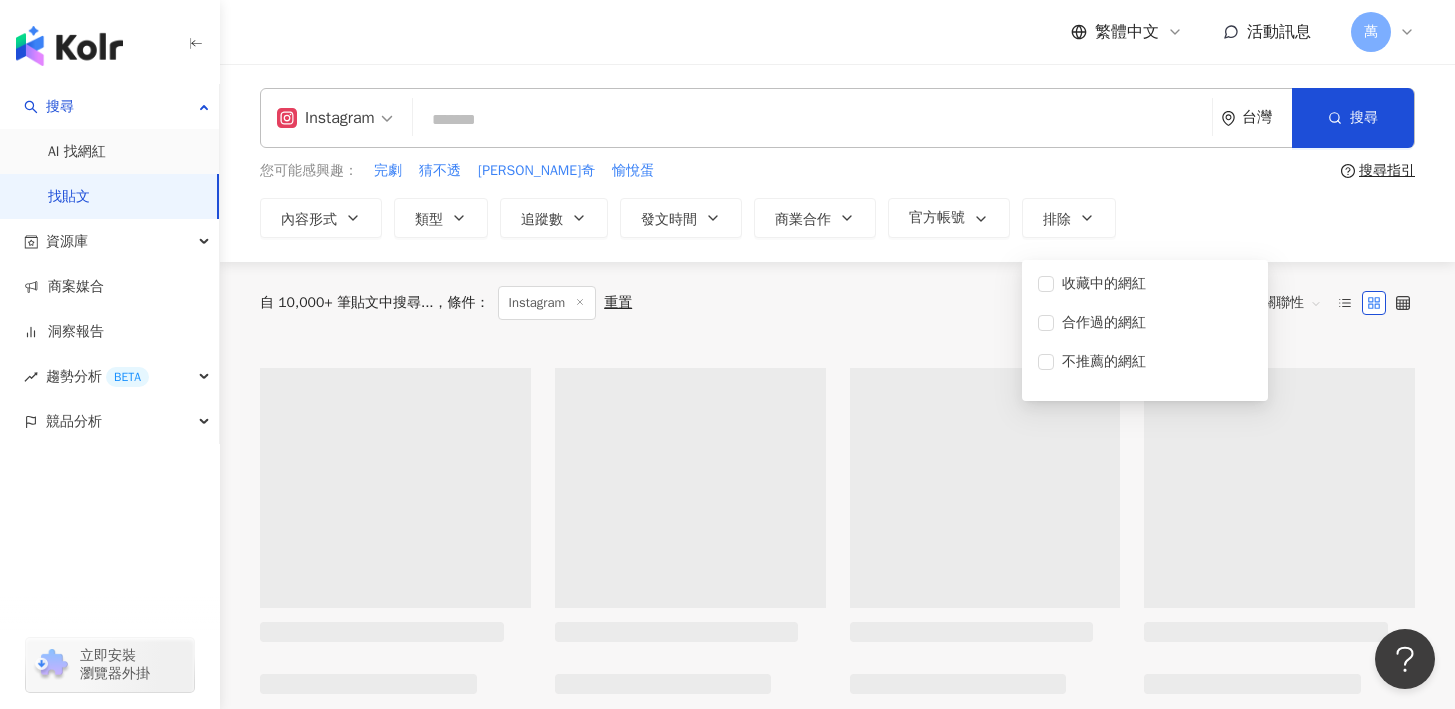 click on "Instagram 台灣 搜尋 您可能感興趣： 完劇  猜不透  蕭斯塔可維奇  愉悅蛋  搜尋指引 內容形式 類型 追蹤數 發文時間 Jul 2025 Su Mo Tu We Th Fr Sa 29 30 1 2 3 4 5 6 7 8 9 10 11 12 13 14 15 16 17 18 19 20 21 22 23 24 25 26 27 28 29 30 31 1 2 3 4 5 6 7 8 9 Aug 2025 Su Mo Tu We Th Fr Sa 27 28 29 30 31 1 2 3 4 5 6 7 8 9 10 11 12 13 14 15 16 17 18 19 20 21 22 23 24 25 26 27 28 29 30 31 1 2 3 4 5 6 商業合作 官方帳號  排除  不限 貼文 全部影音 Reels 非 Reels 影音 不限 商業合作內容 非商業合作內容 不顯示 顯示 收藏中的網紅 合作過的網紅 不推薦的網紅" at bounding box center (837, 163) 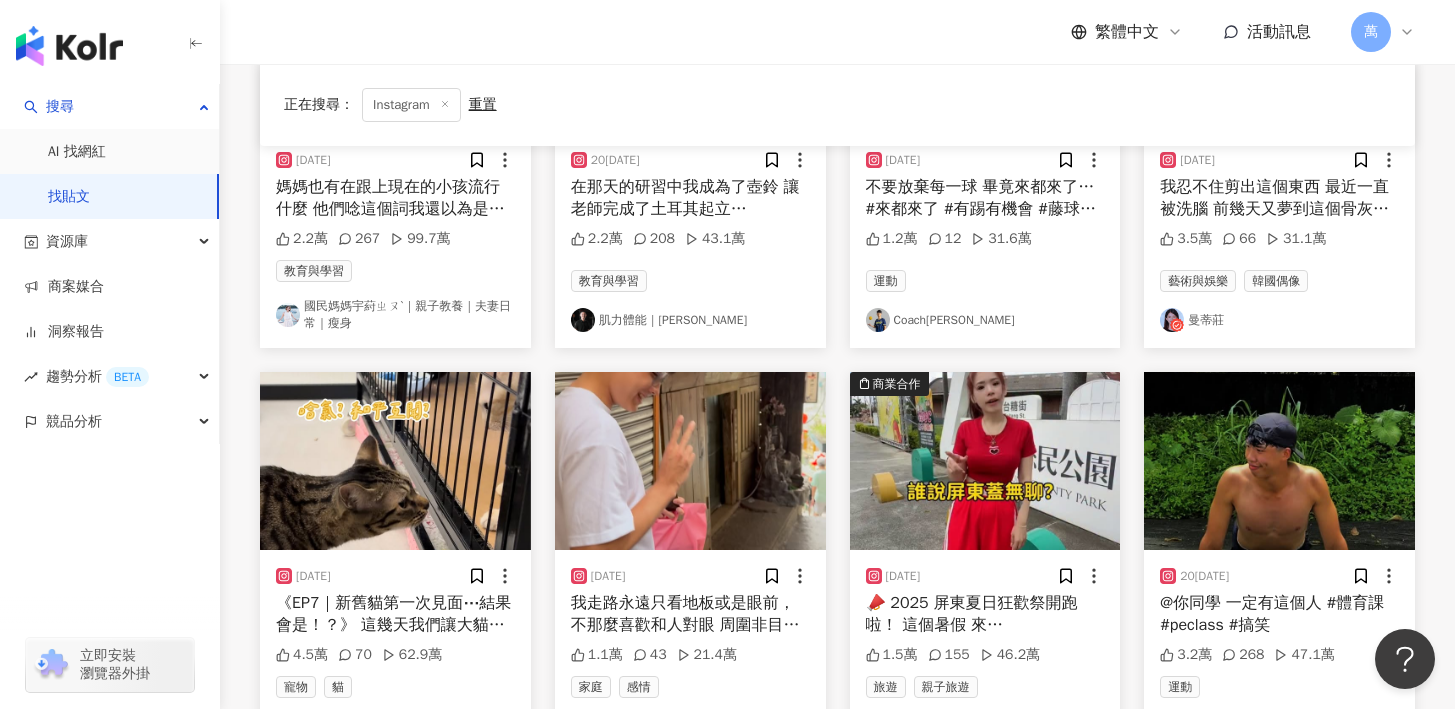 scroll, scrollTop: 1192, scrollLeft: 0, axis: vertical 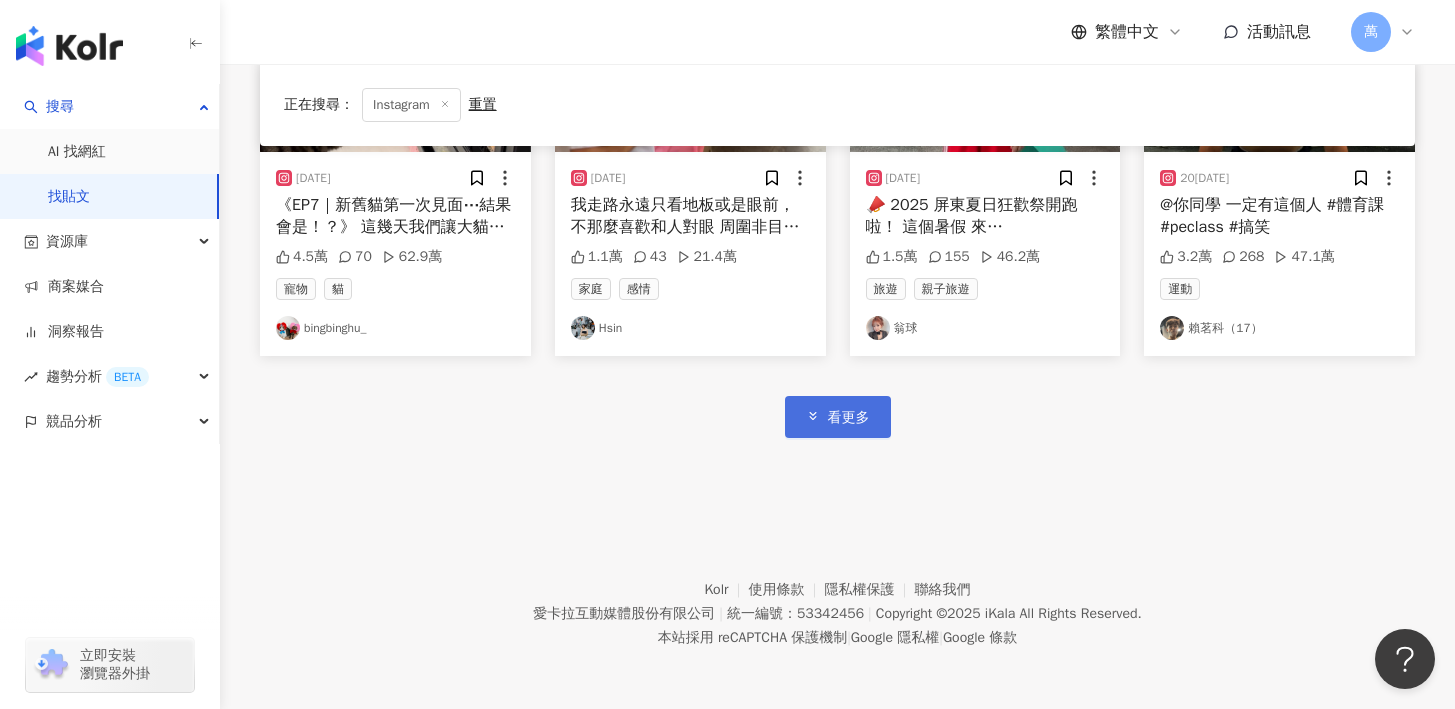 click on "看更多" at bounding box center [838, 416] 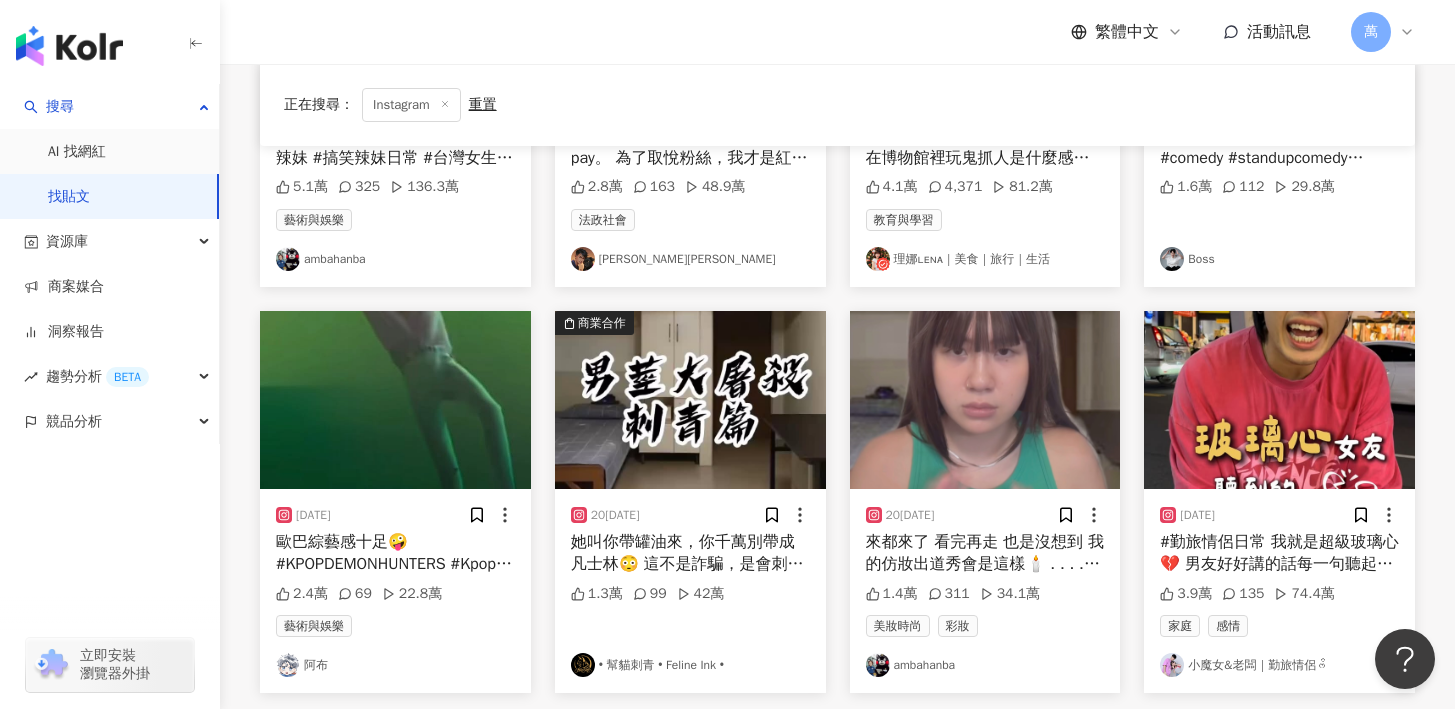 scroll, scrollTop: 2253, scrollLeft: 0, axis: vertical 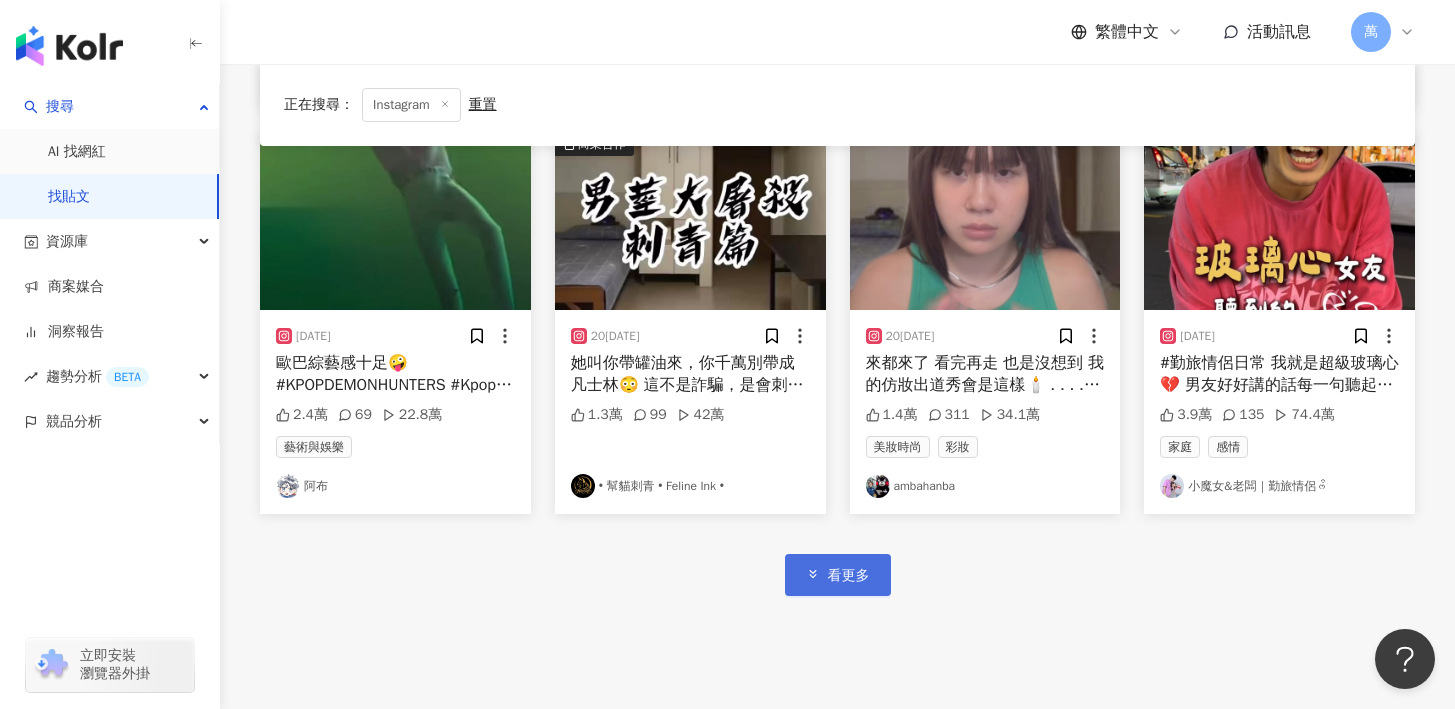 click on "看更多" at bounding box center [849, 576] 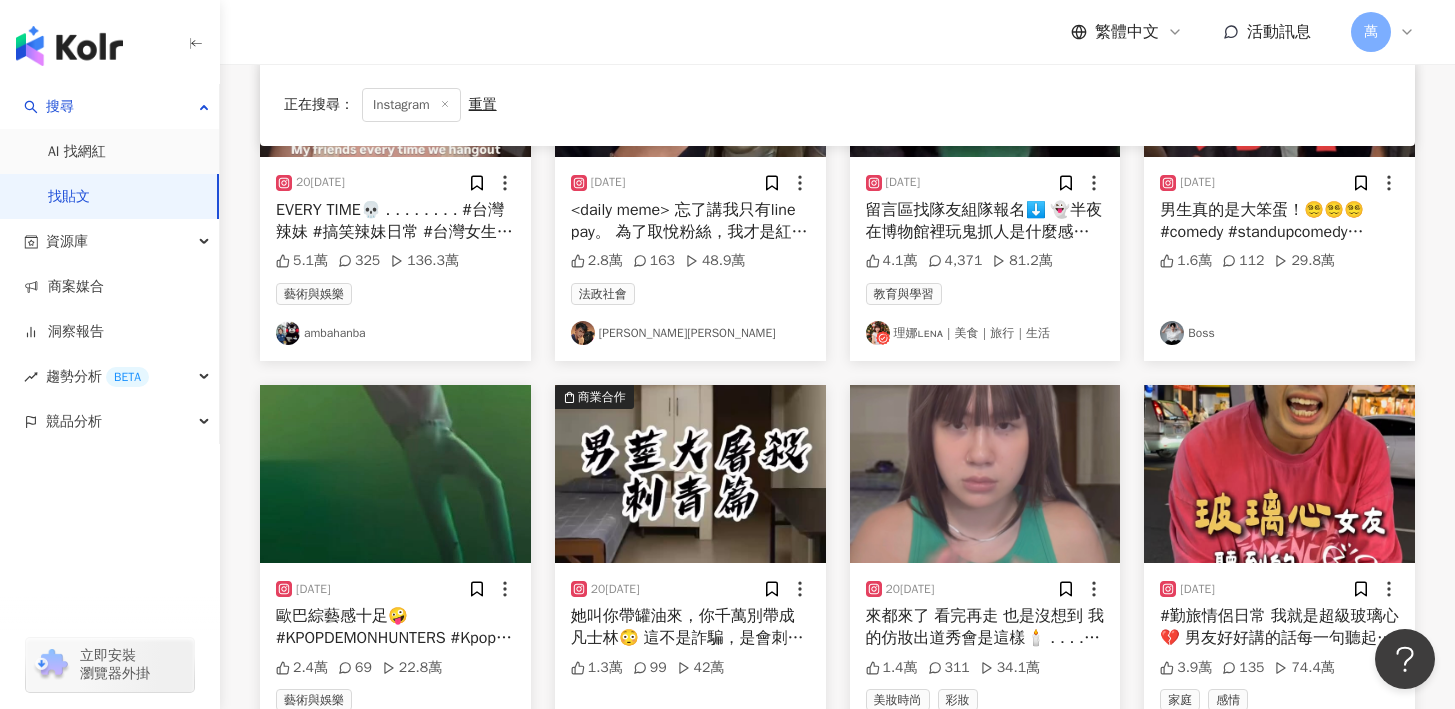 scroll, scrollTop: 2487, scrollLeft: 0, axis: vertical 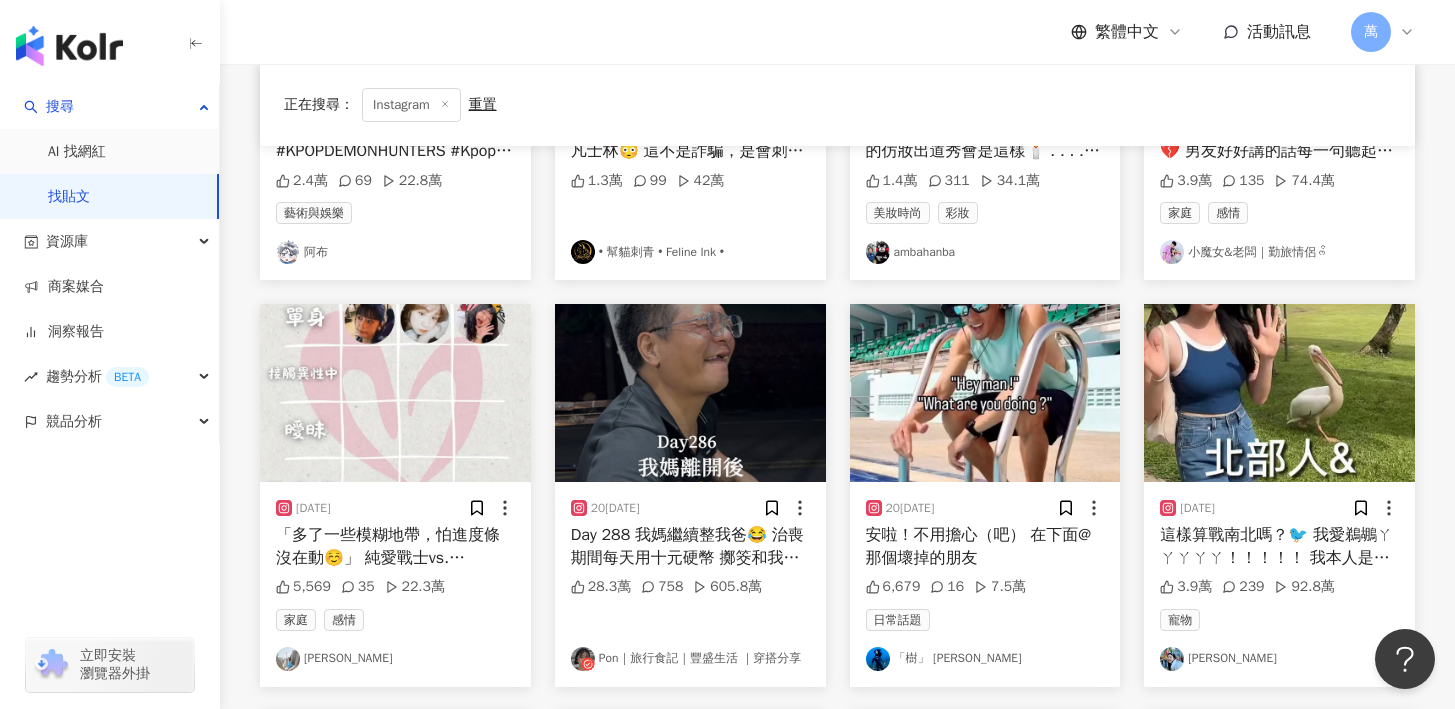 click on "「多了一些模糊地帶，怕進度條沒在動☺️」
純愛戰士vs. 文青瘋子 vs. 追星鬥士
歸來還是單身^_^ 我愛大家😗🫶🏻
#姐妹戀愛表格" at bounding box center (395, 546) 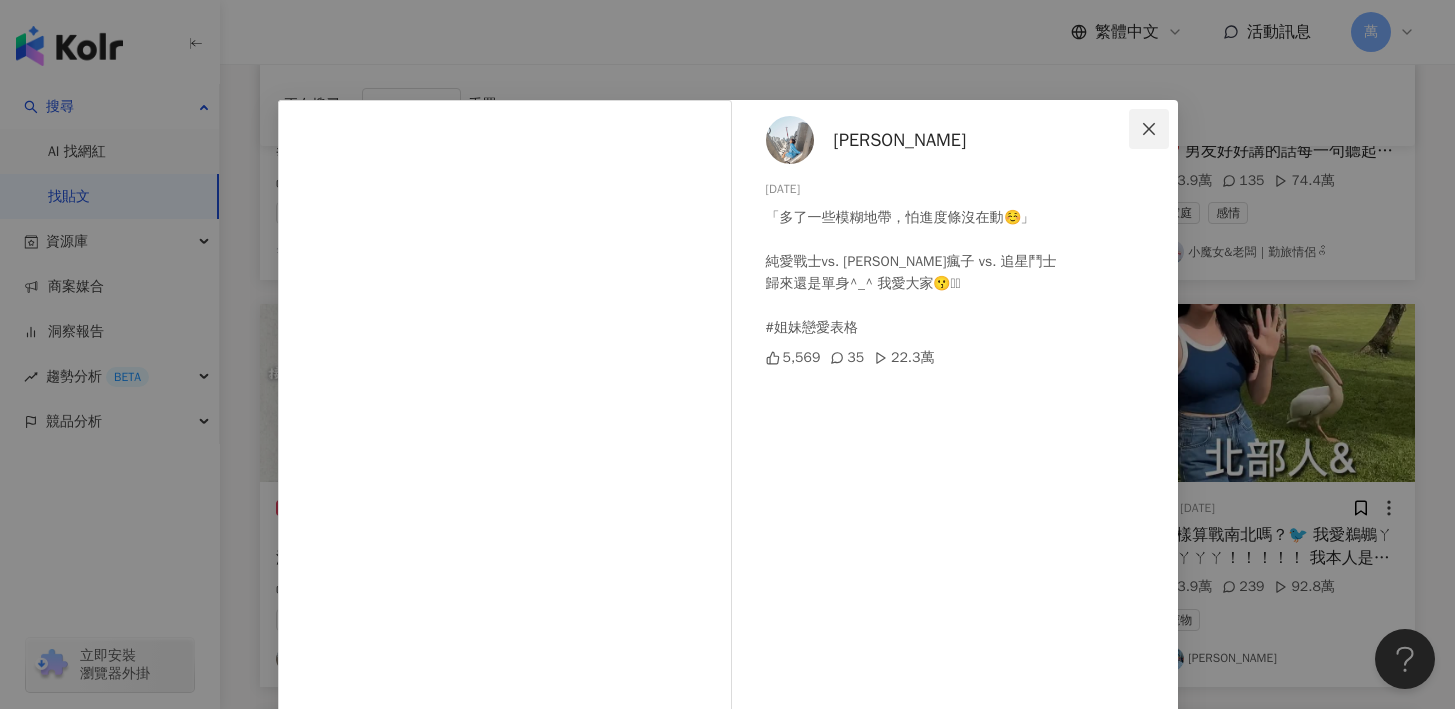 click at bounding box center [1149, 129] 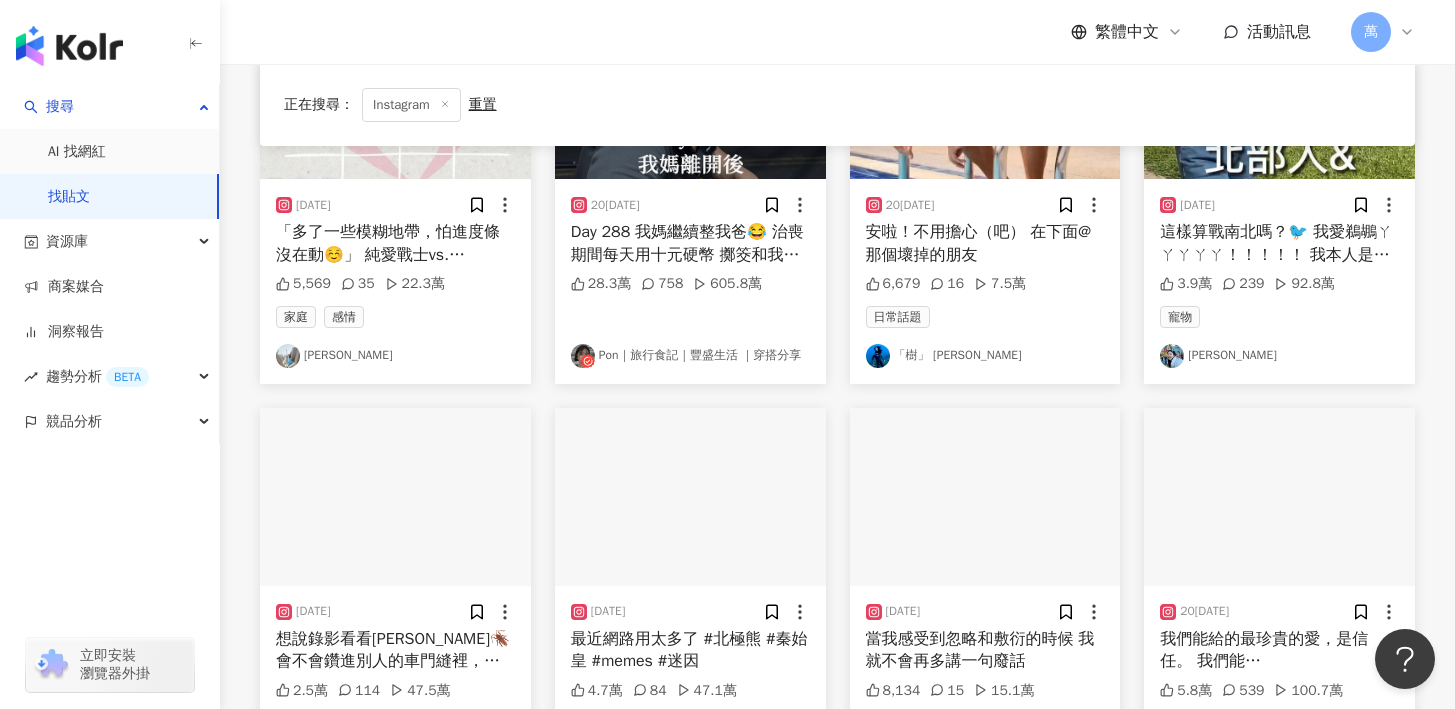 scroll, scrollTop: 3056, scrollLeft: 0, axis: vertical 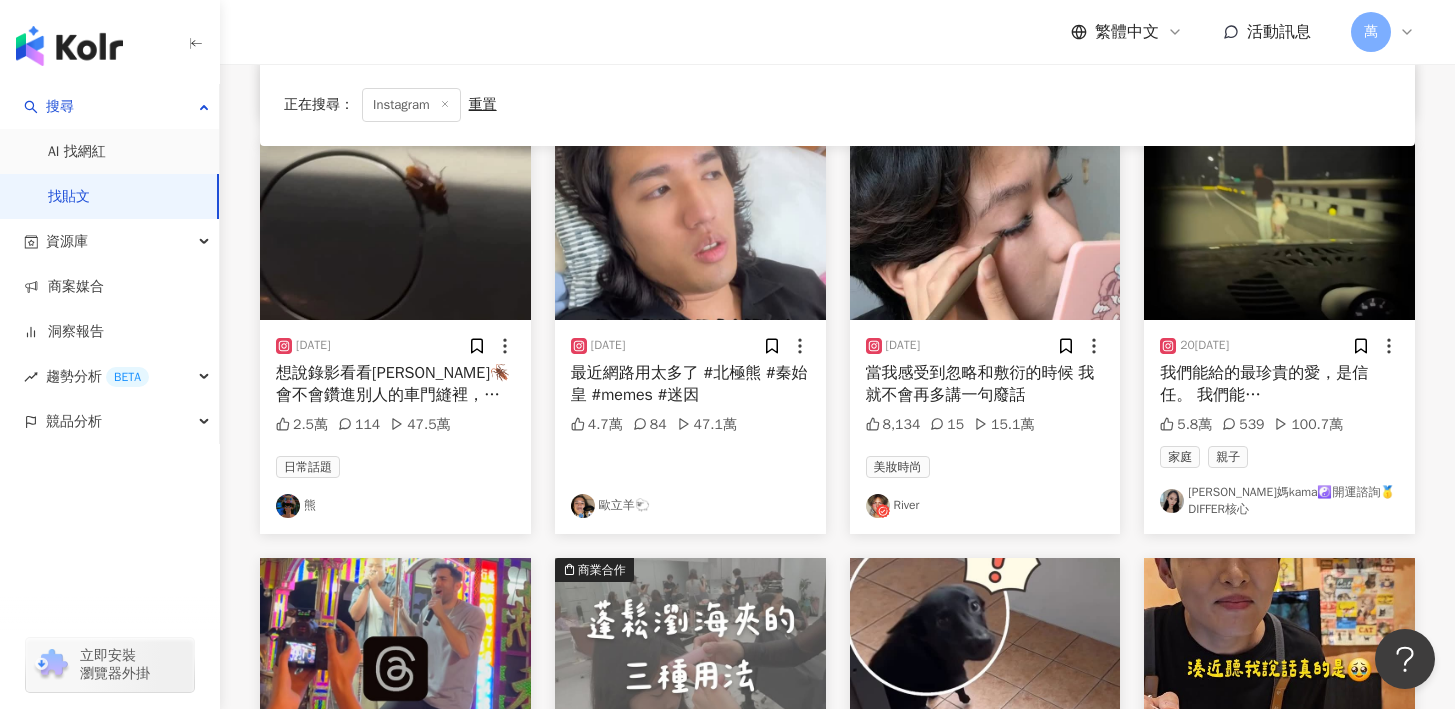 click on "當我感受到忽略和敷衍的時候 我就不會再多講一句廢話" at bounding box center (985, 384) 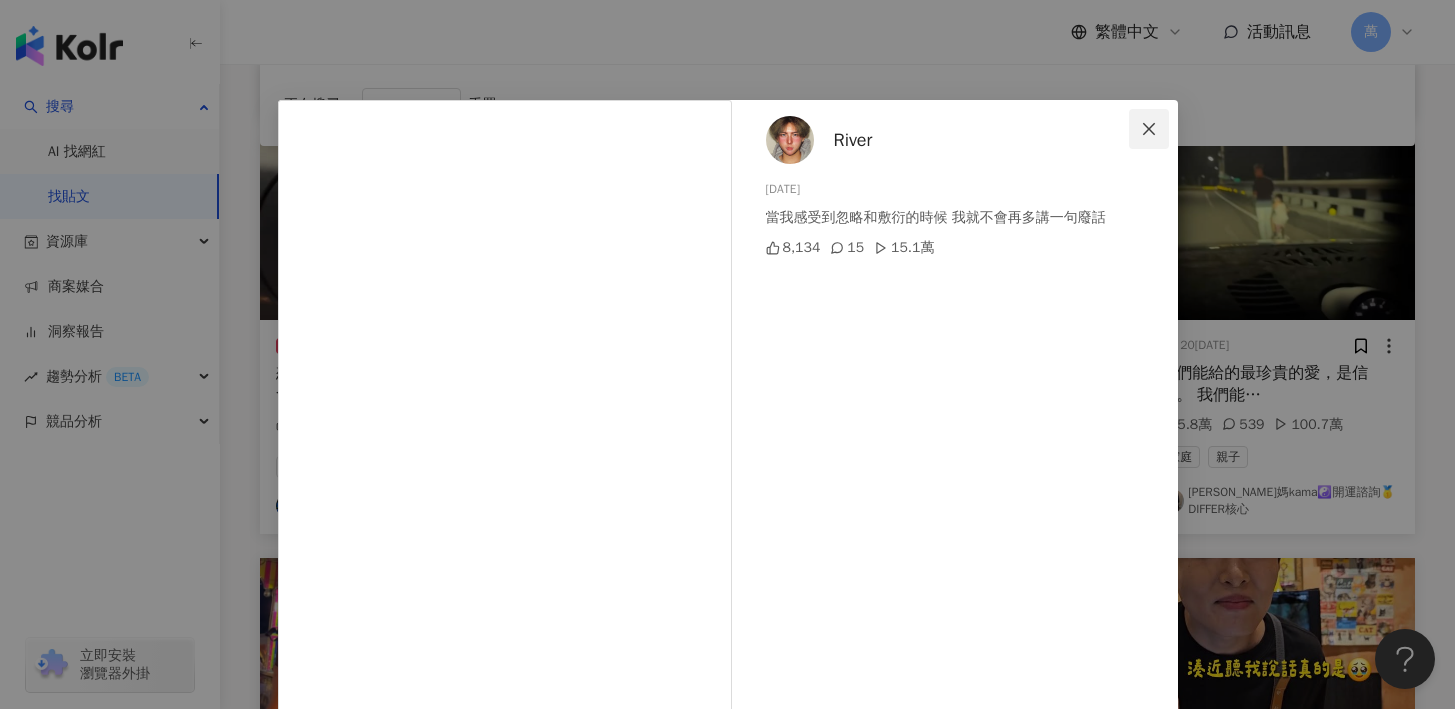 click 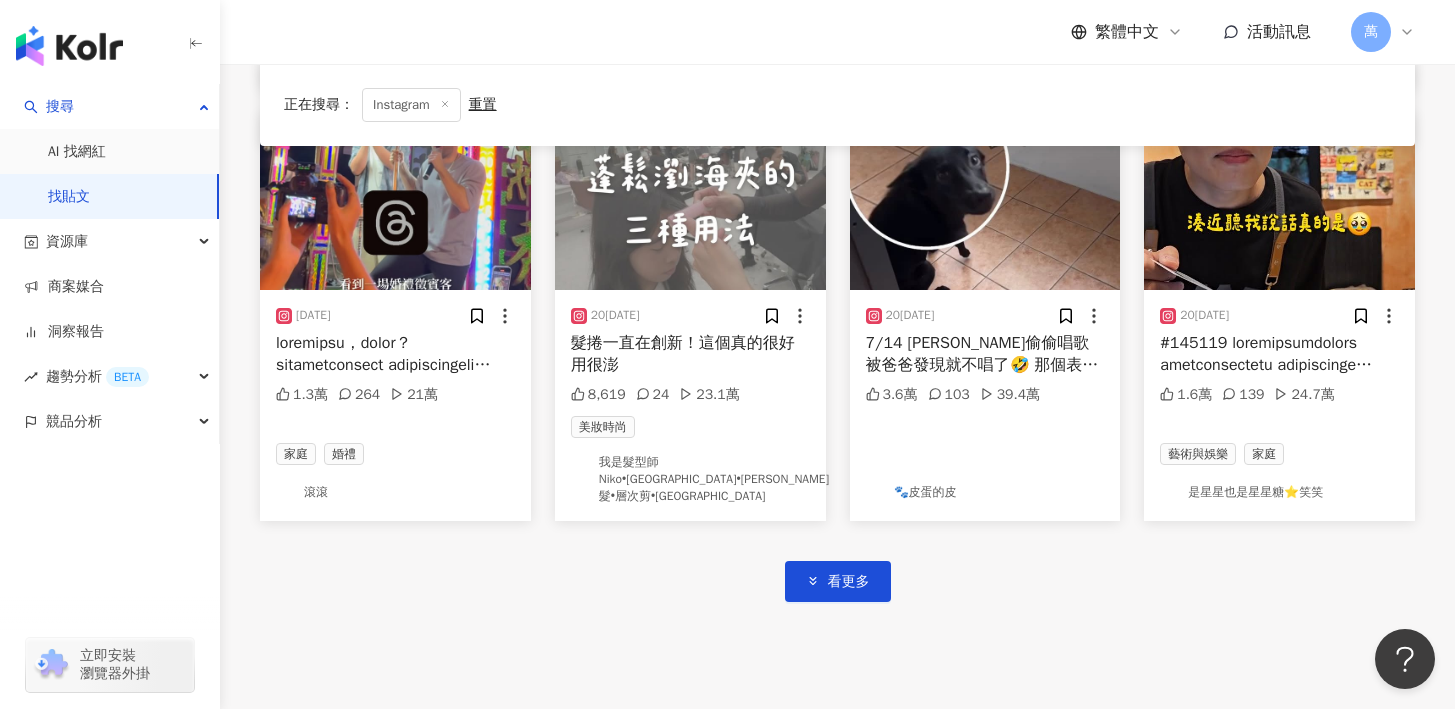 scroll, scrollTop: 3582, scrollLeft: 0, axis: vertical 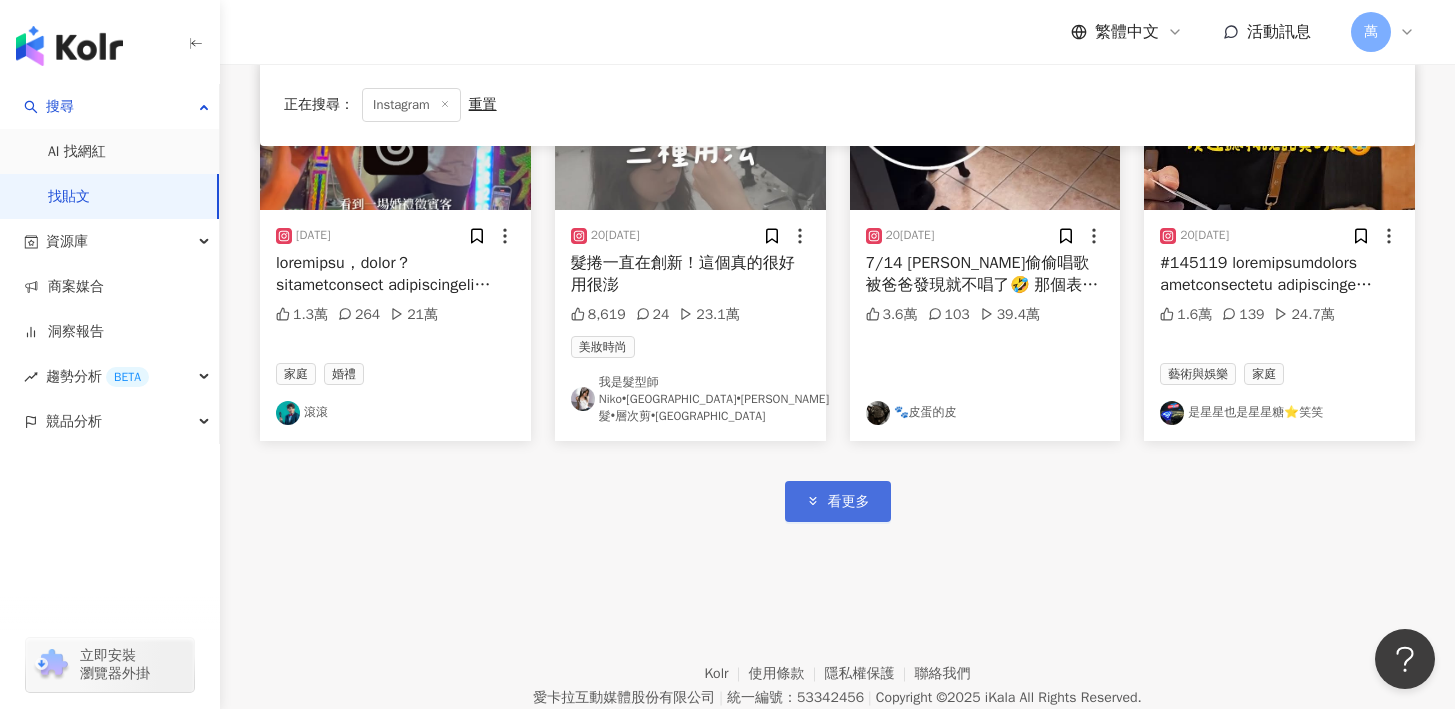 click on "看更多" at bounding box center [838, 501] 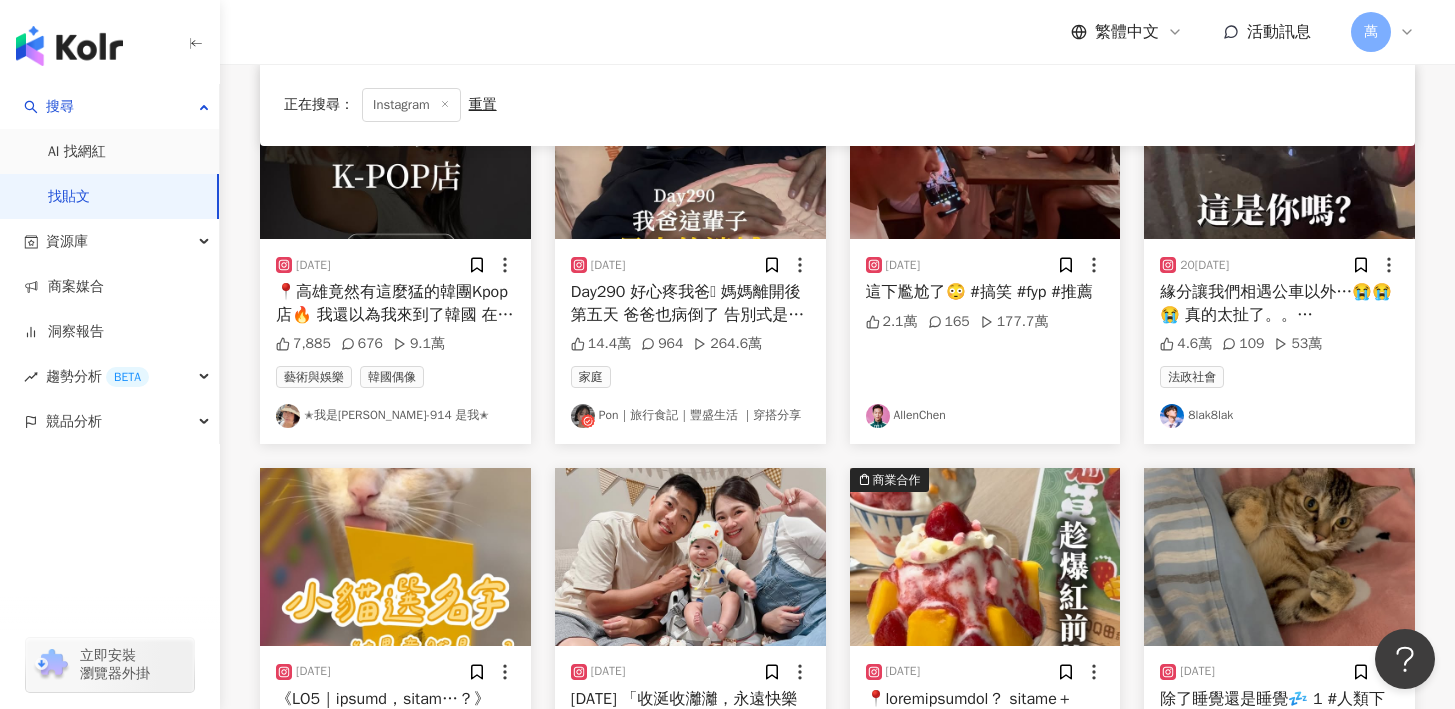 scroll, scrollTop: 4666, scrollLeft: 0, axis: vertical 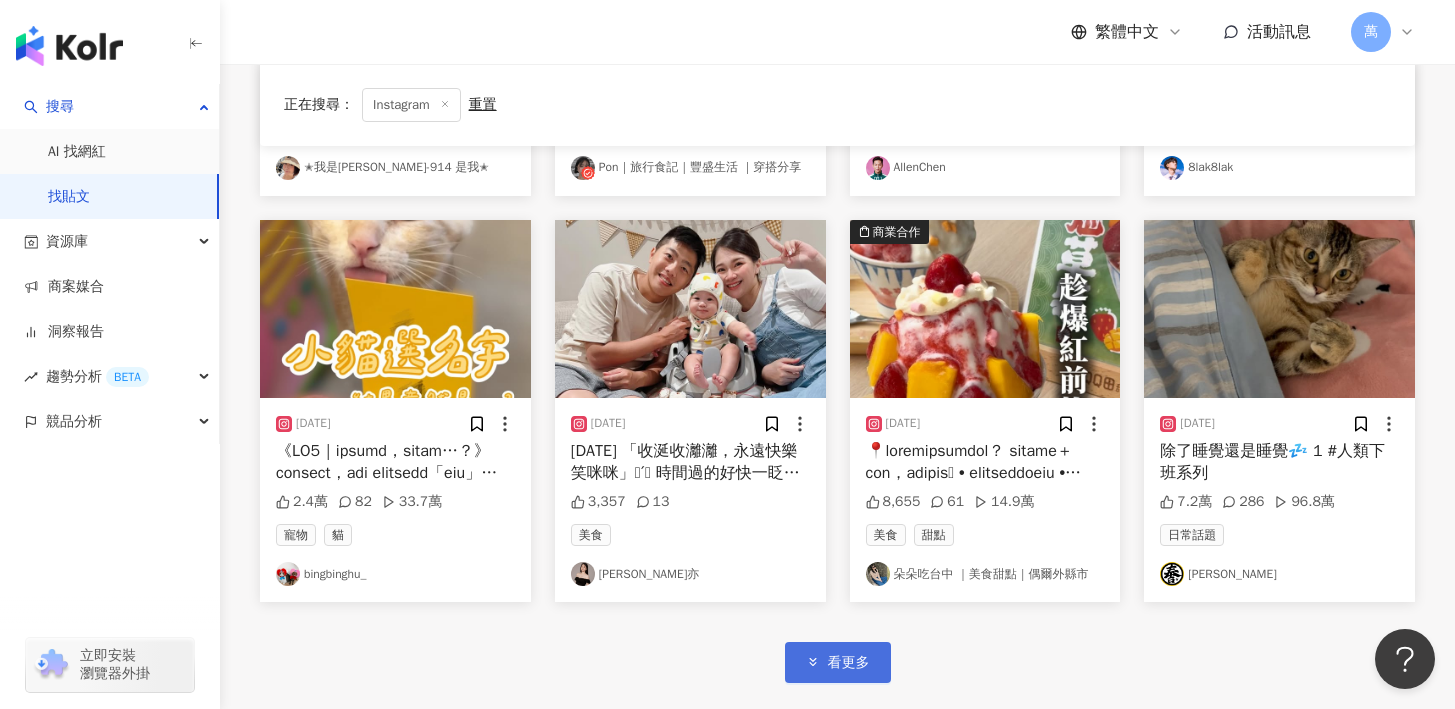 click on "看更多" at bounding box center (849, 663) 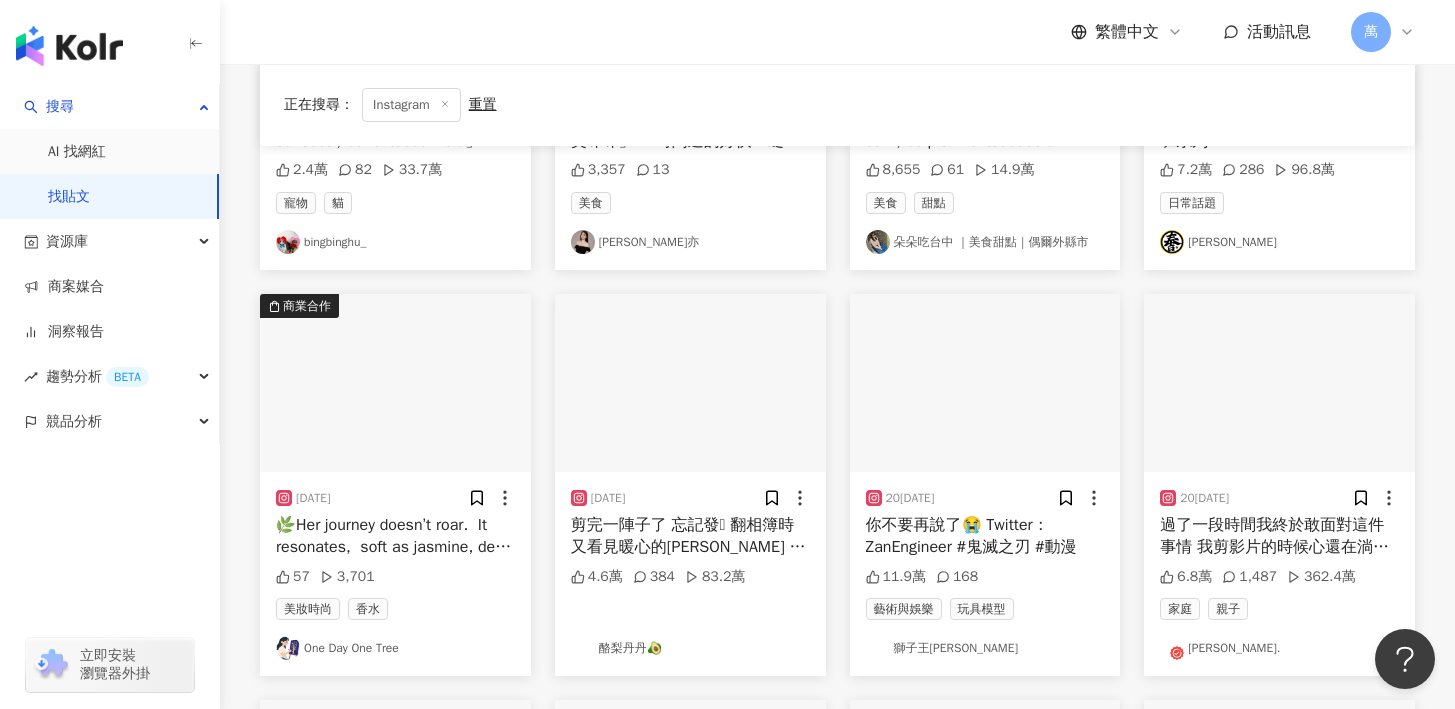 scroll, scrollTop: 5010, scrollLeft: 0, axis: vertical 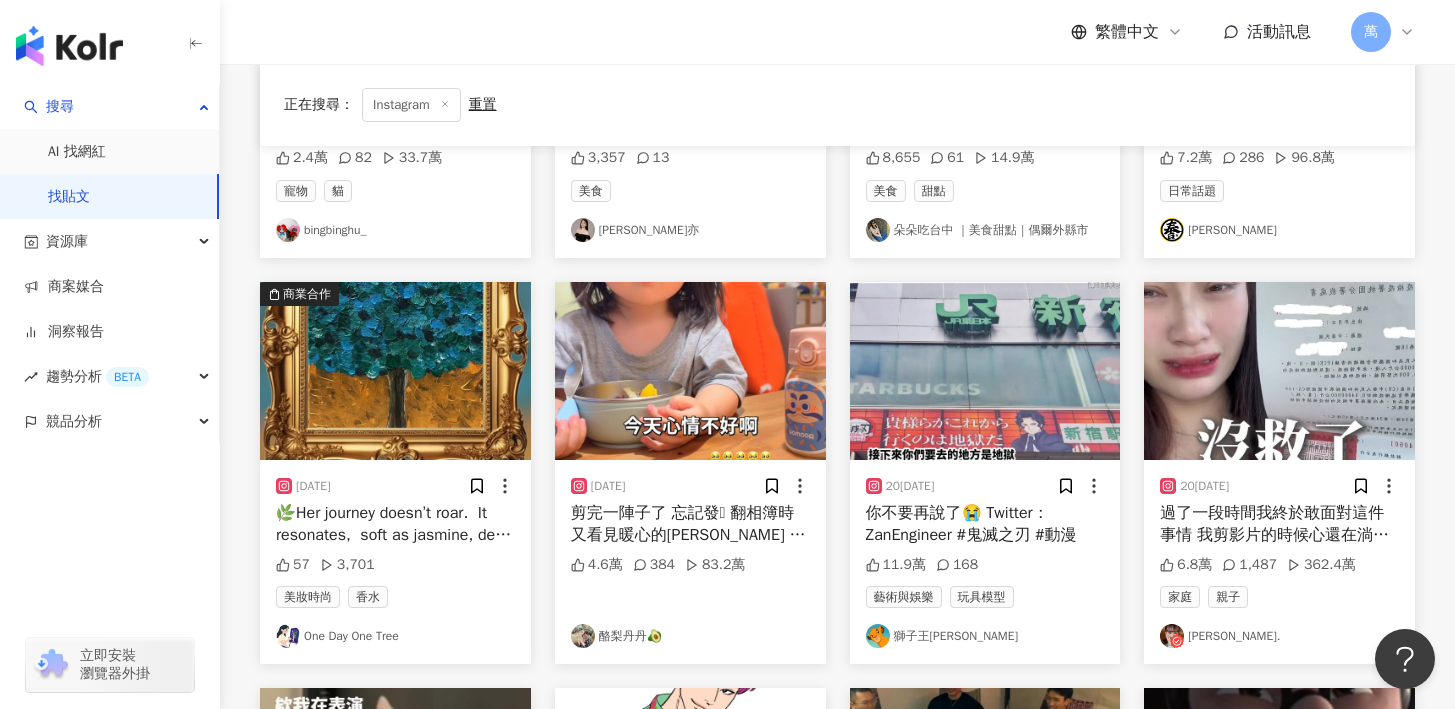 click on "過了一段時間我終於敢面對這件事情
我剪影片的時候心還在淌血中
我去小零食店買了一些伴手禮
結果裡面有一個玉米澱粉腸
真的非常小我也沒有特別想起來
甚至到過海關我才記得我有買這個東西
一次20萬，終身不敢再帶肉製品了
謝謝粗心的我⋯經過這一次我會好好檢查行李箱
謝謝我大政府送我的23歲生日禮物🎁
學乖了⋯" at bounding box center [1279, 524] 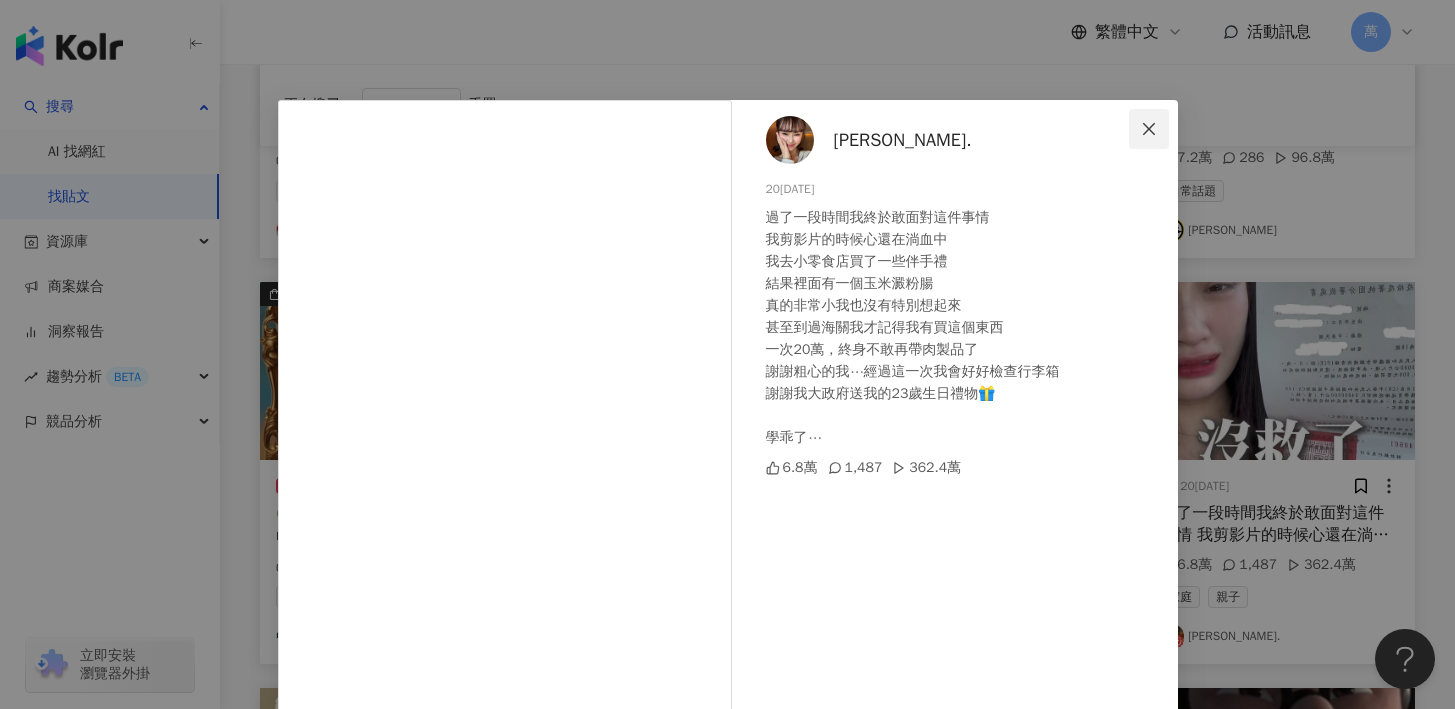 click at bounding box center (1149, 129) 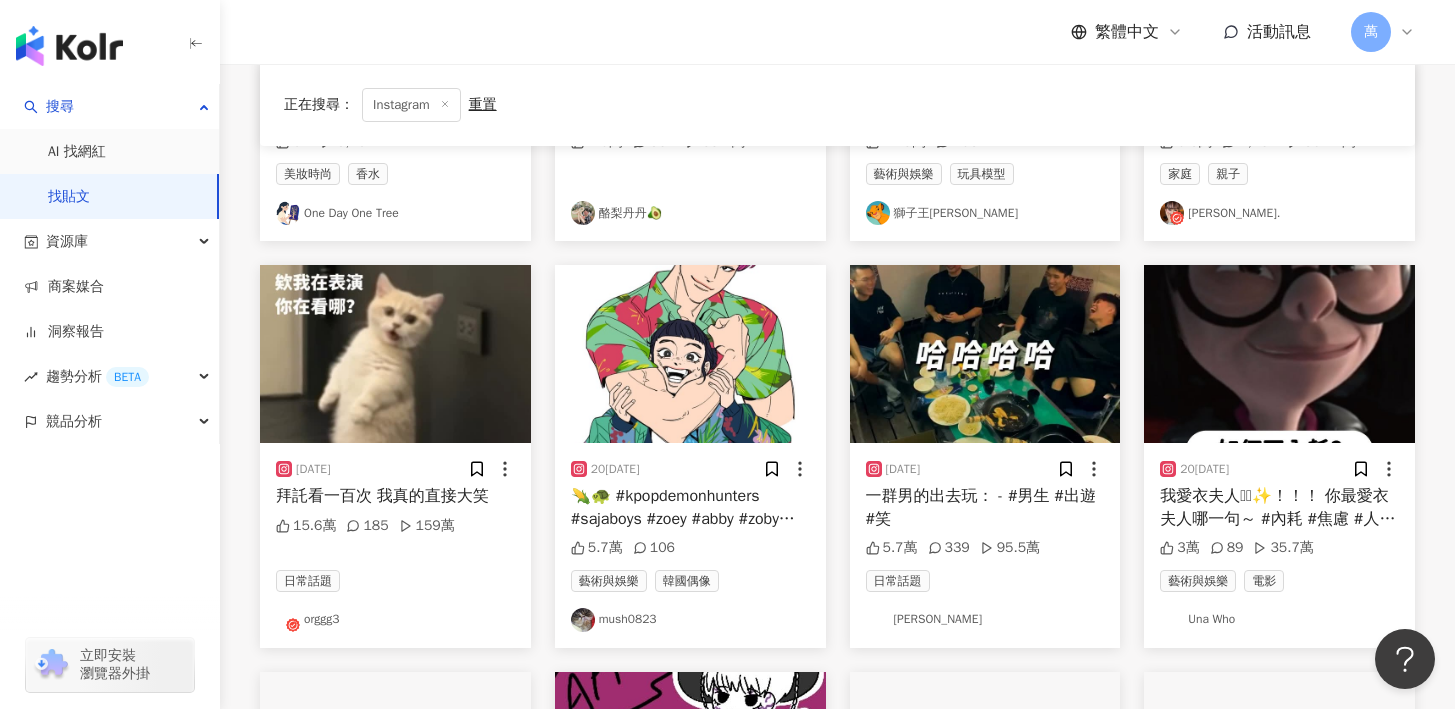 scroll, scrollTop: 5925, scrollLeft: 0, axis: vertical 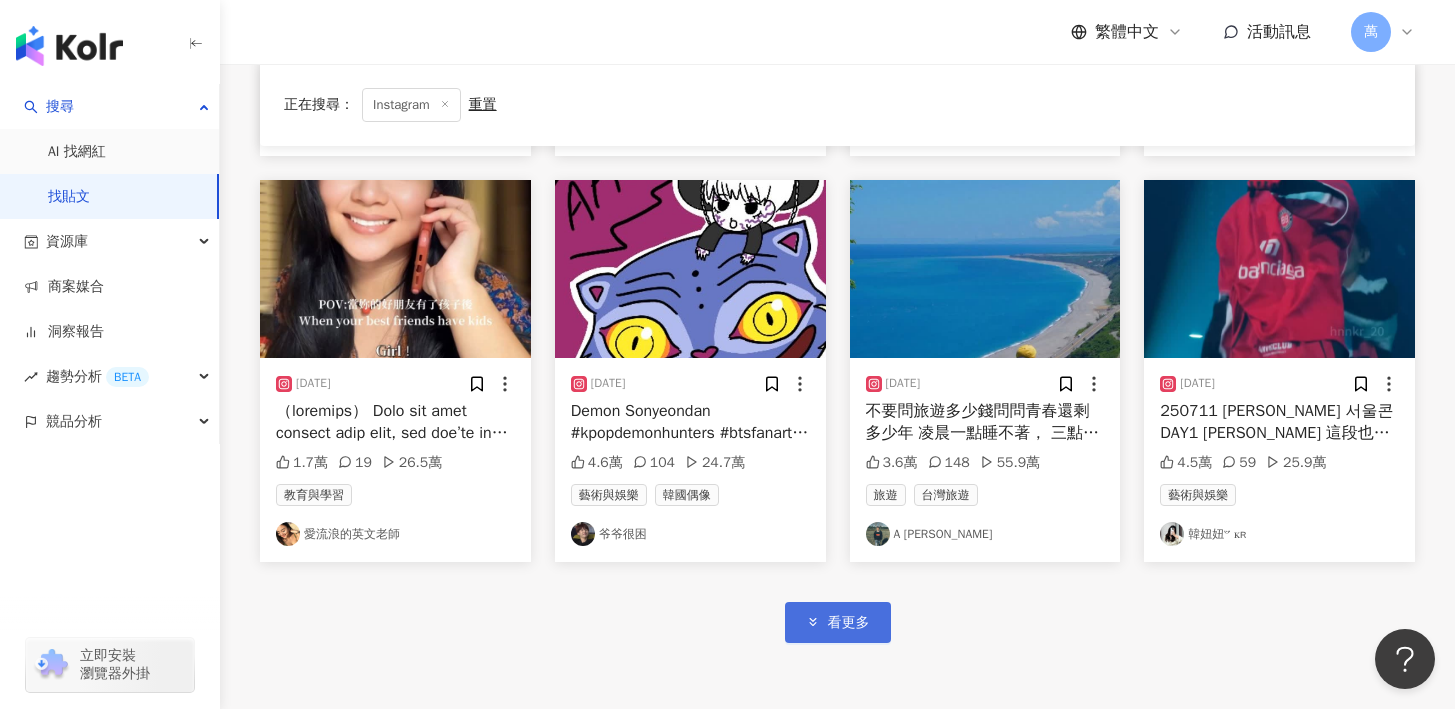 click on "看更多" at bounding box center (849, 623) 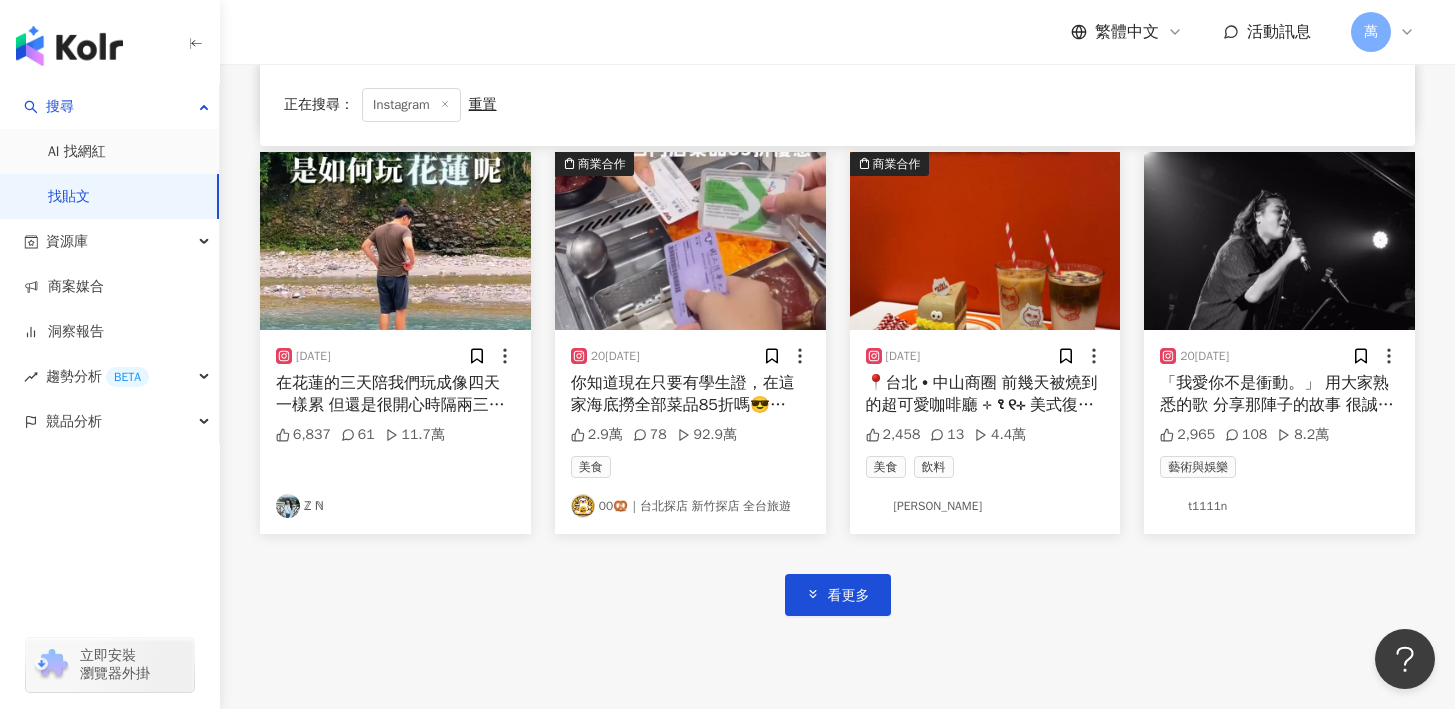 scroll, scrollTop: 7252, scrollLeft: 0, axis: vertical 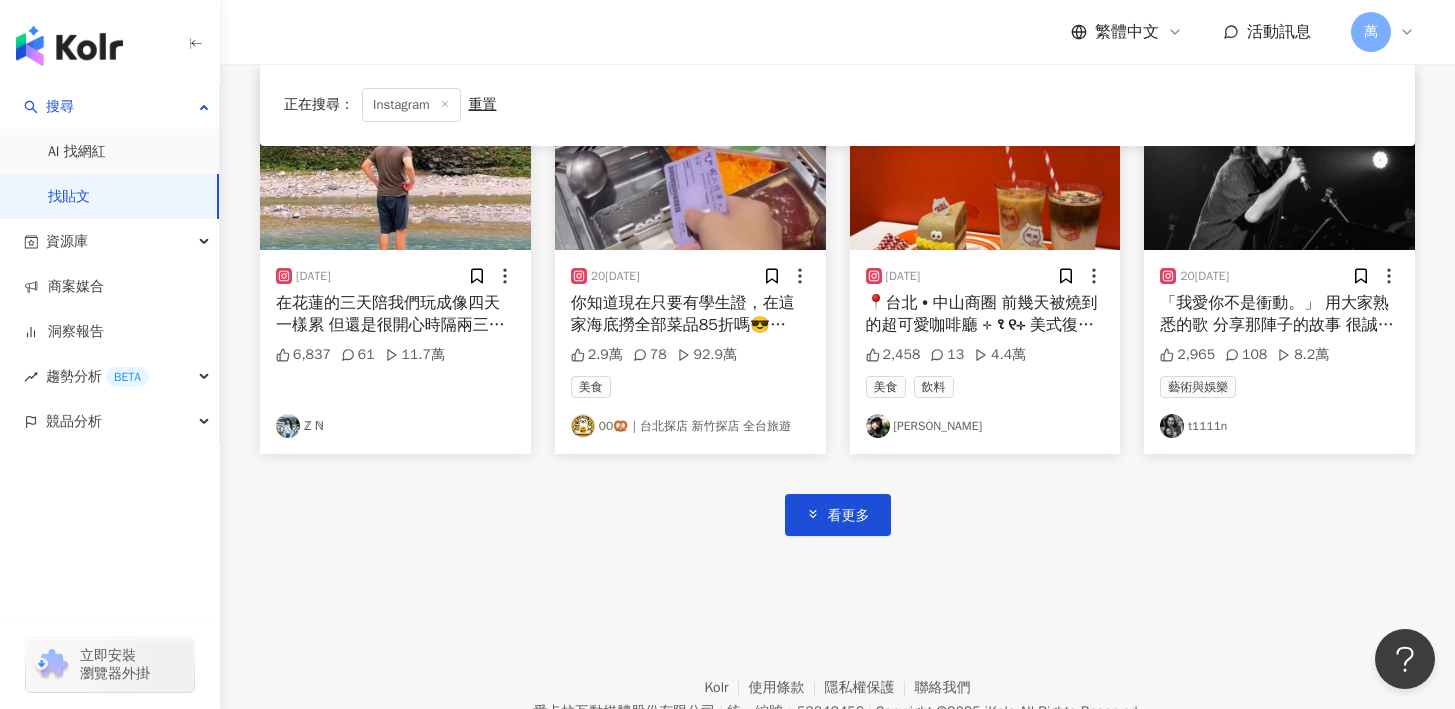 click on "2025/7/20 超過時間家門口見
-
這我鄰居
從小到大青梅青梅（沒有竹馬所以
新時代女性榜樣
每天喝三杯飲料
友誼長存25年
秘訣在於馬上轉錢
#成年人吃飯 #買單 #朋友
#旭集 #欠錢不好 #青梅青梅 8.6萬 173 131萬 家庭 感情 令人稱羨的離職生活 2025/7/13 來來來，地獄門口這邊排隊
#gtav #gta #遊戲 #shorts #娛樂 #gta5 #gtaonline #惡搞 #地獄 #梗 #地獄梗 8萬 286 127萬 遊戲 實況 檸檬宅 2025/7/12 莎瓦迪卡🇹🇭 22萬 2 4,239 商業合作 2025/7/16 #麥當勞新品 剛剛看到新聞馬上跟大家分享！！
台灣麥當勞居然要出 #楊枝甘露冰炫風🥭
之前超多人敲碗回歸的 #香芋派 8/20正式回歸
趕快分享給要請你吃冰炫風的朋友吧🍦
📌全台麥當勞 @mcdonaldstw
#麥當勞 #麥當勞新品 #全台美食 #冰炫風 #新品 5.9萬 107 促購導購 日常話題 00🥨｜台北探店 新竹探店 全台旅遊 2025/7/19 2.2萬 267 99.7萬 教育與學習 2025/7/14 208" at bounding box center [837, -3161] 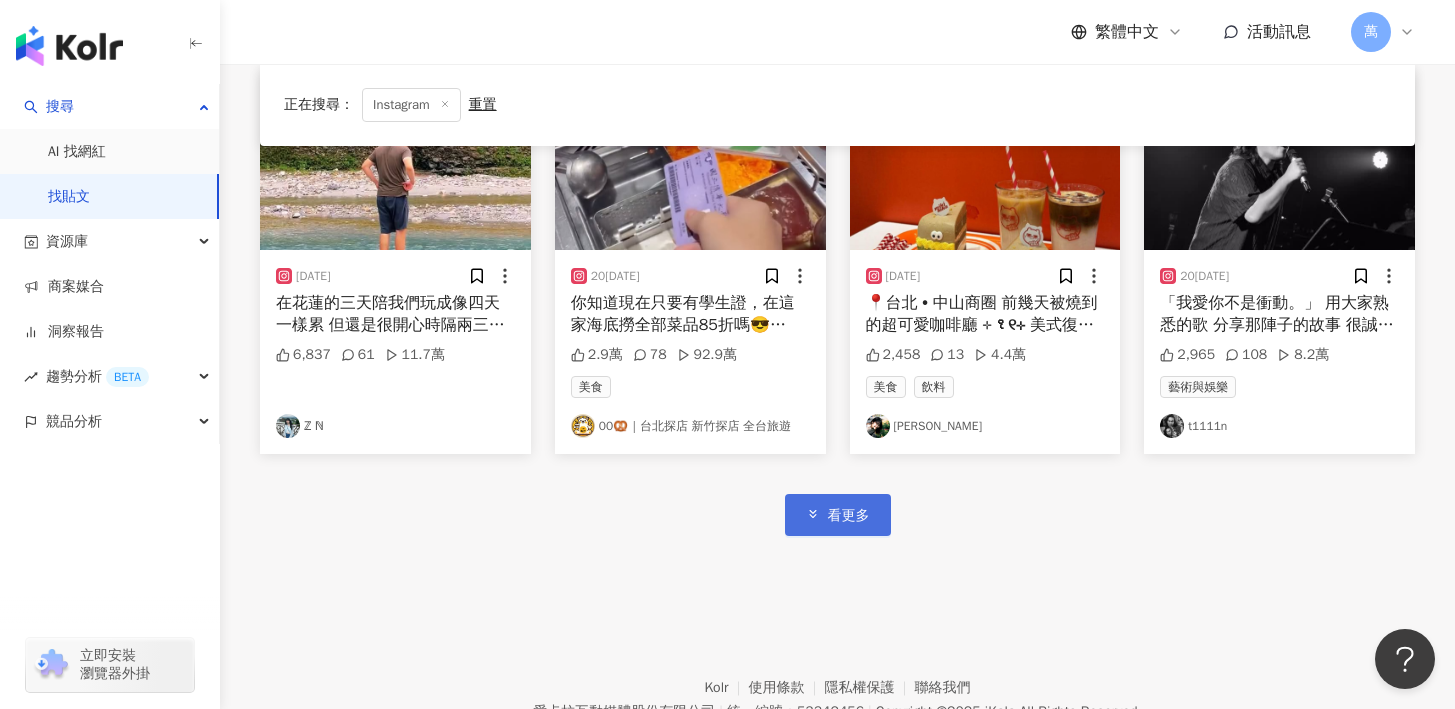 click on "看更多" at bounding box center [838, 514] 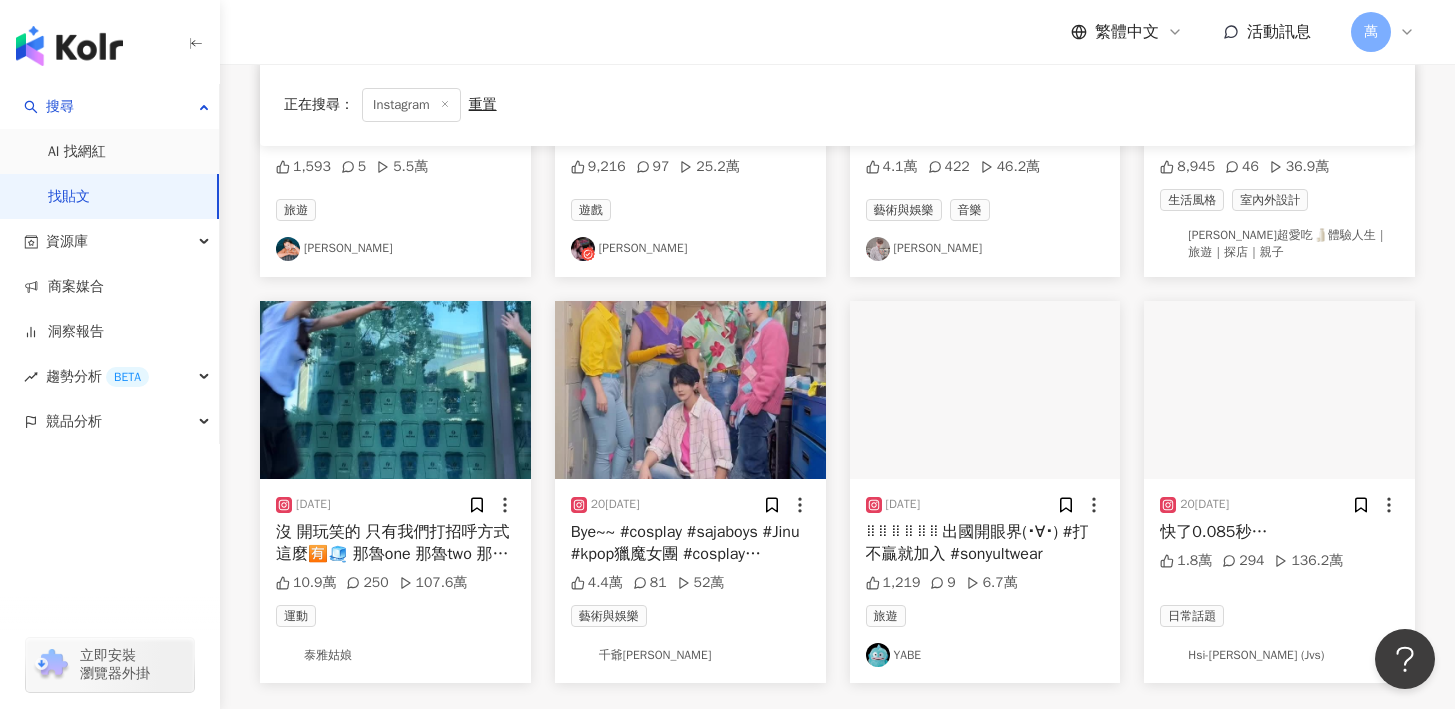 scroll, scrollTop: 8277, scrollLeft: 0, axis: vertical 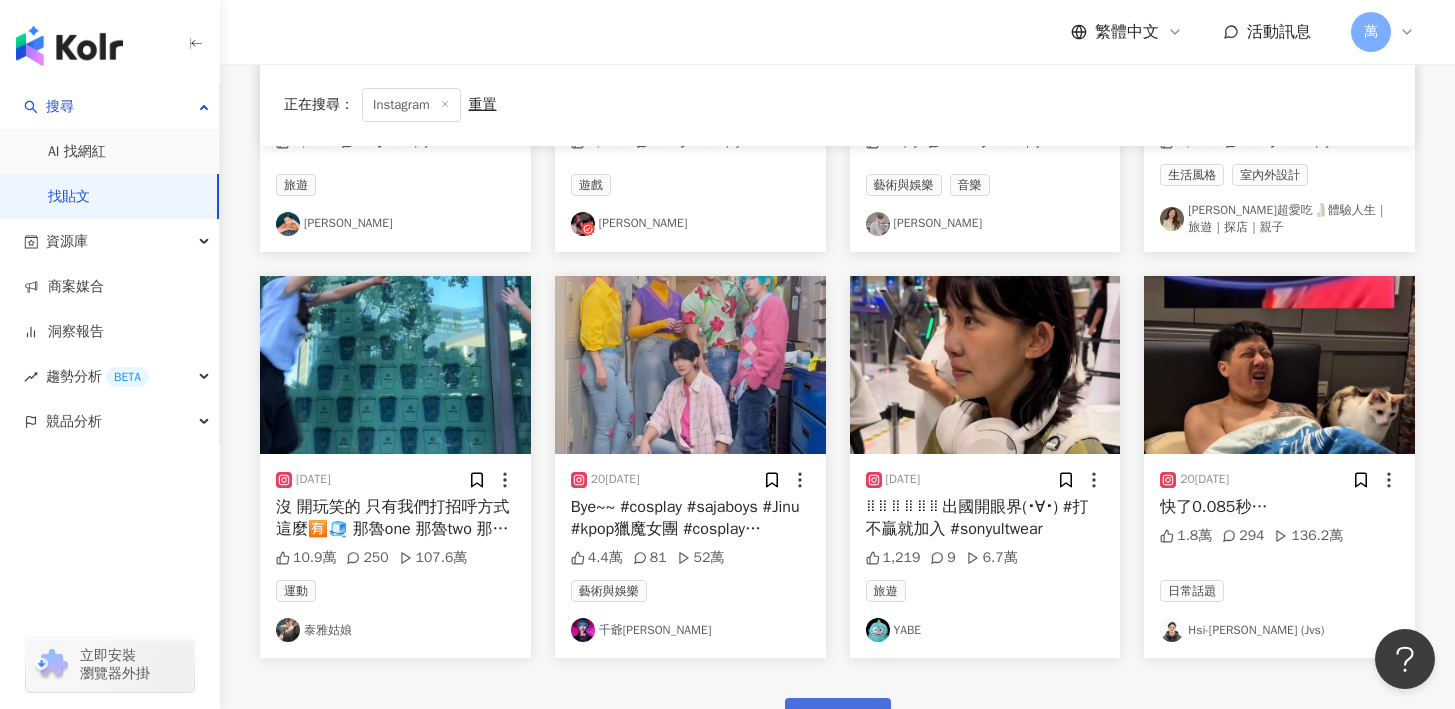 click on "看更多" at bounding box center [849, 719] 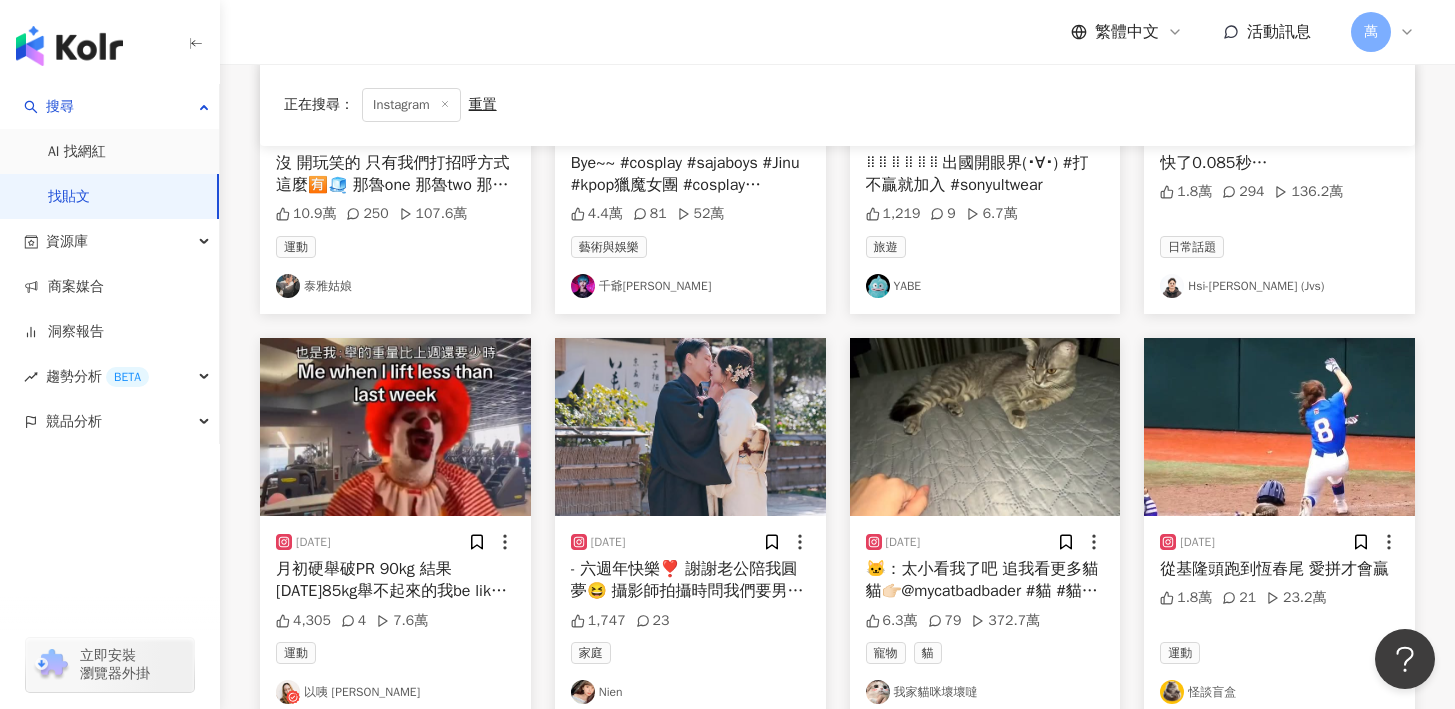 scroll, scrollTop: 8976, scrollLeft: 0, axis: vertical 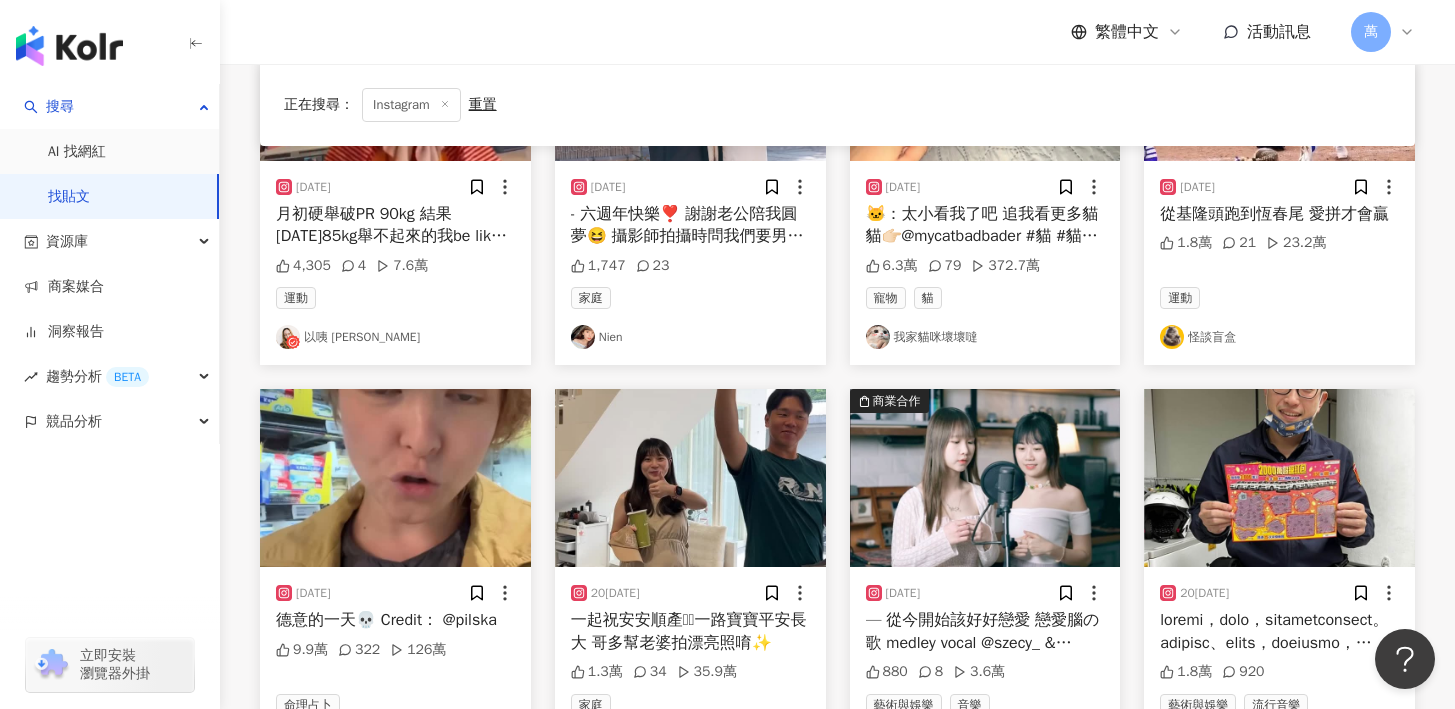 click on "—
從今開始該好好戀愛
戀愛腦の歌 medley
vocal @szecy_ & @chancharlie_
music arrangement and mixing by @chancharlie_
produced by @unknown_j.k.filmslimited @j.k.filmslimited
studio @andyyiuyiuyiu" at bounding box center (985, 631) 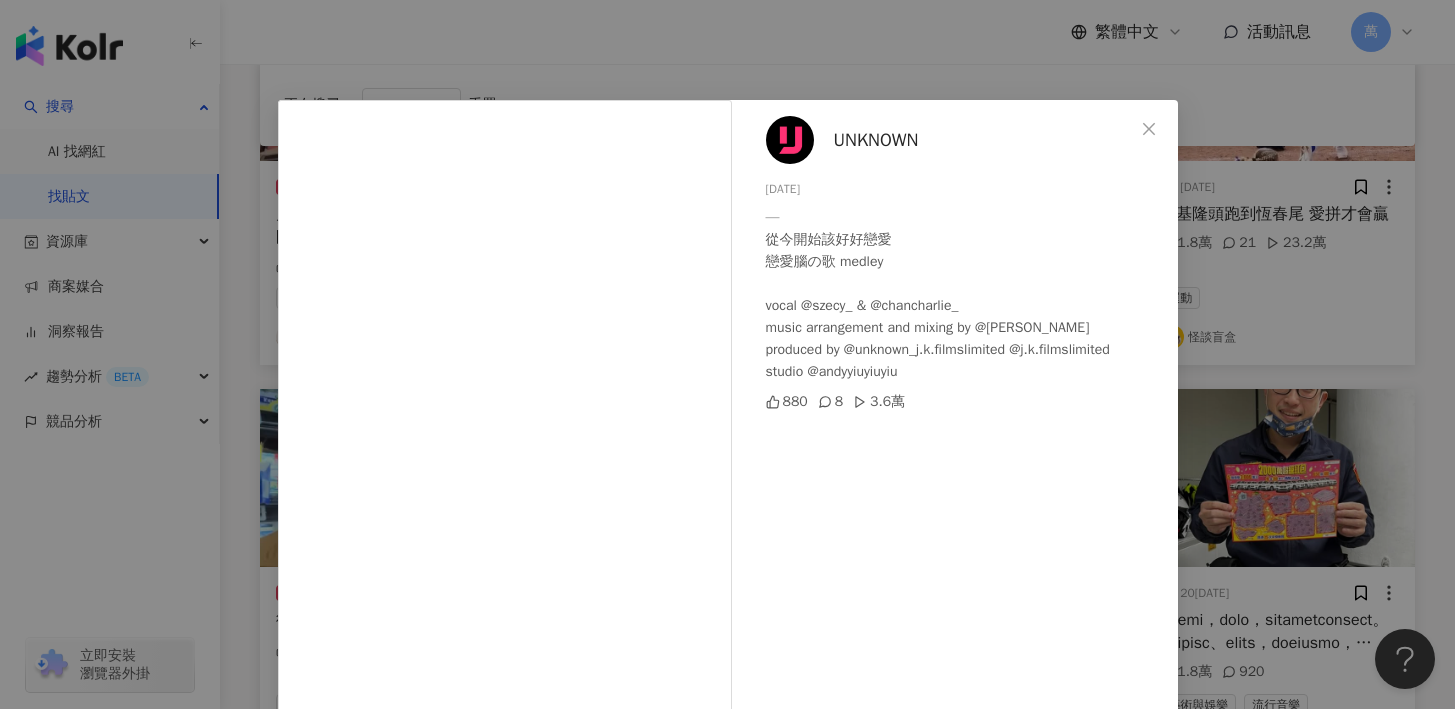 click on "UNKNOWN 2025/7/15 —
從今開始該好好戀愛
戀愛腦の歌 medley
vocal @szecy_ & @chancharlie_
music arrangement and mixing by @chancharlie_
produced by @unknown_j.k.filmslimited @j.k.filmslimited
studio @andyyiuyiuyiu 880 8 3.6萬 查看原始貼文" at bounding box center (727, 354) 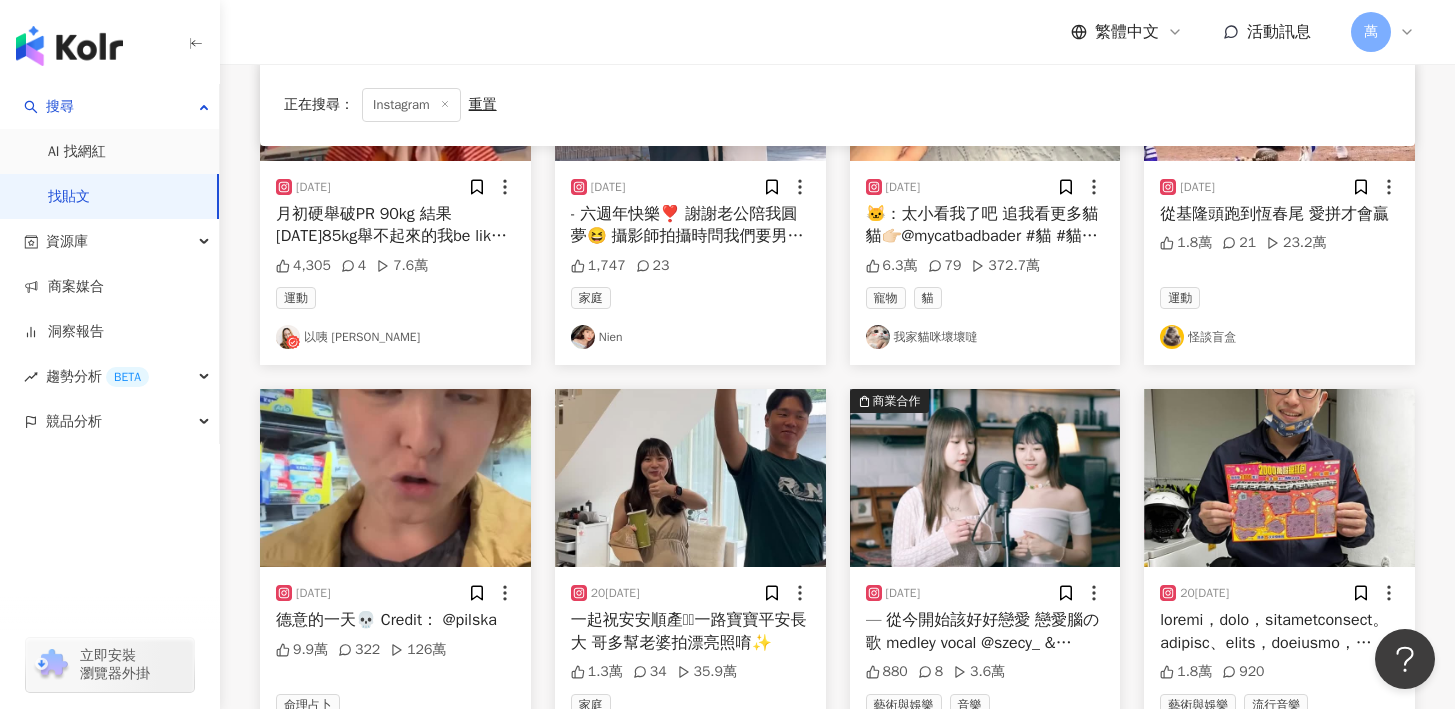 scroll, scrollTop: 9254, scrollLeft: 0, axis: vertical 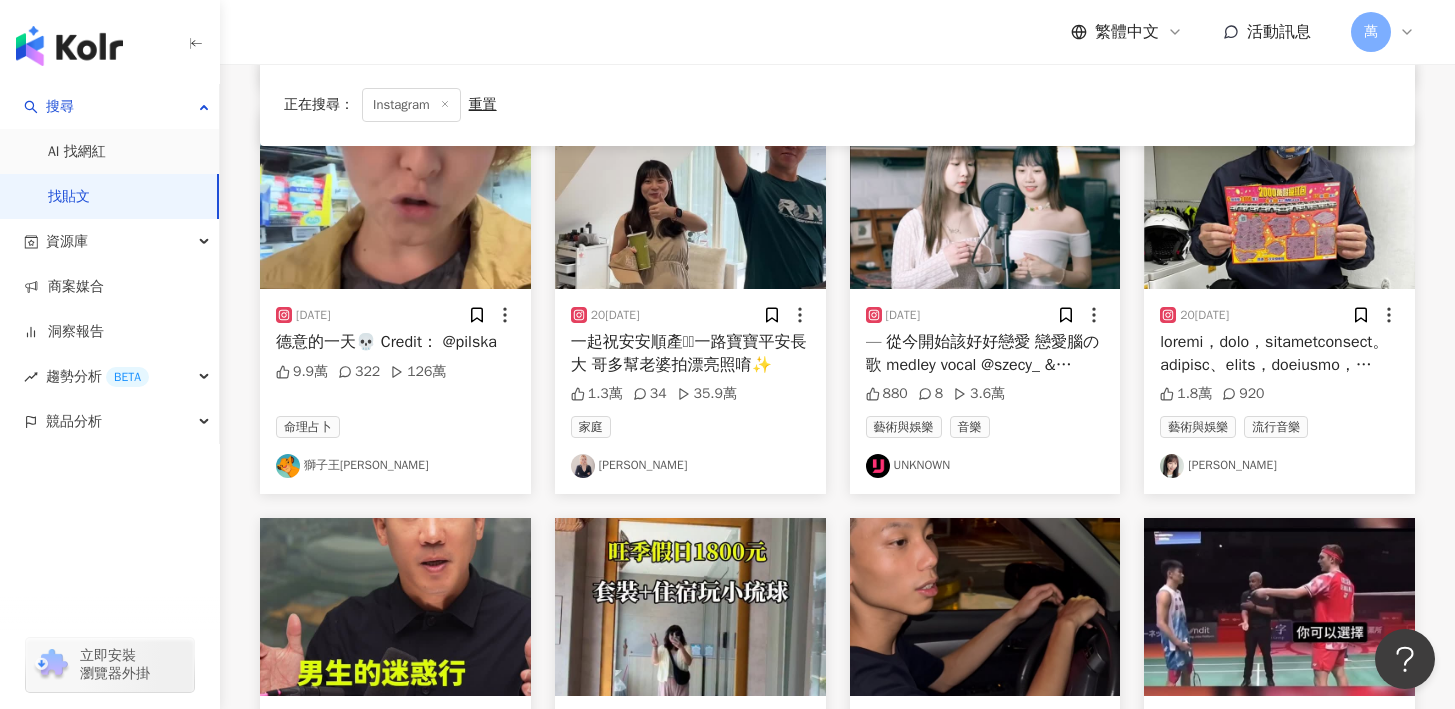 click at bounding box center [1279, 353] 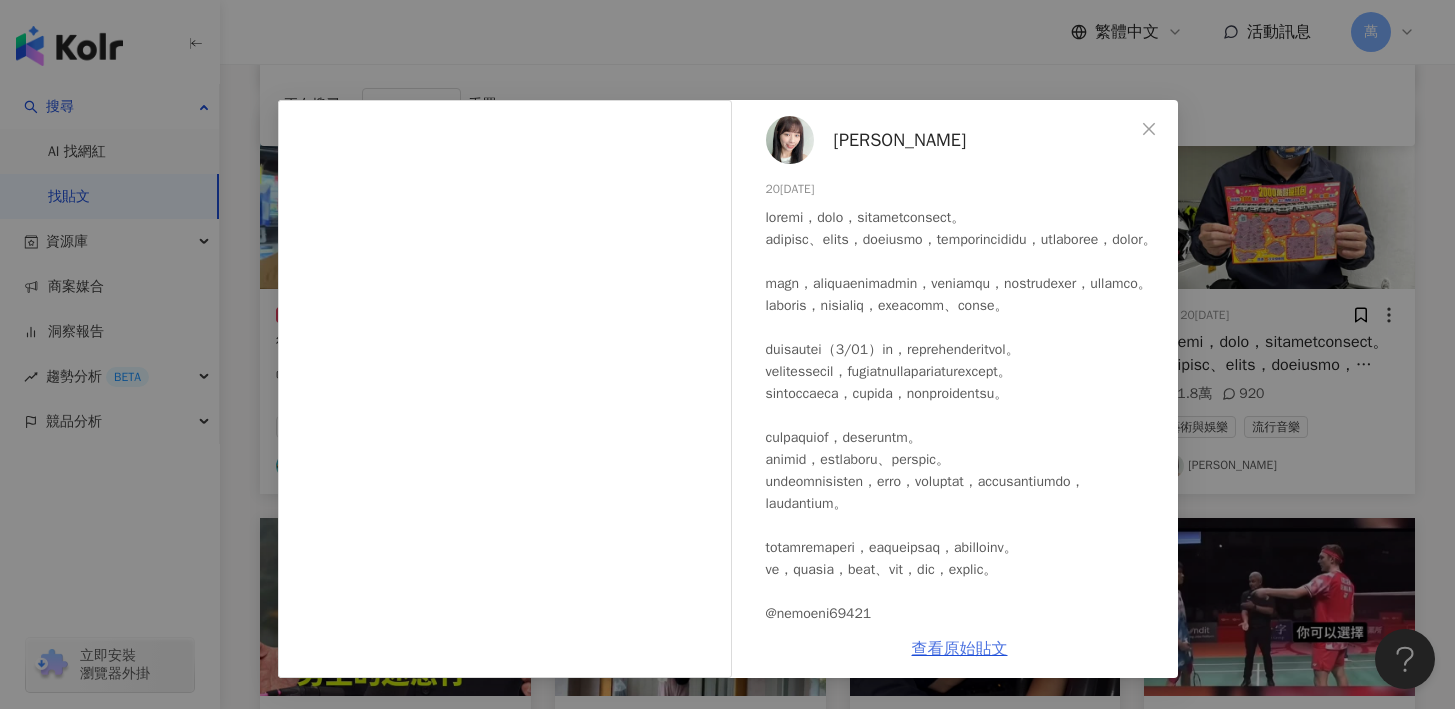 scroll, scrollTop: 12, scrollLeft: 0, axis: vertical 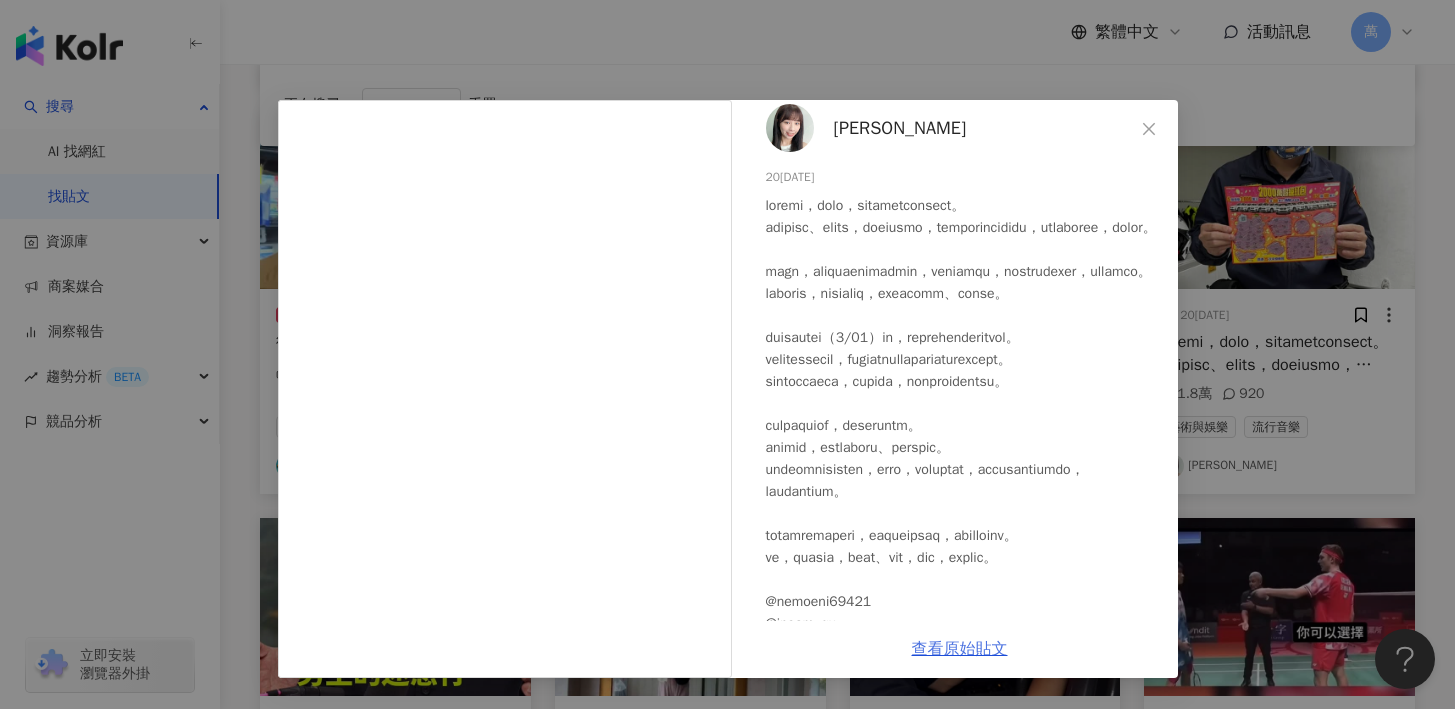 click on "查看原始貼文" at bounding box center [960, 649] 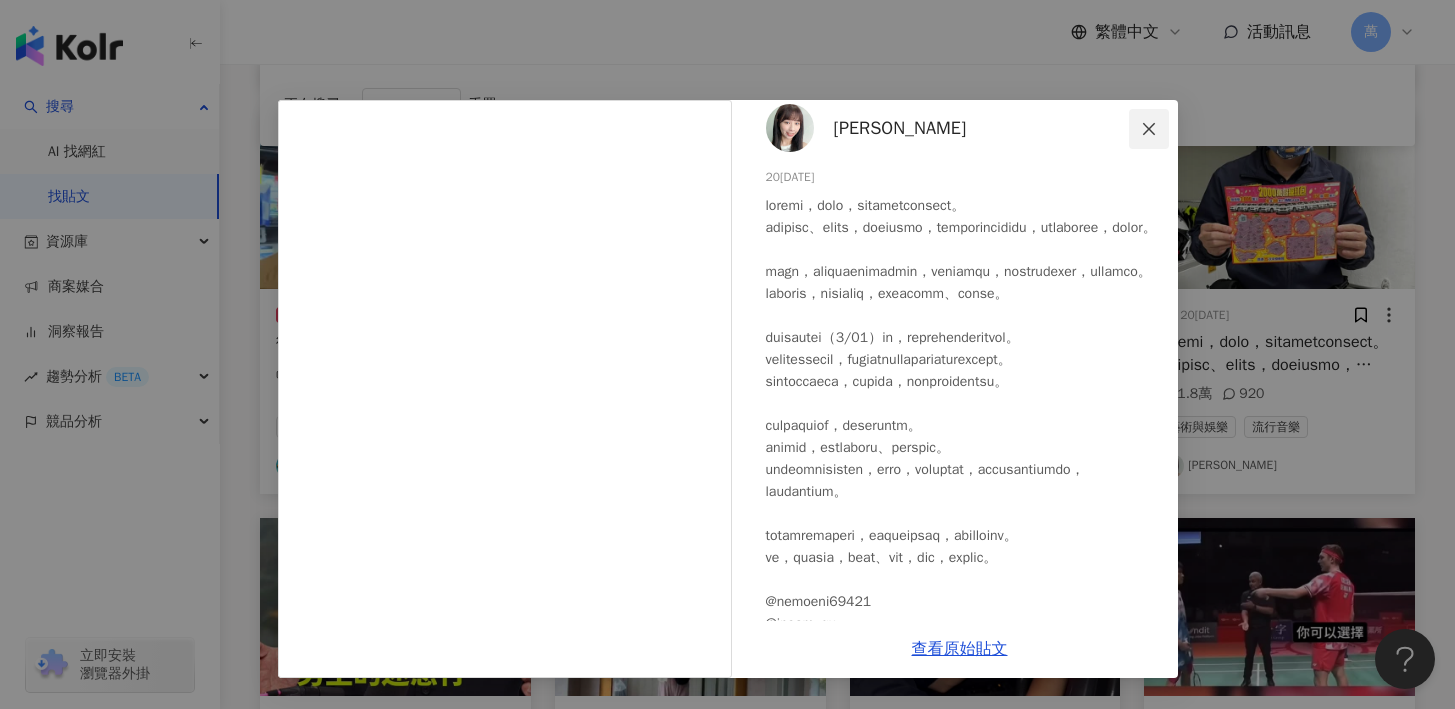 click at bounding box center (1149, 129) 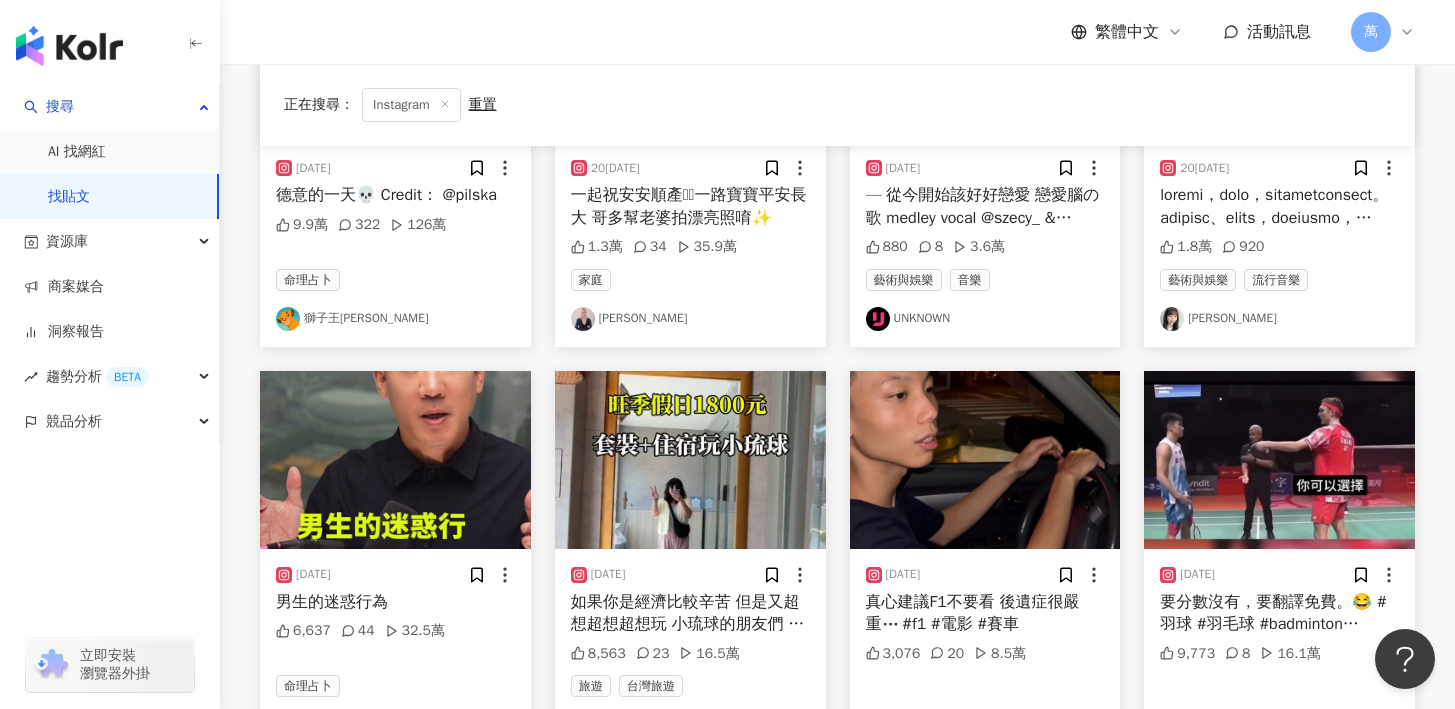 scroll, scrollTop: 9481, scrollLeft: 0, axis: vertical 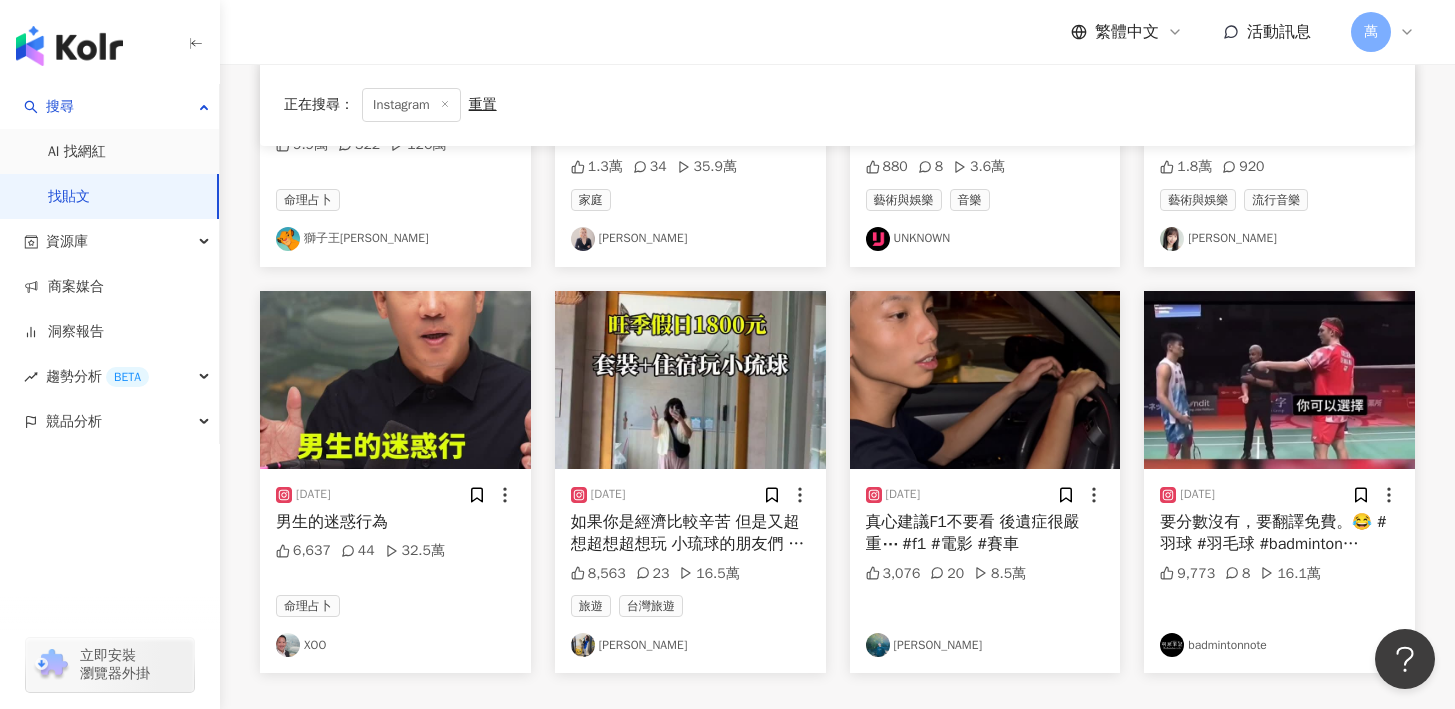 click on "看更多" at bounding box center [838, 733] 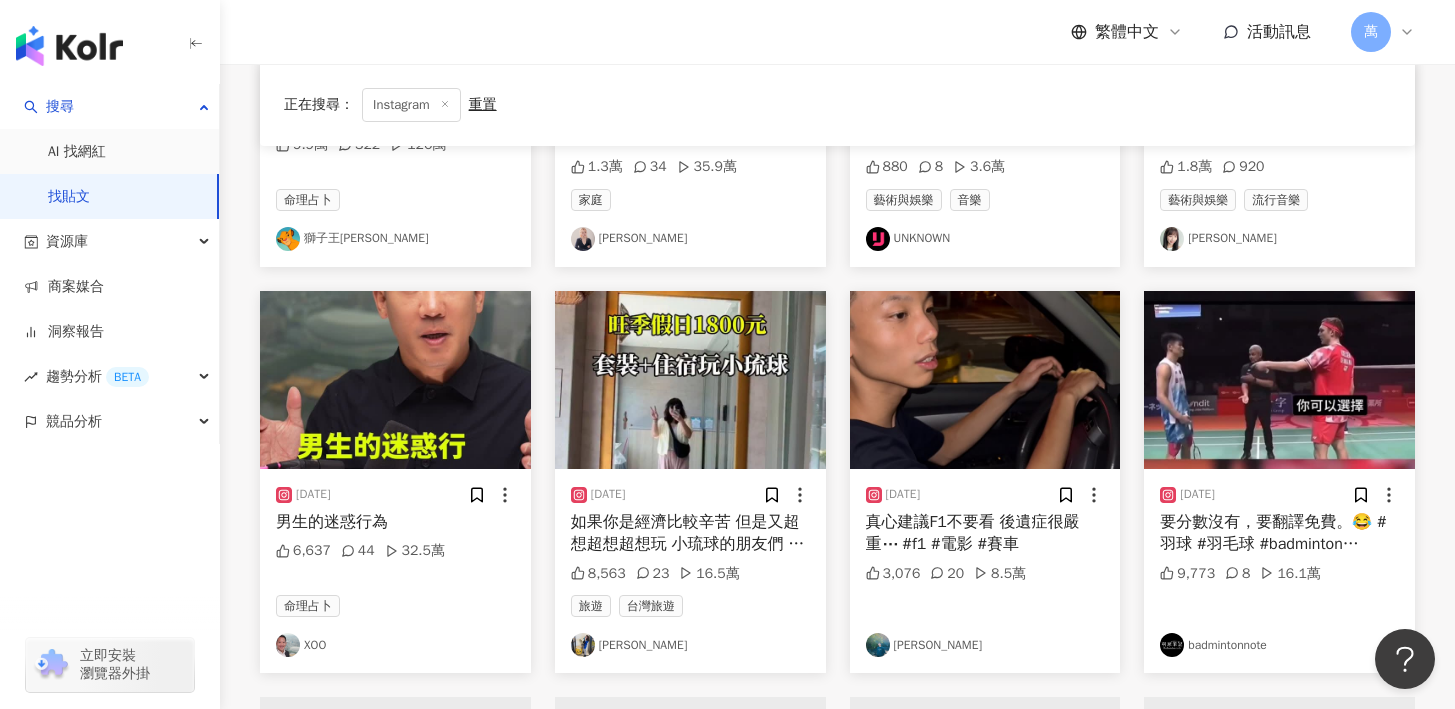 click on "男生的迷惑行為" at bounding box center (395, 522) 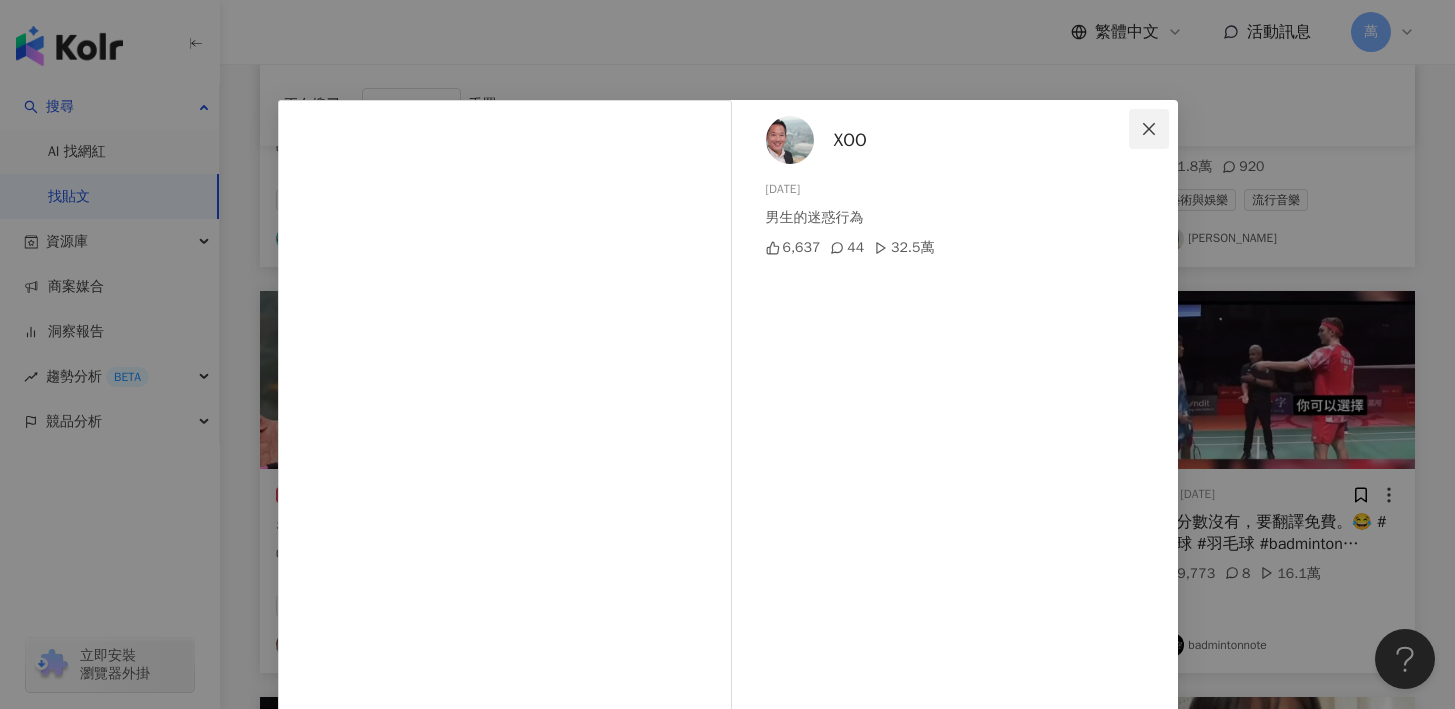 click at bounding box center (1149, 129) 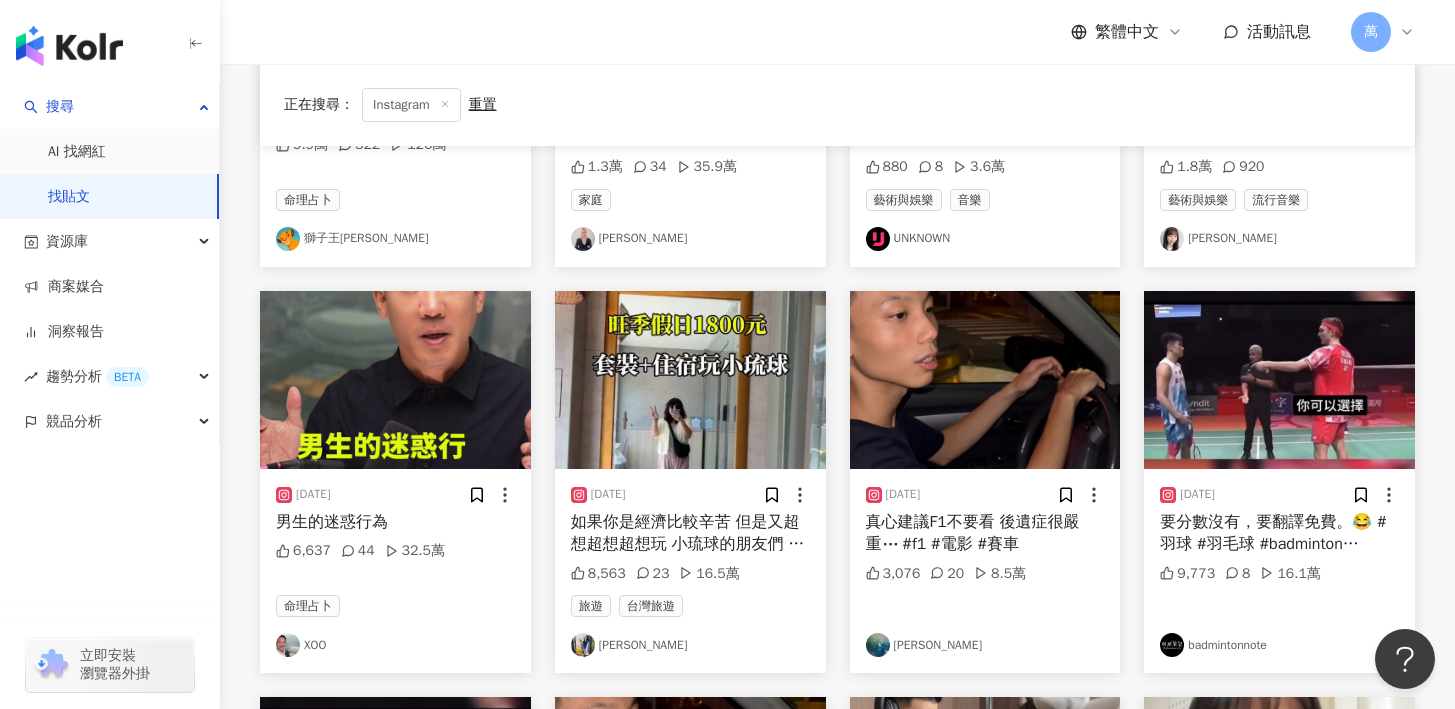 scroll, scrollTop: 9894, scrollLeft: 0, axis: vertical 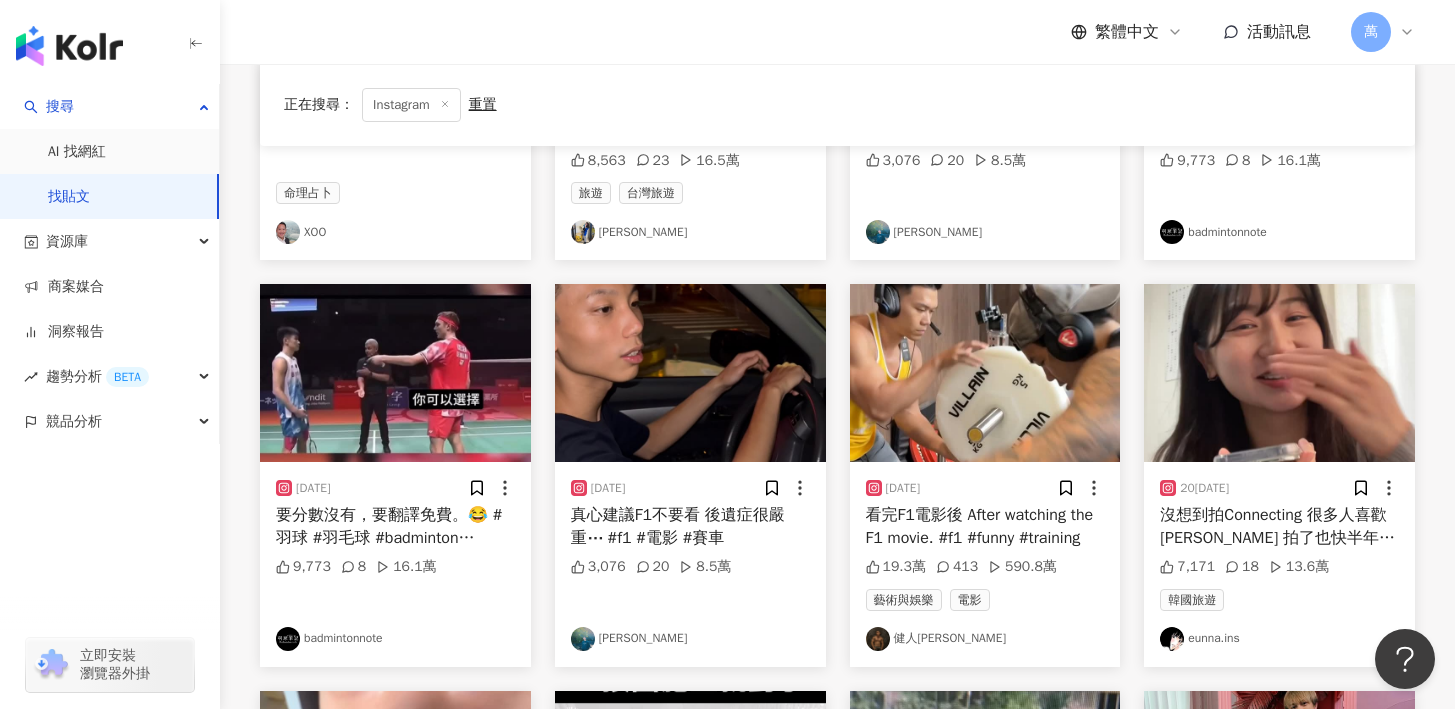click on "沒想到拍Connecting 很多人喜歡哈哈哈
拍了也快半年真的韓語也進步更多了
大家之後還想看什麼有關韓文的題材再跟我說！打電話影片就更新到這邊啦！🫰🏻
如果想要練習韓文口語 還有下載 connecting ！
#韓國留學生 #韓國留學 #커넥팅어플 #韓語口說 #開啟通話吧 #韓文 #connecting #韓語 #커넥팅 #reels" at bounding box center (1279, 526) 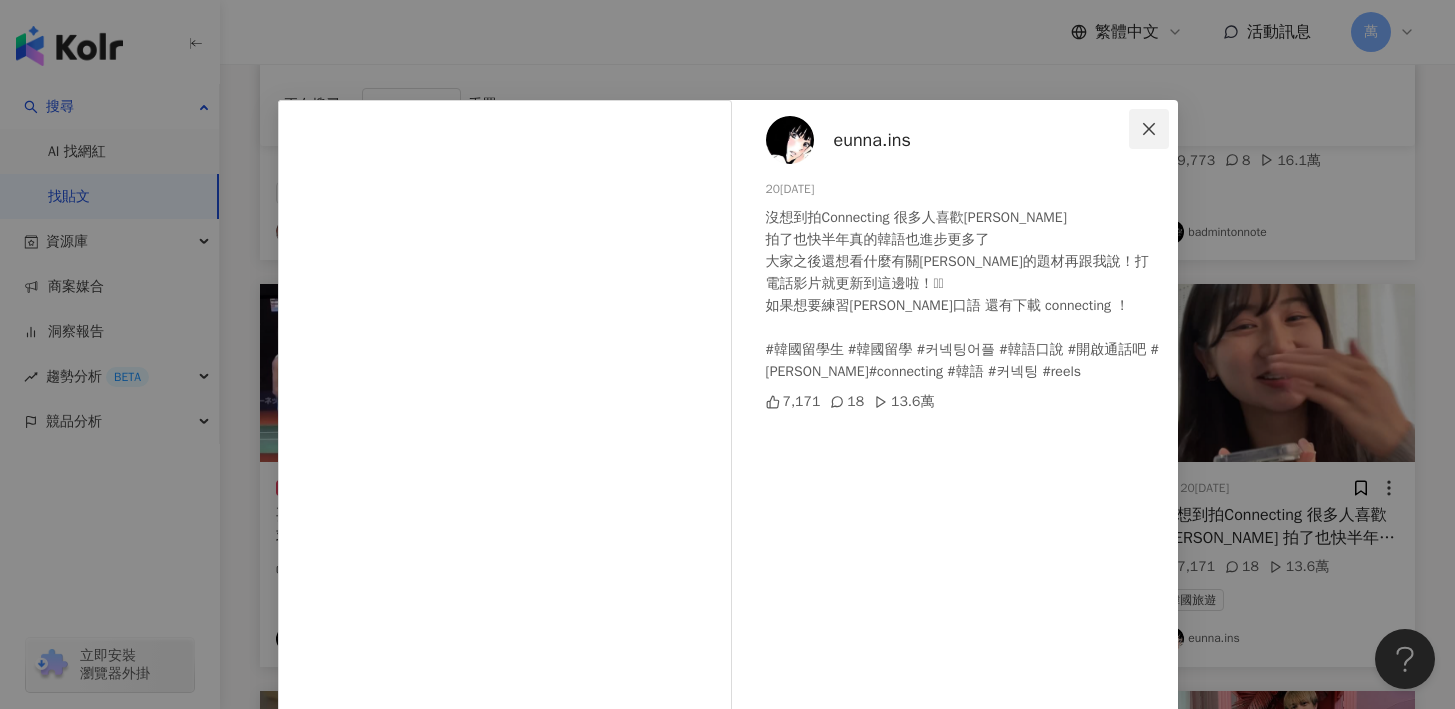 click 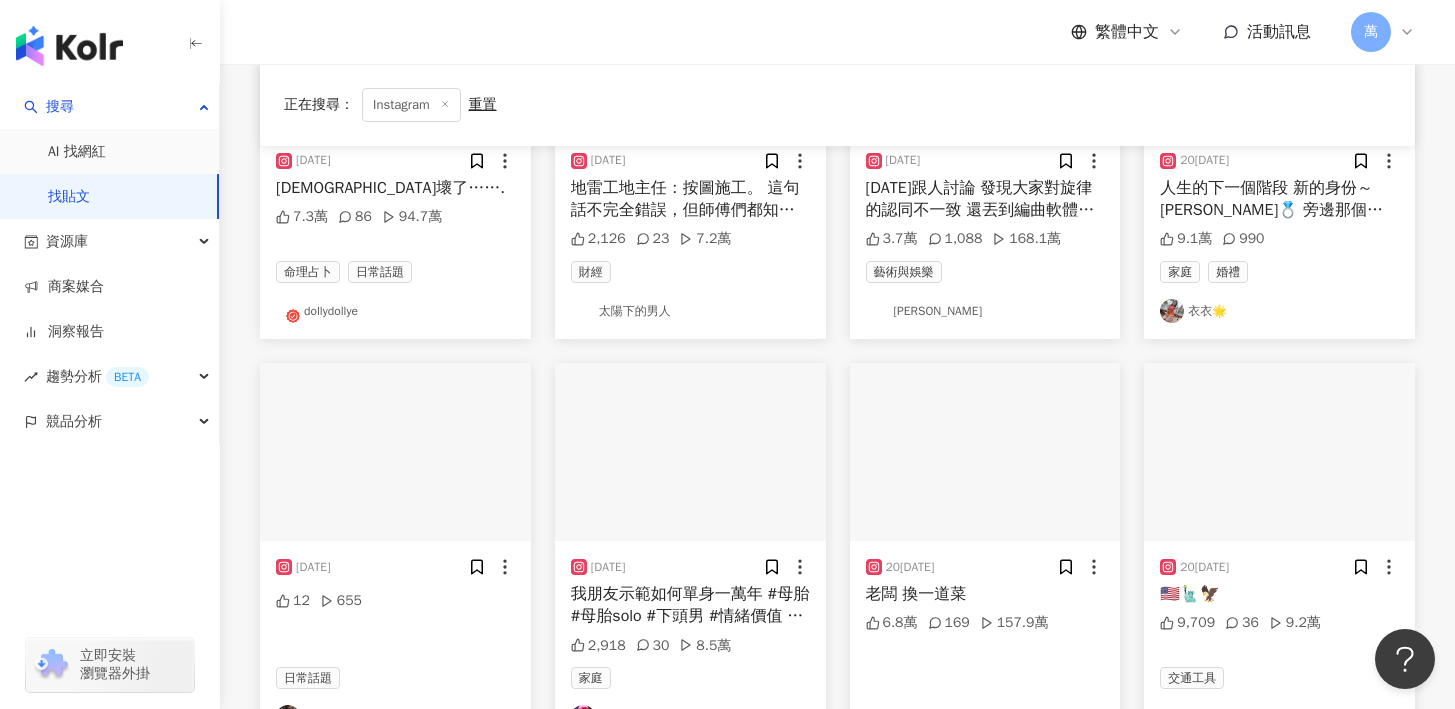 scroll, scrollTop: 10964, scrollLeft: 0, axis: vertical 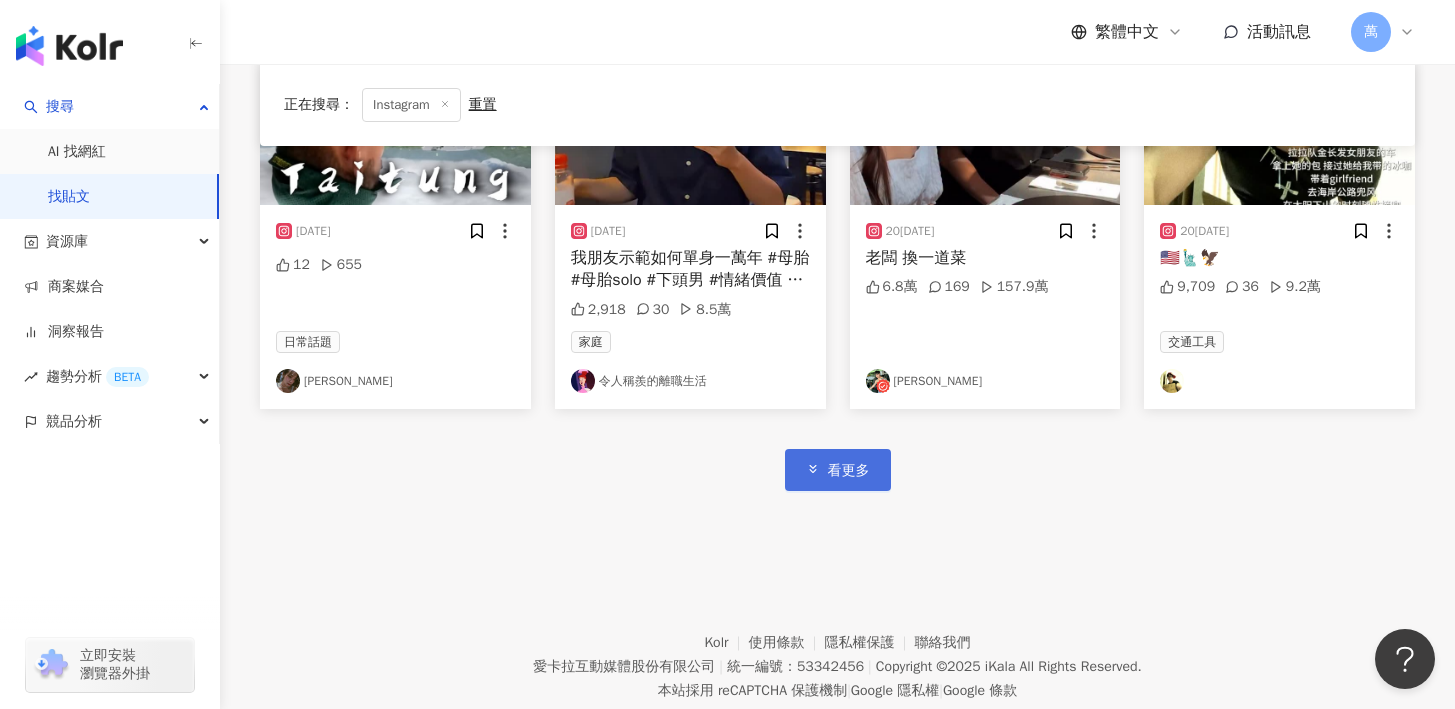 click on "看更多" at bounding box center (838, 469) 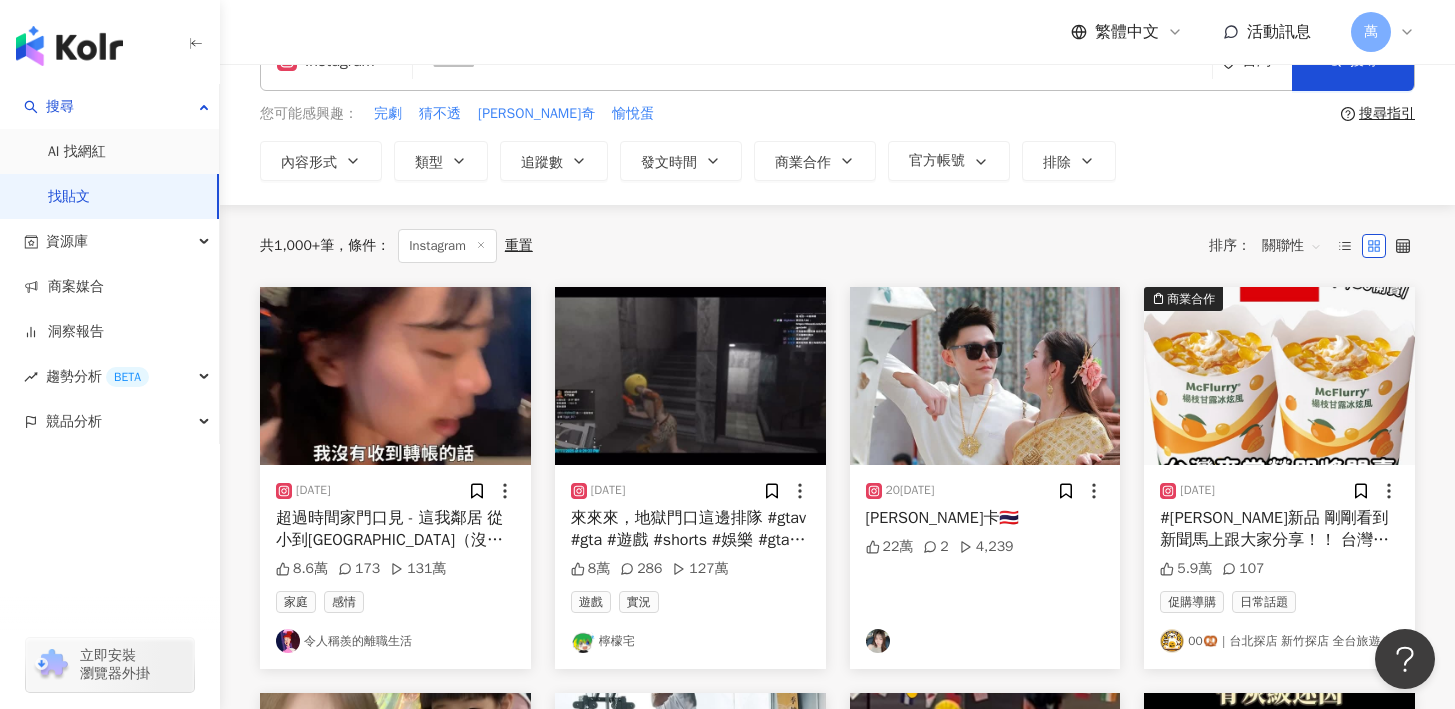 scroll, scrollTop: 0, scrollLeft: 0, axis: both 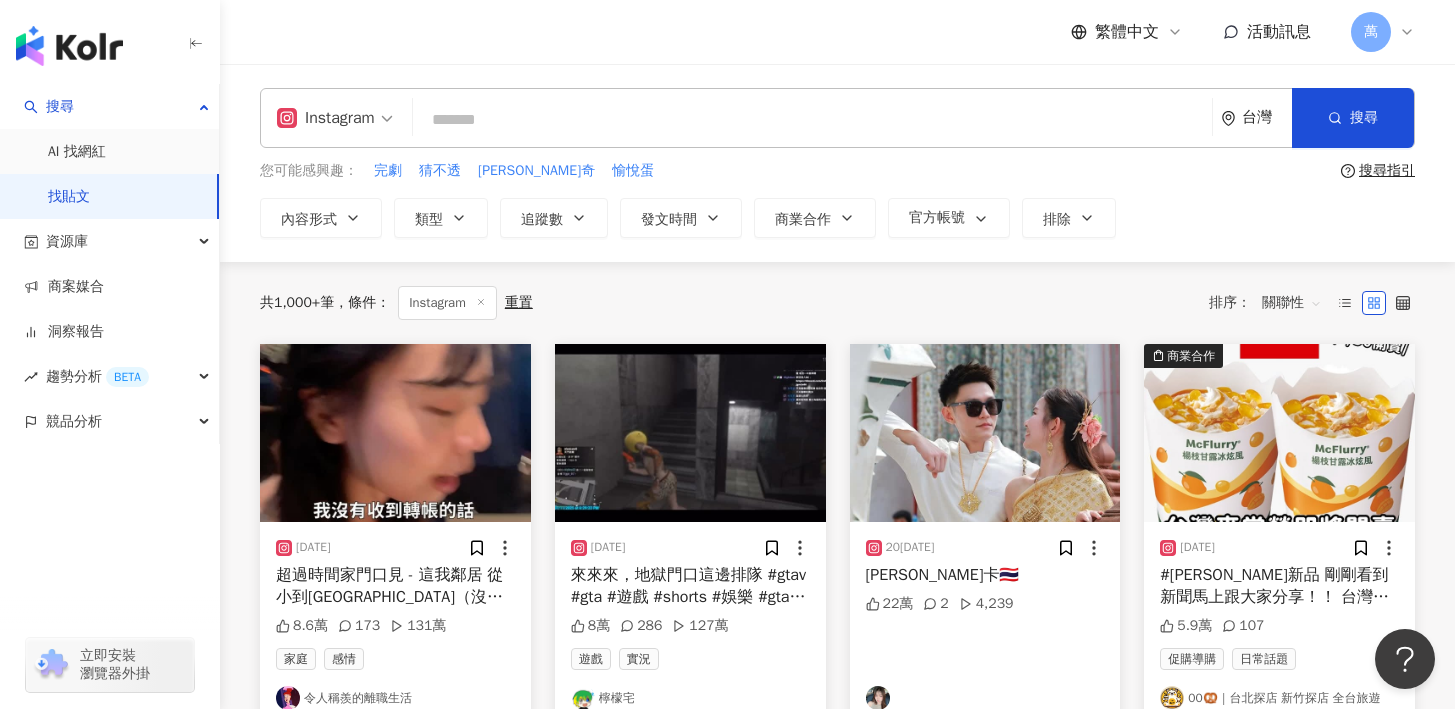 click at bounding box center (812, 119) 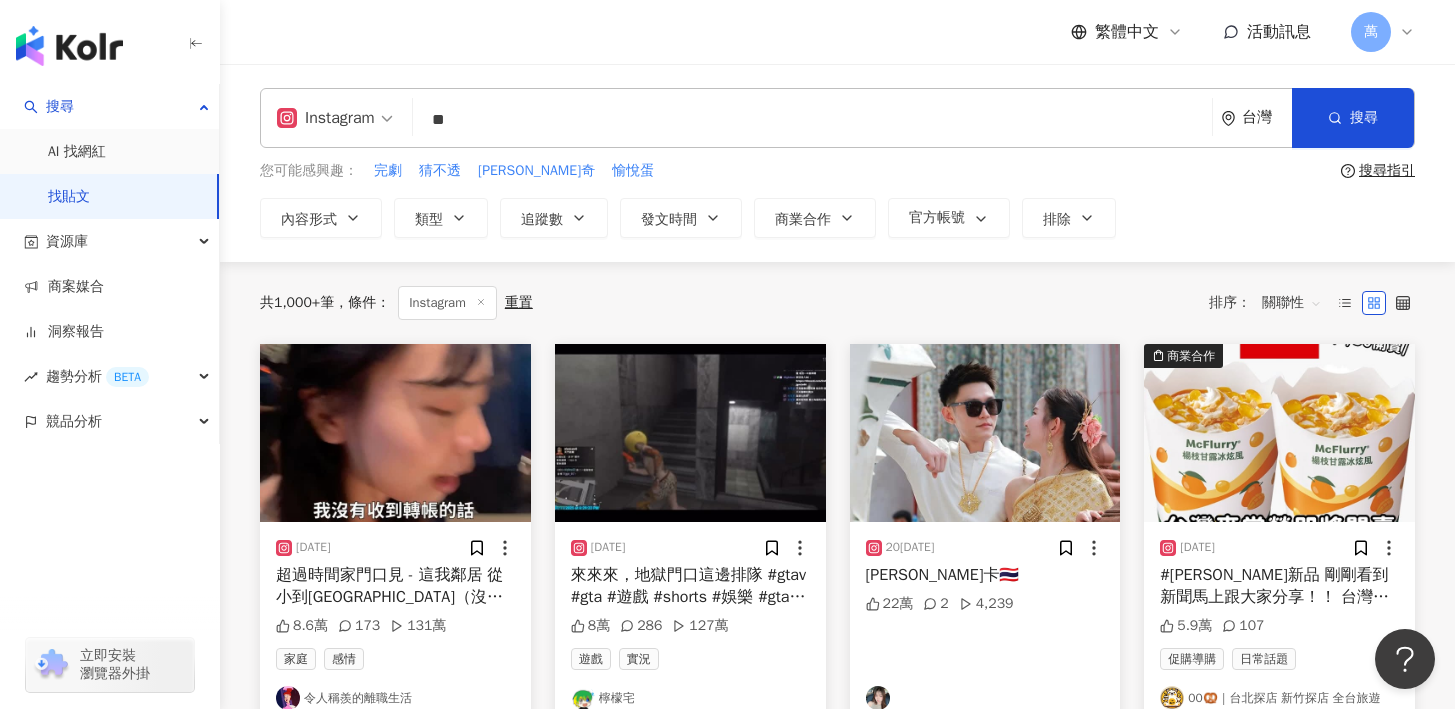 type on "*" 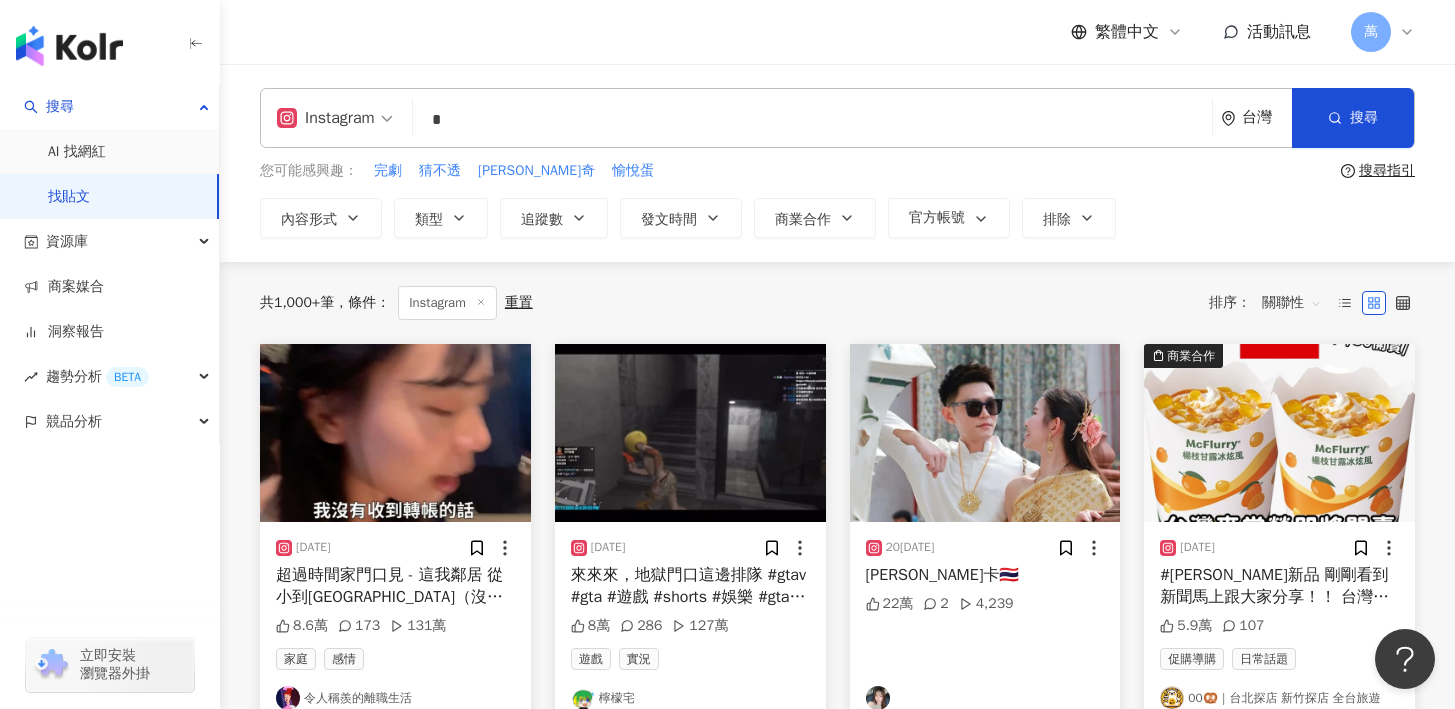 type on "*" 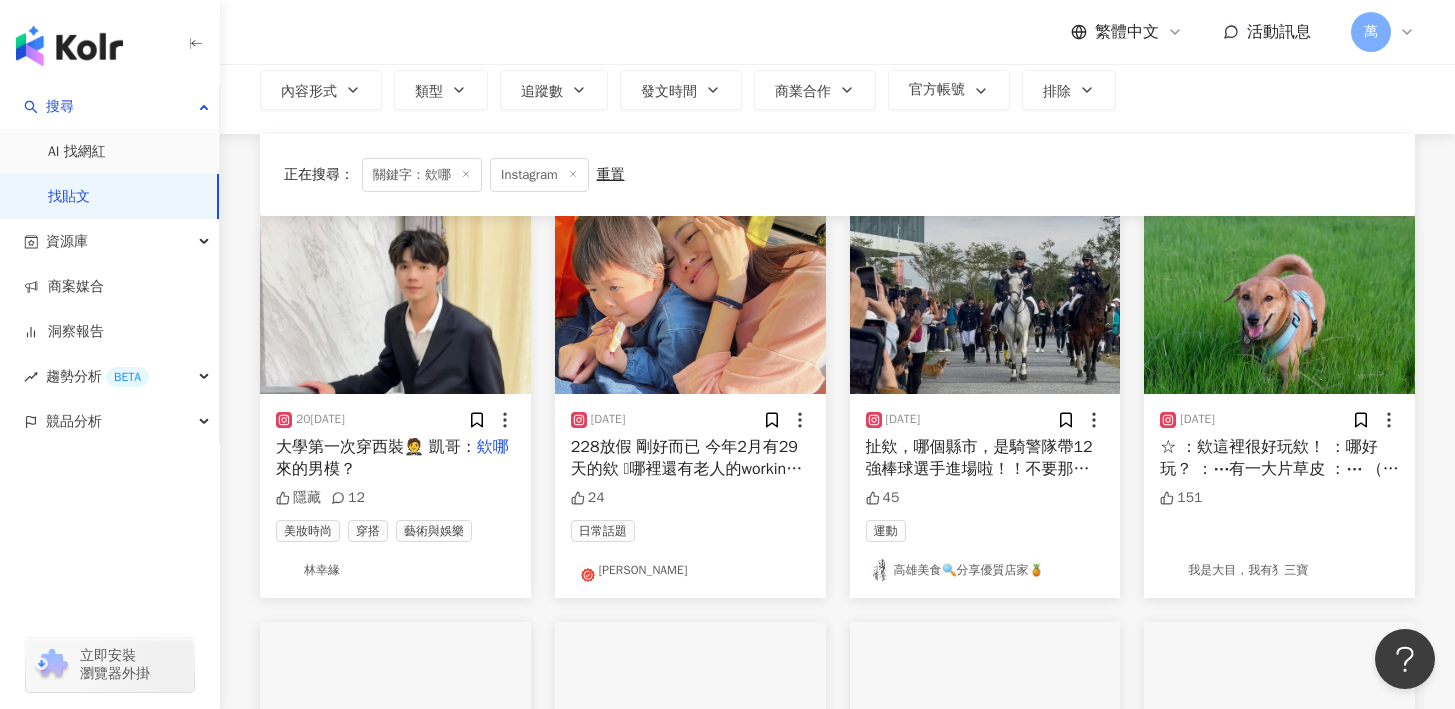 scroll, scrollTop: 0, scrollLeft: 0, axis: both 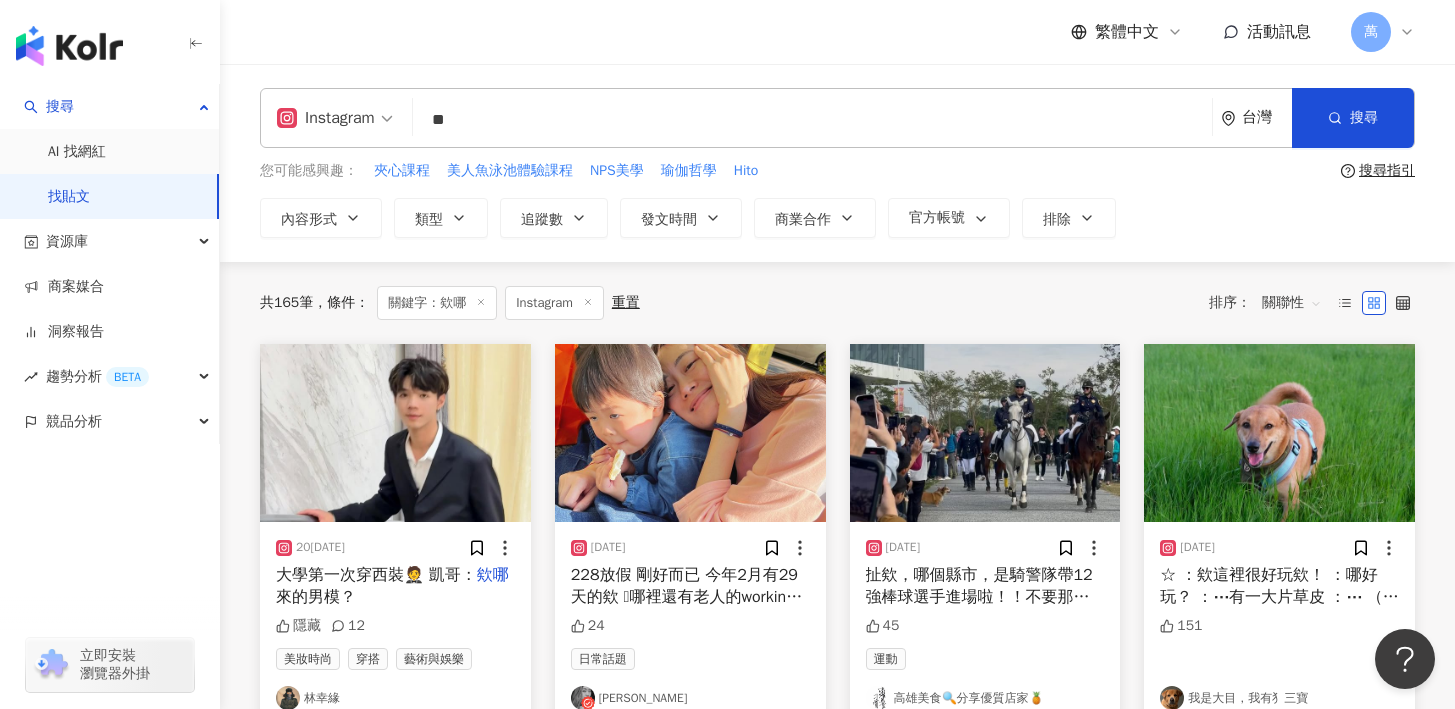 click on "**" at bounding box center [812, 119] 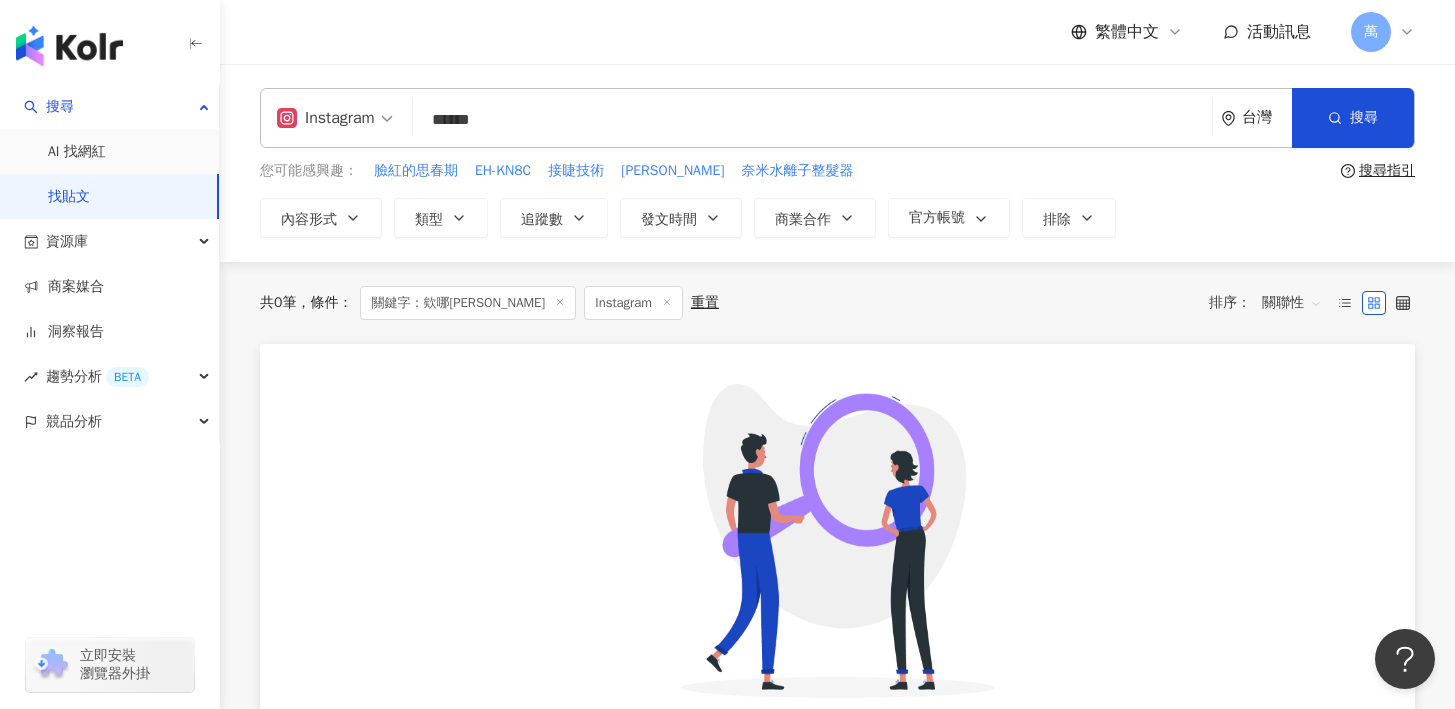drag, startPoint x: 474, startPoint y: 118, endPoint x: 408, endPoint y: 125, distance: 66.37017 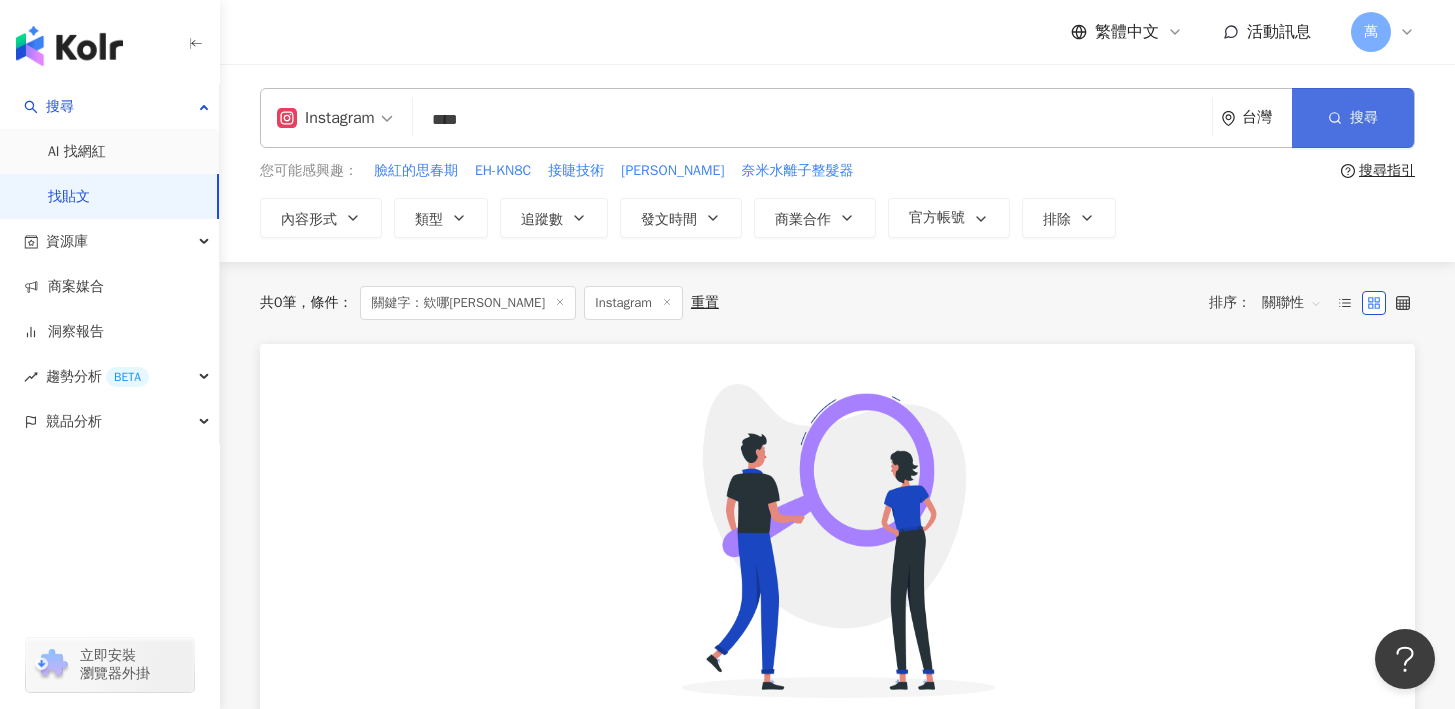 type on "****" 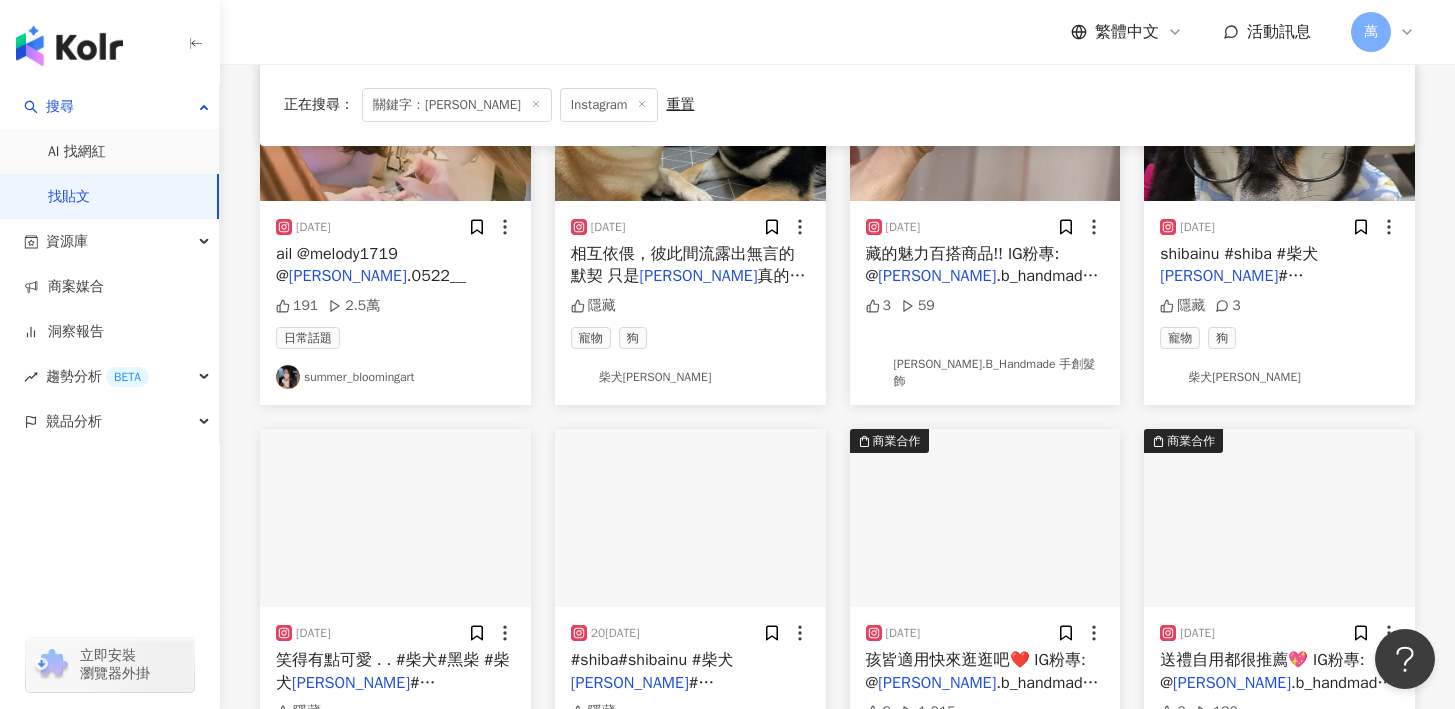 scroll, scrollTop: 1157, scrollLeft: 0, axis: vertical 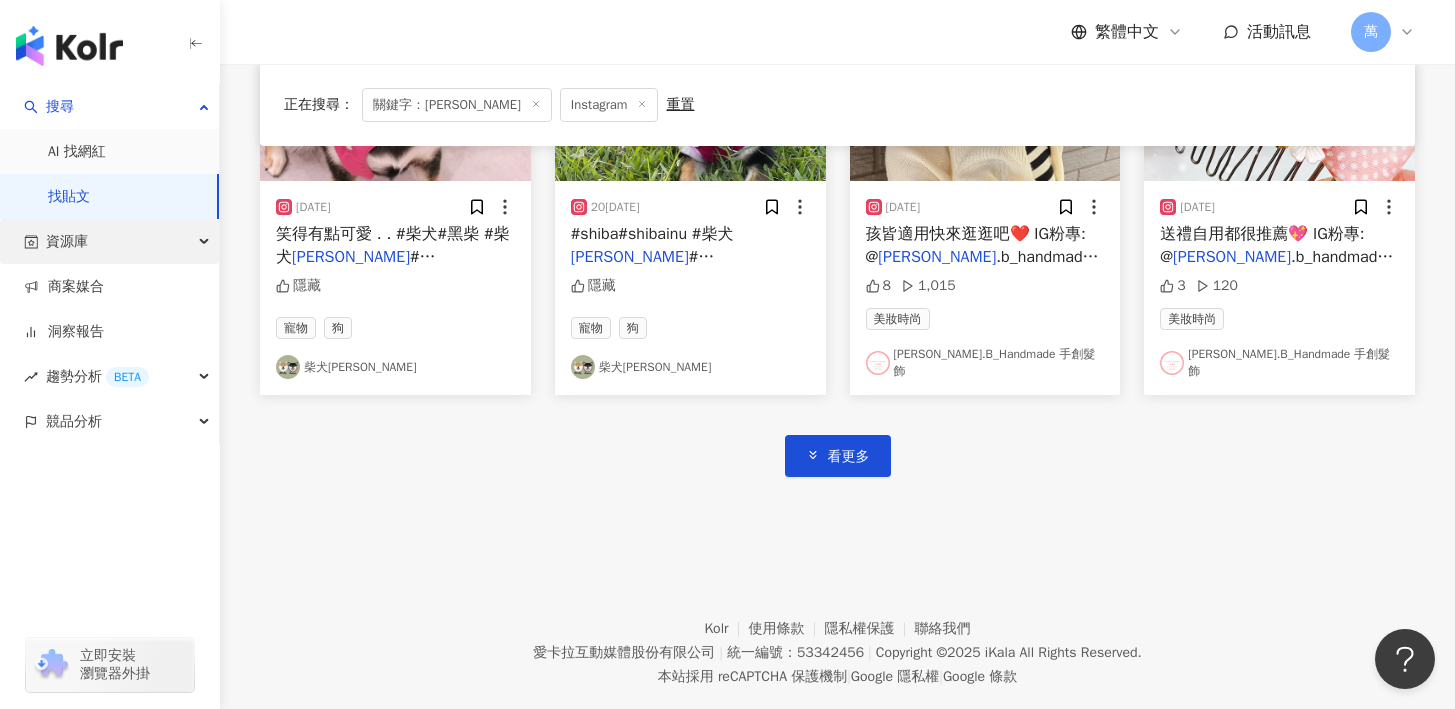 click on "資源庫" at bounding box center [109, 241] 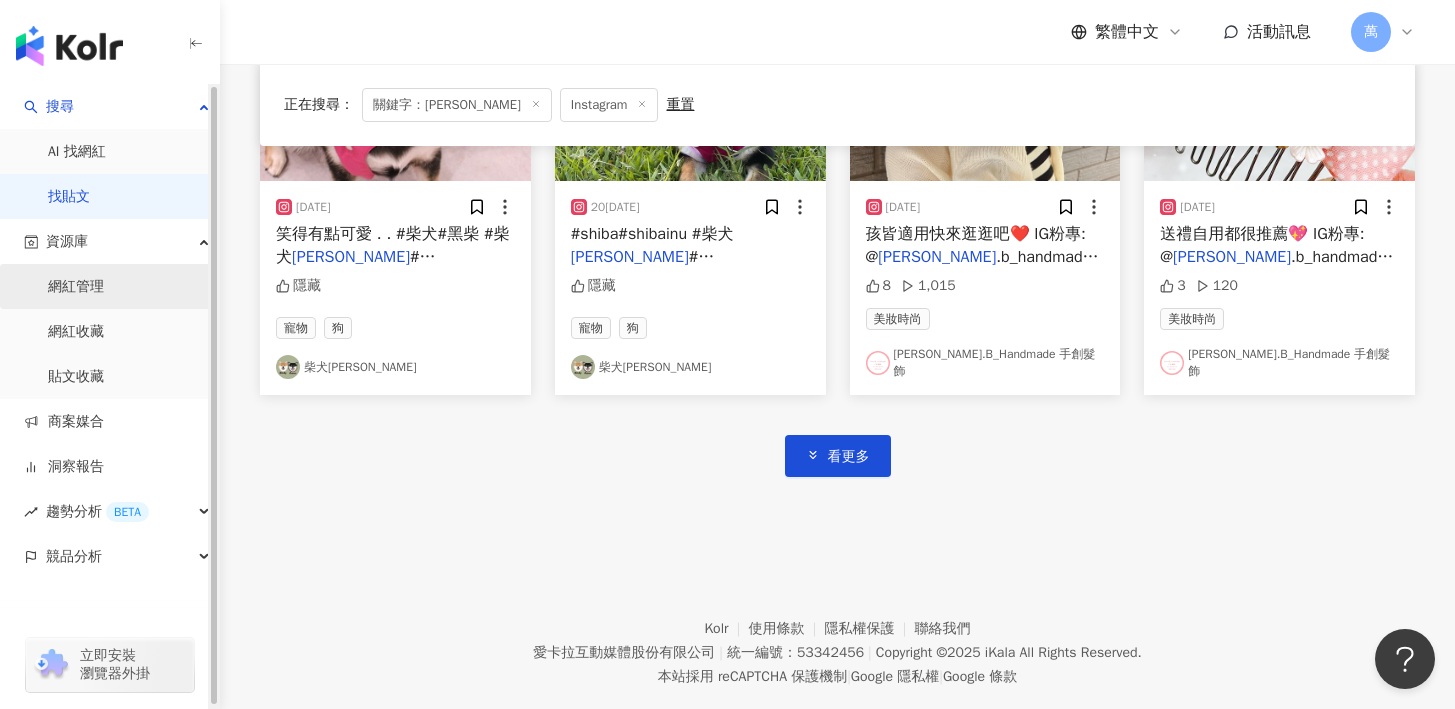 click on "網紅管理" at bounding box center (76, 287) 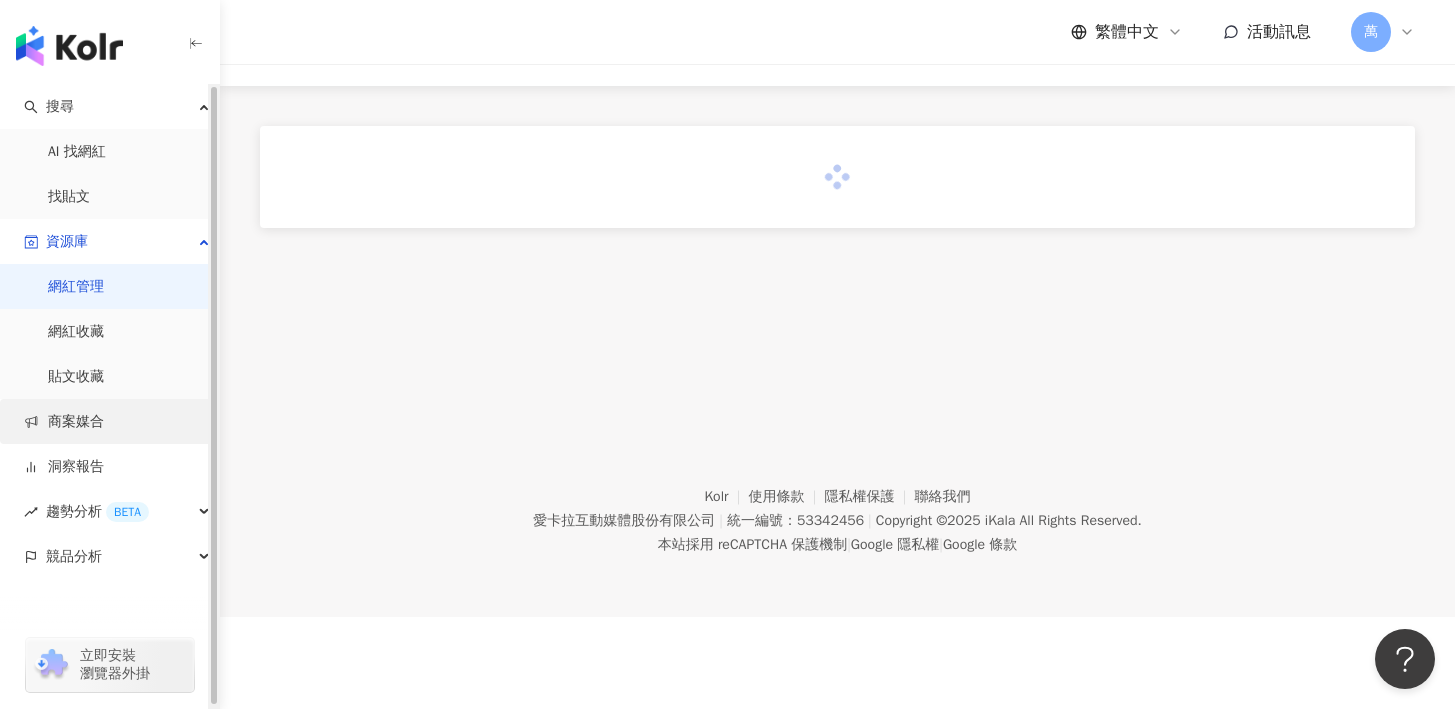 scroll, scrollTop: 0, scrollLeft: 0, axis: both 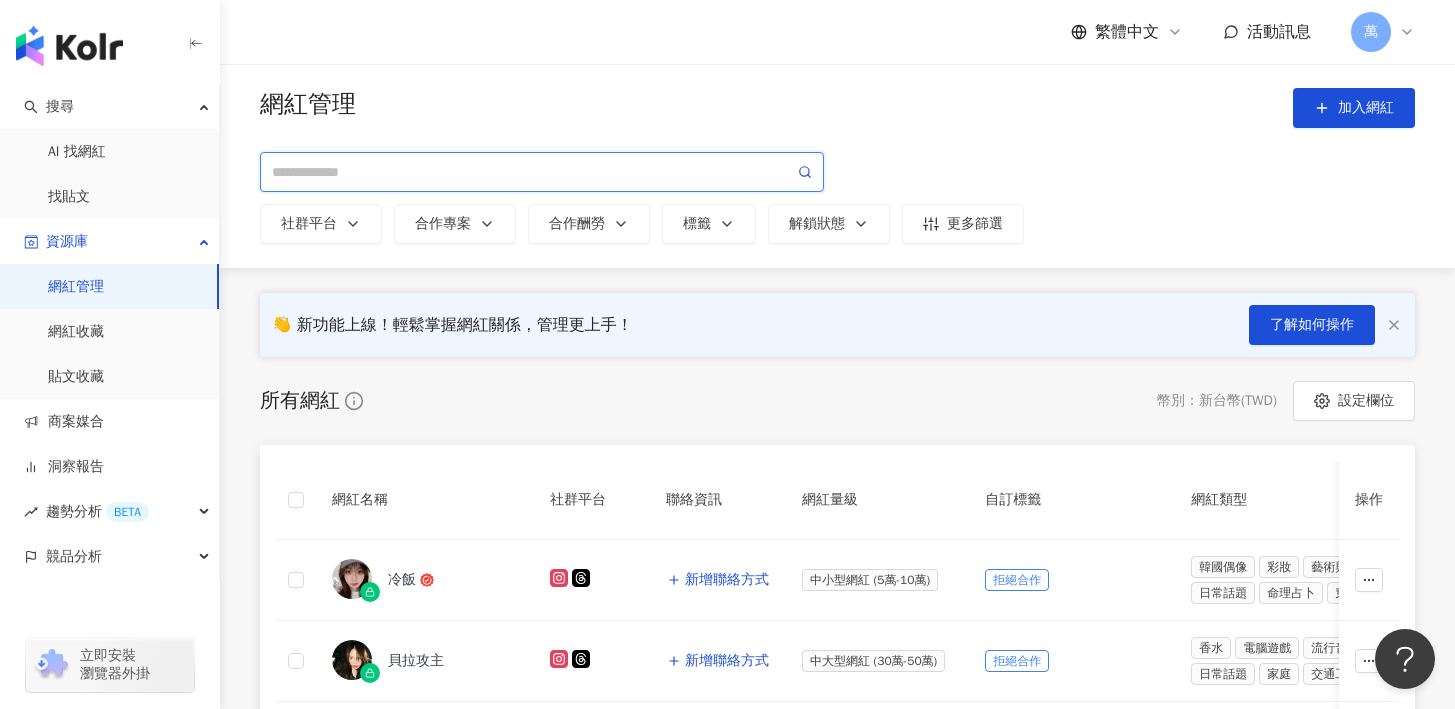 click at bounding box center [533, 172] 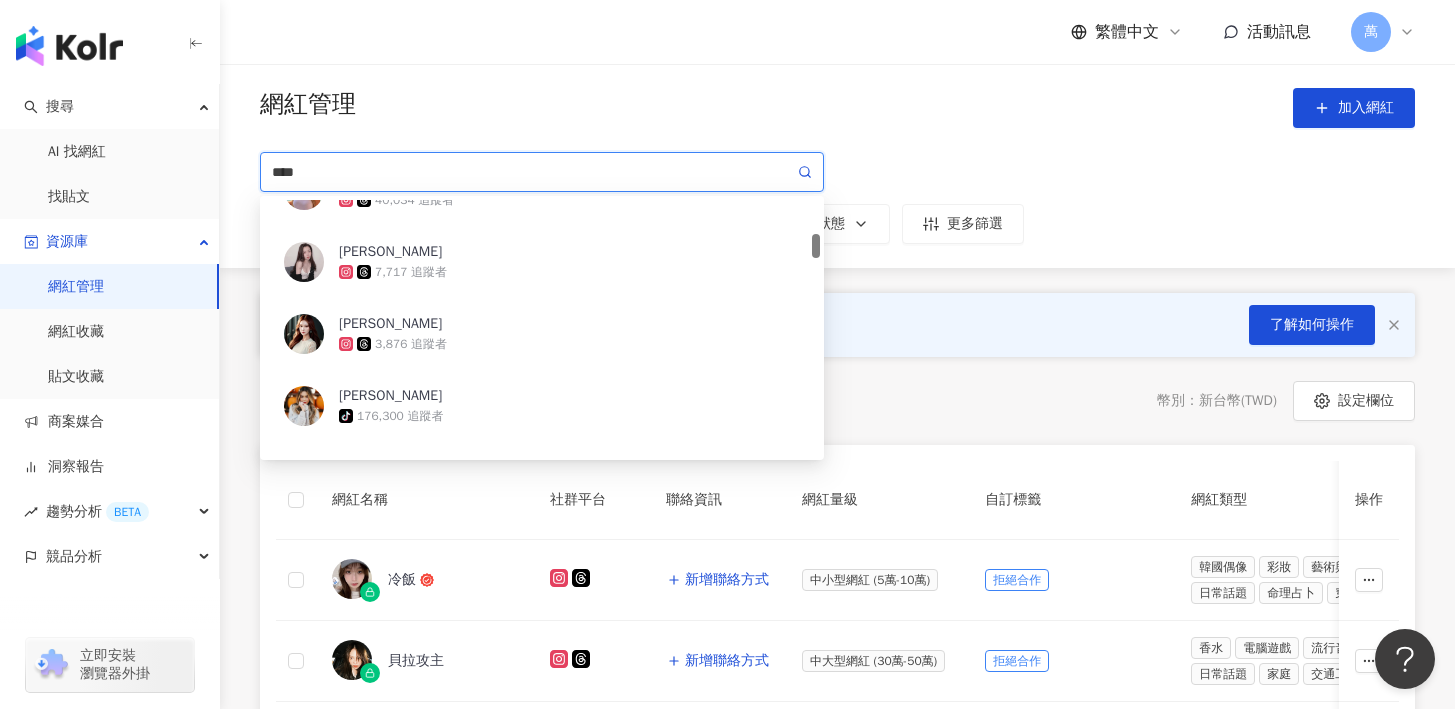 scroll, scrollTop: 670, scrollLeft: 0, axis: vertical 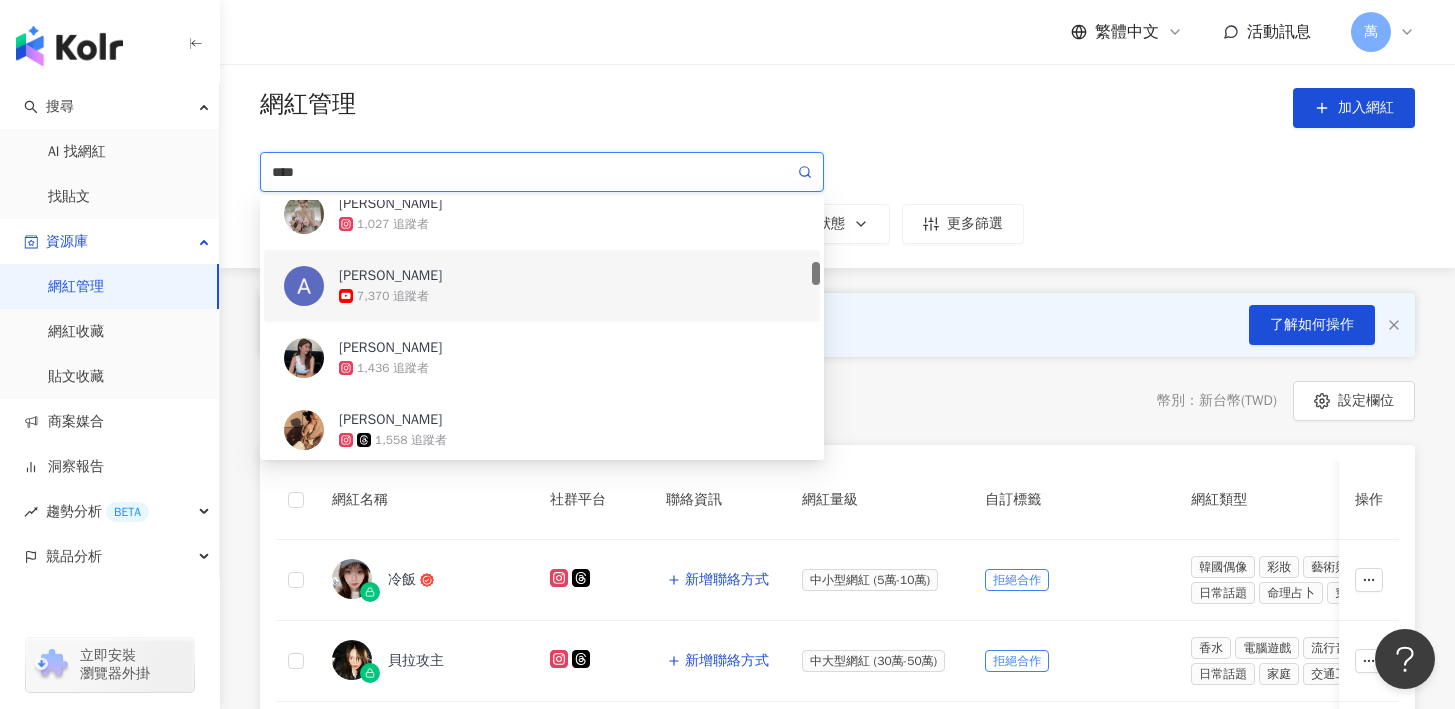 drag, startPoint x: 437, startPoint y: 180, endPoint x: 261, endPoint y: 168, distance: 176.40862 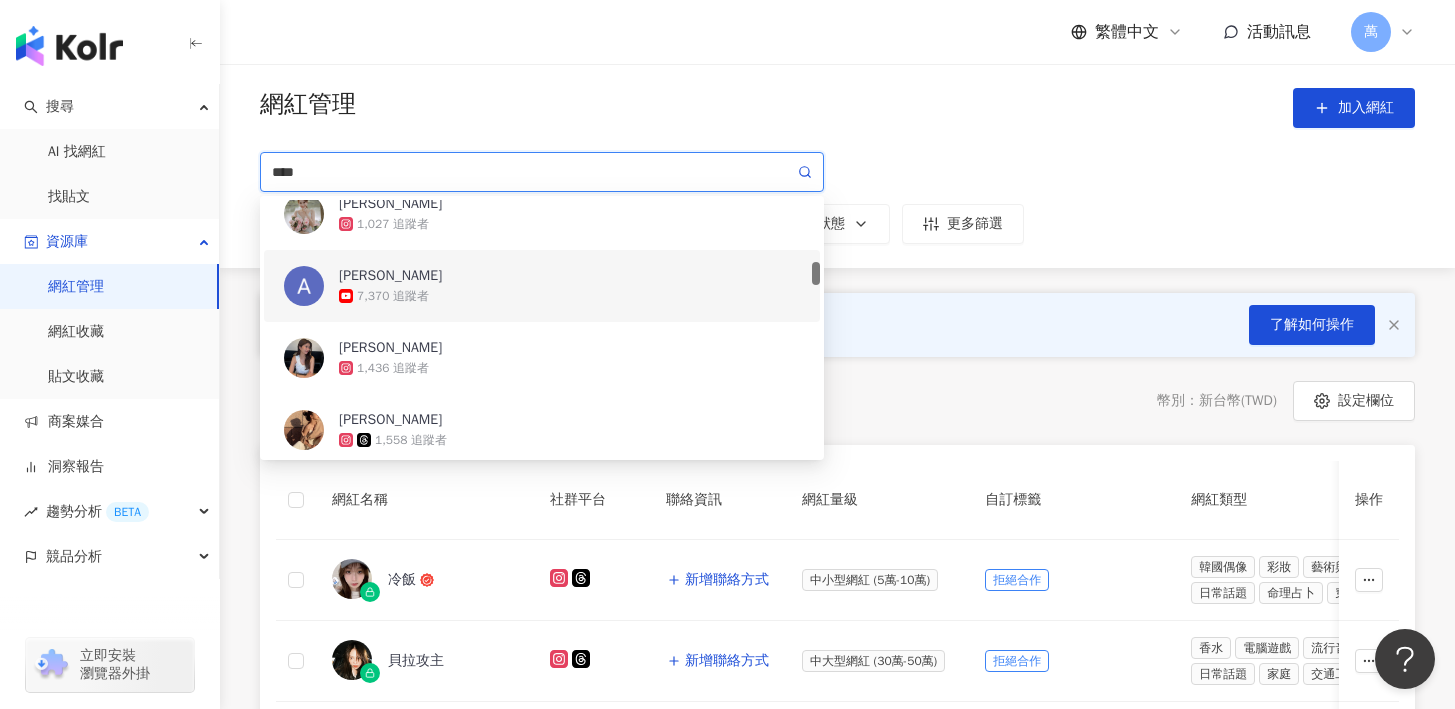 paste on "********" 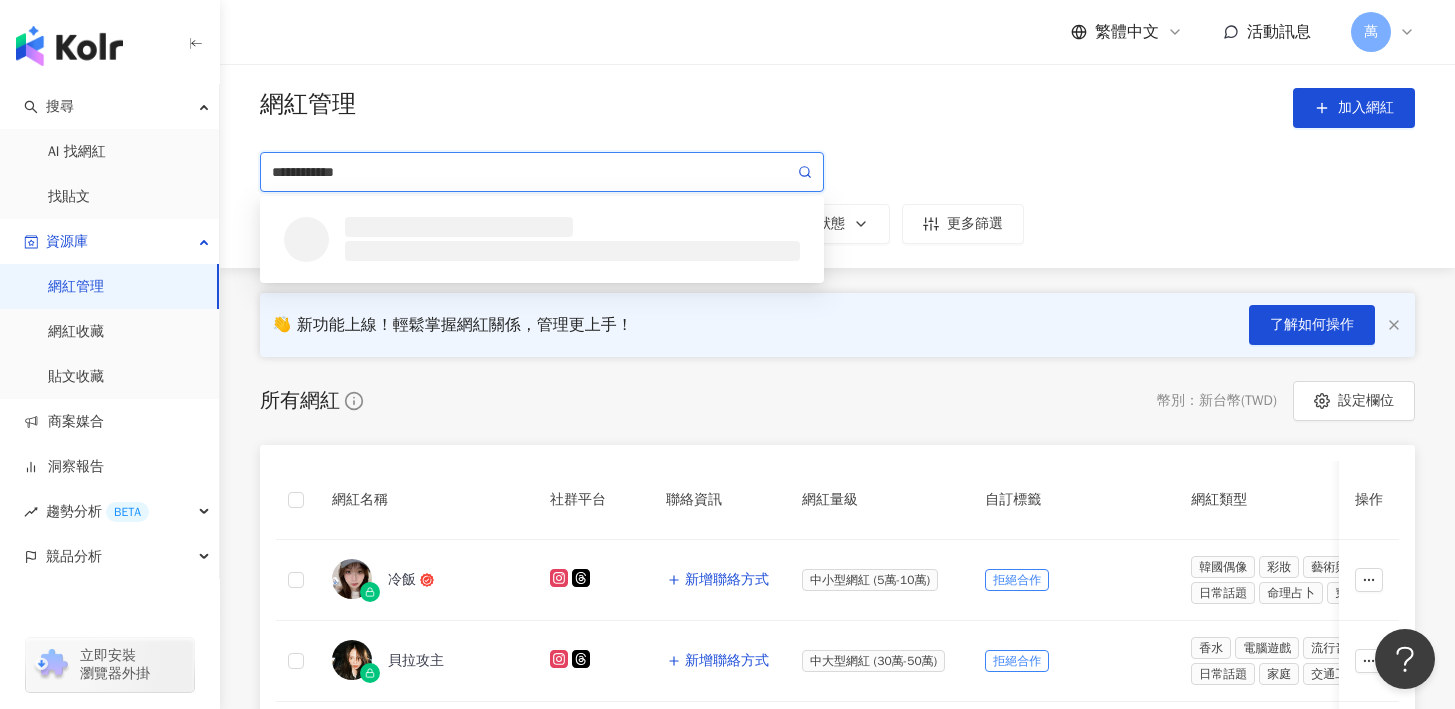 scroll, scrollTop: 0, scrollLeft: 0, axis: both 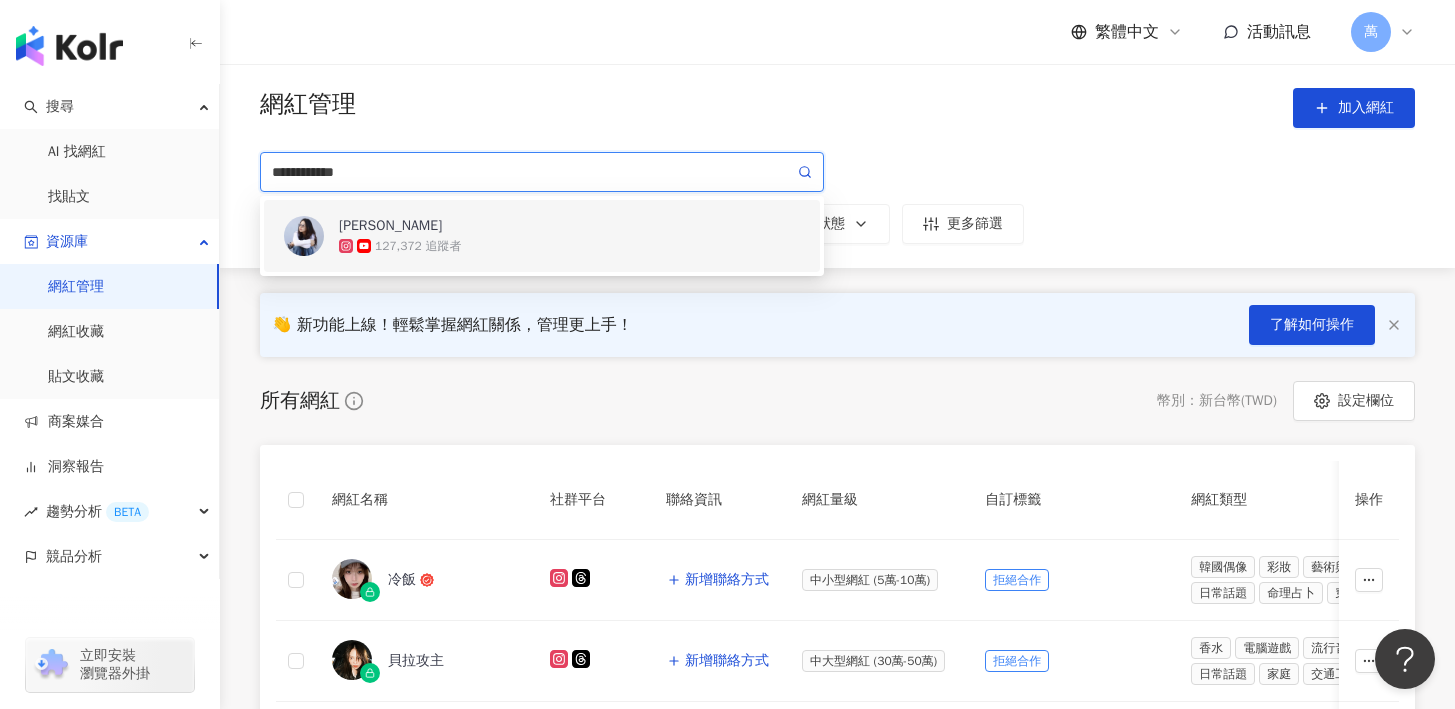 click on "Anna欸娜 127,372   追蹤者" at bounding box center (542, 236) 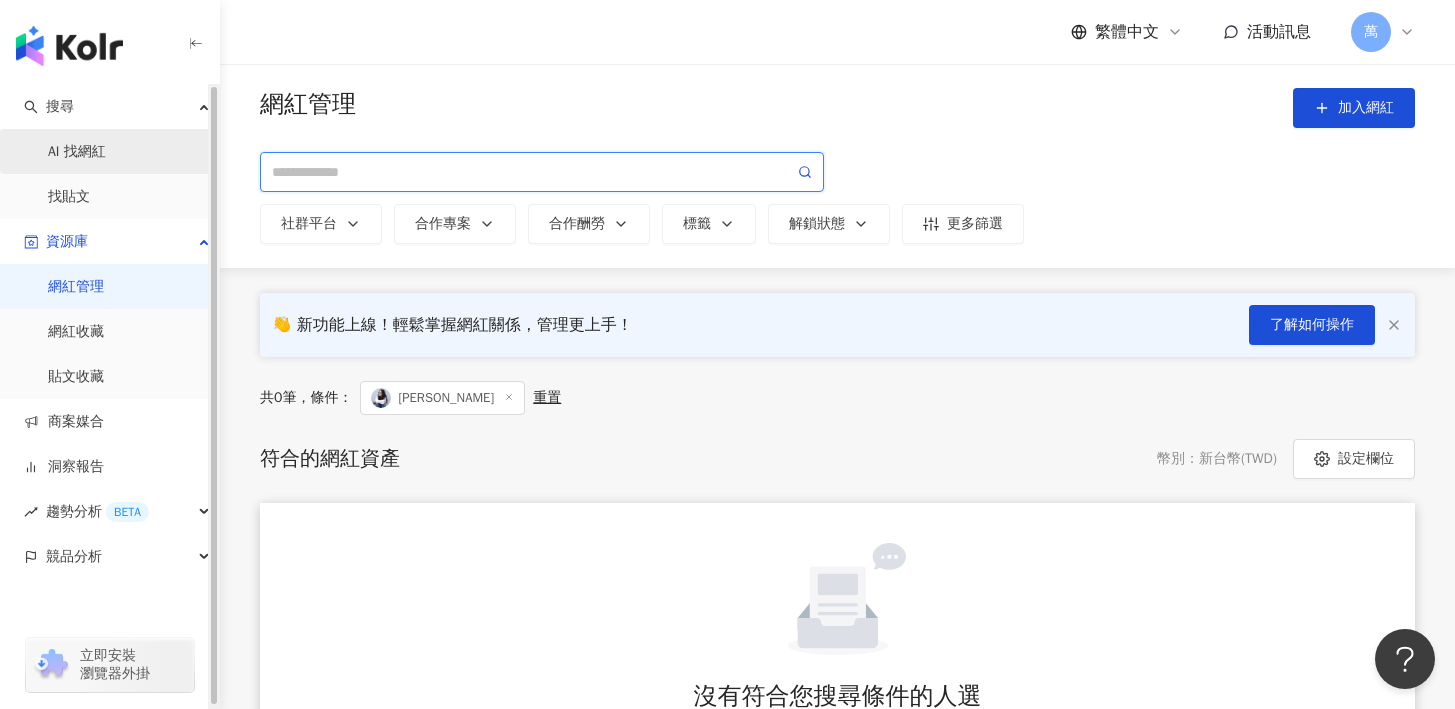 type 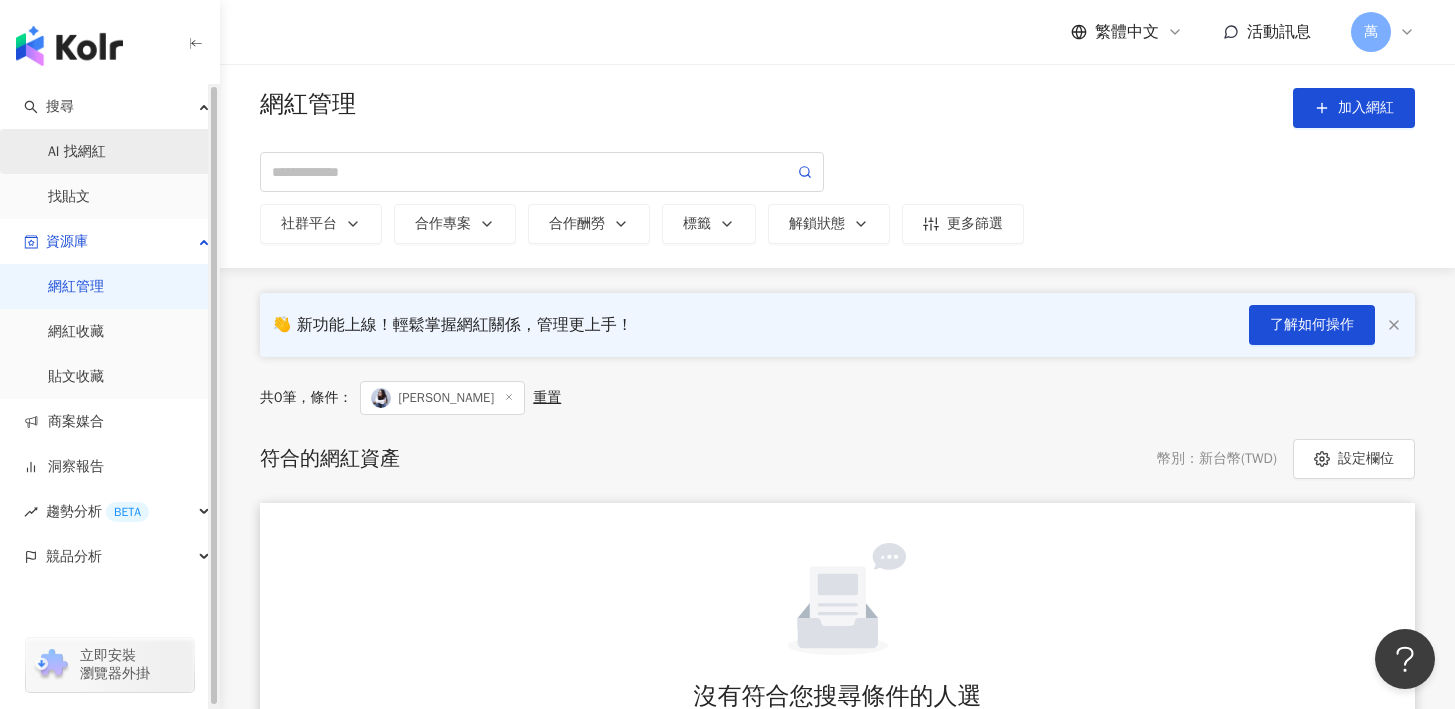 click on "AI 找網紅" at bounding box center (77, 152) 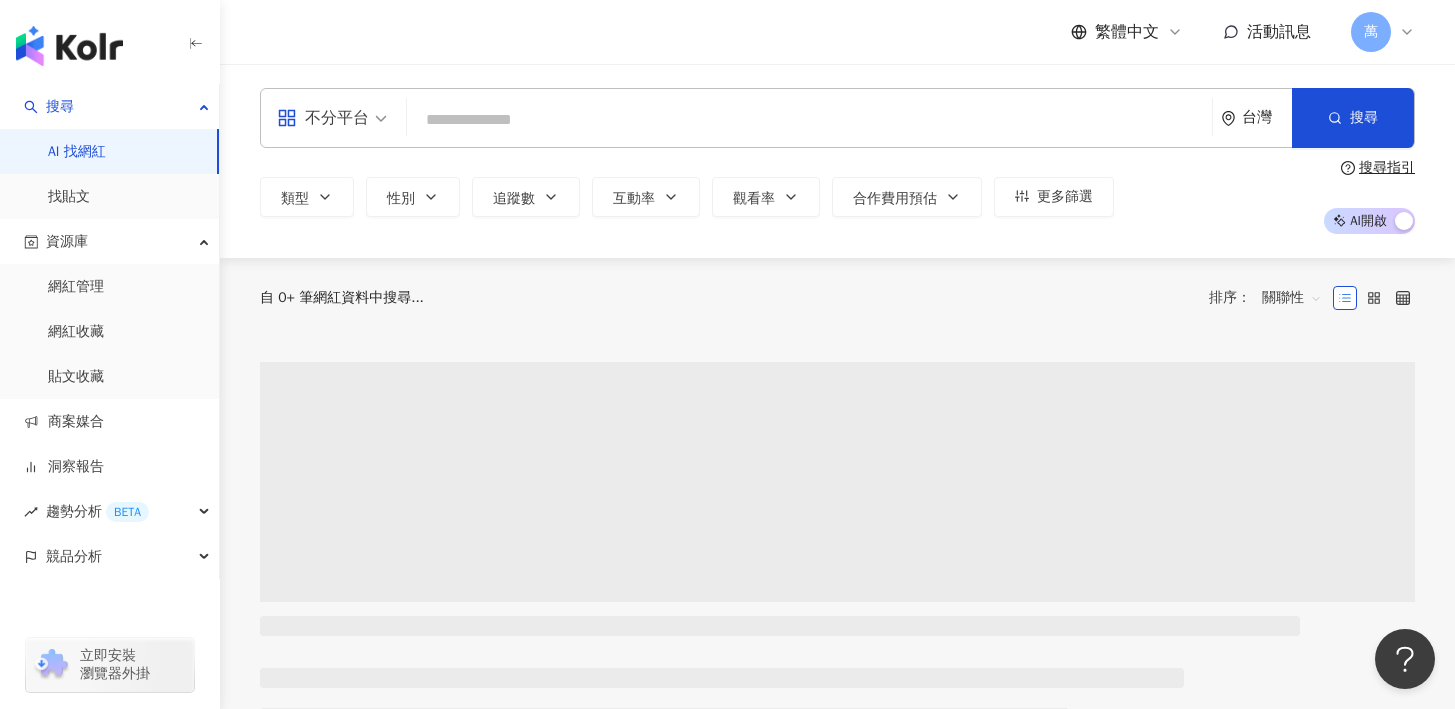 click at bounding box center [809, 120] 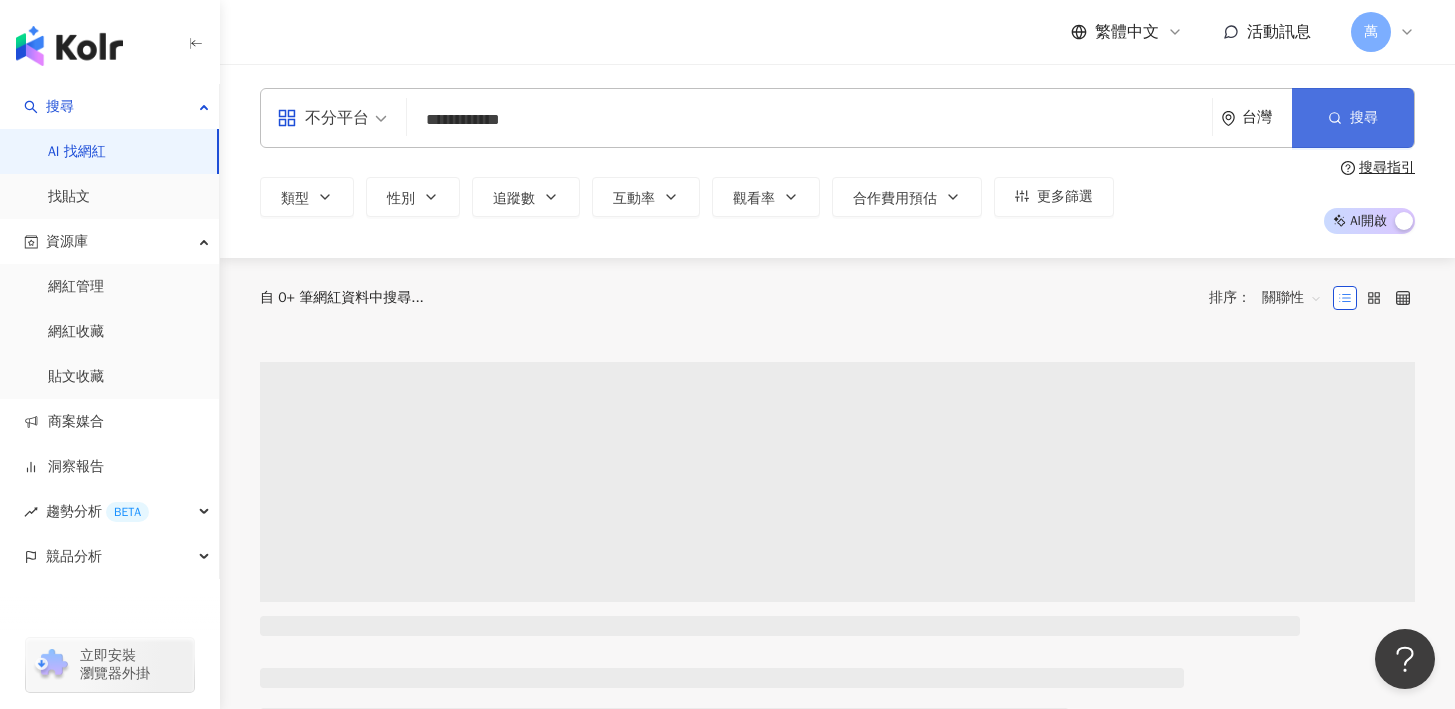 type on "**********" 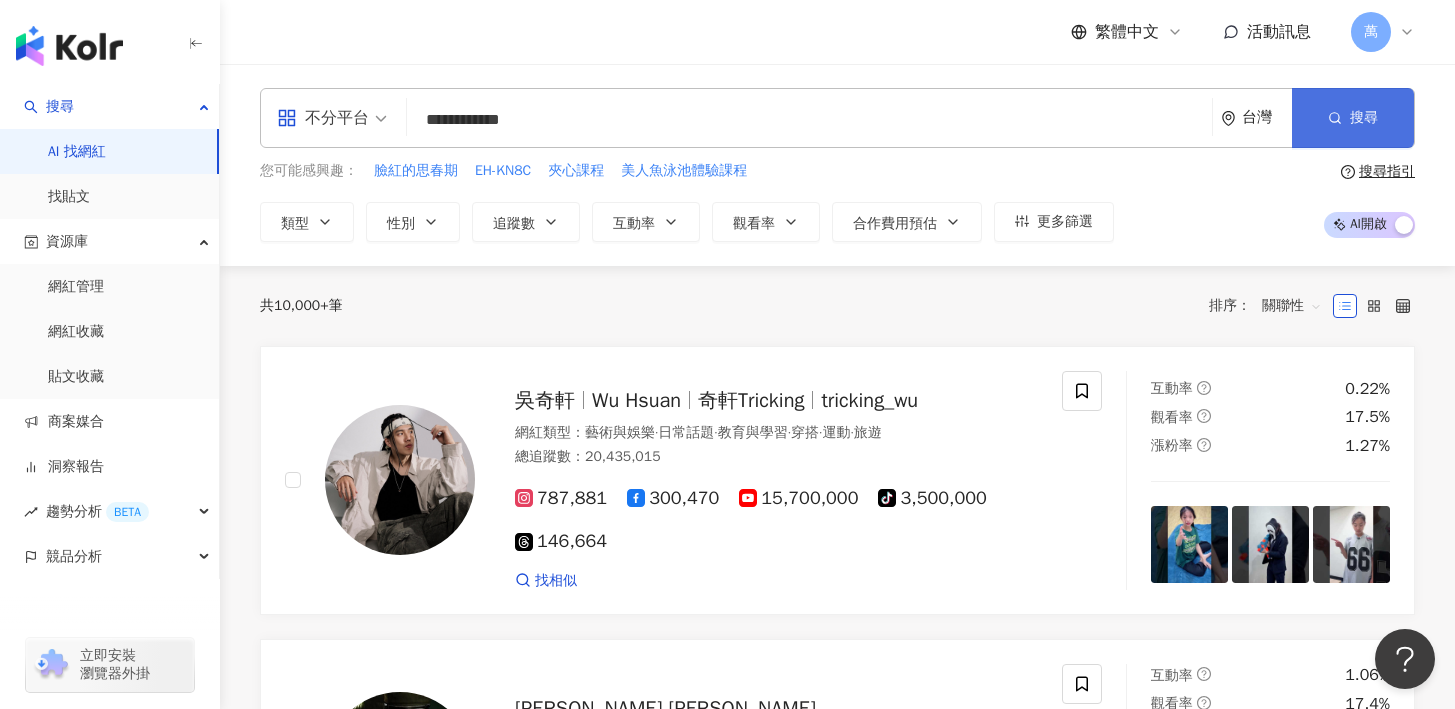 click on "搜尋" at bounding box center (1364, 118) 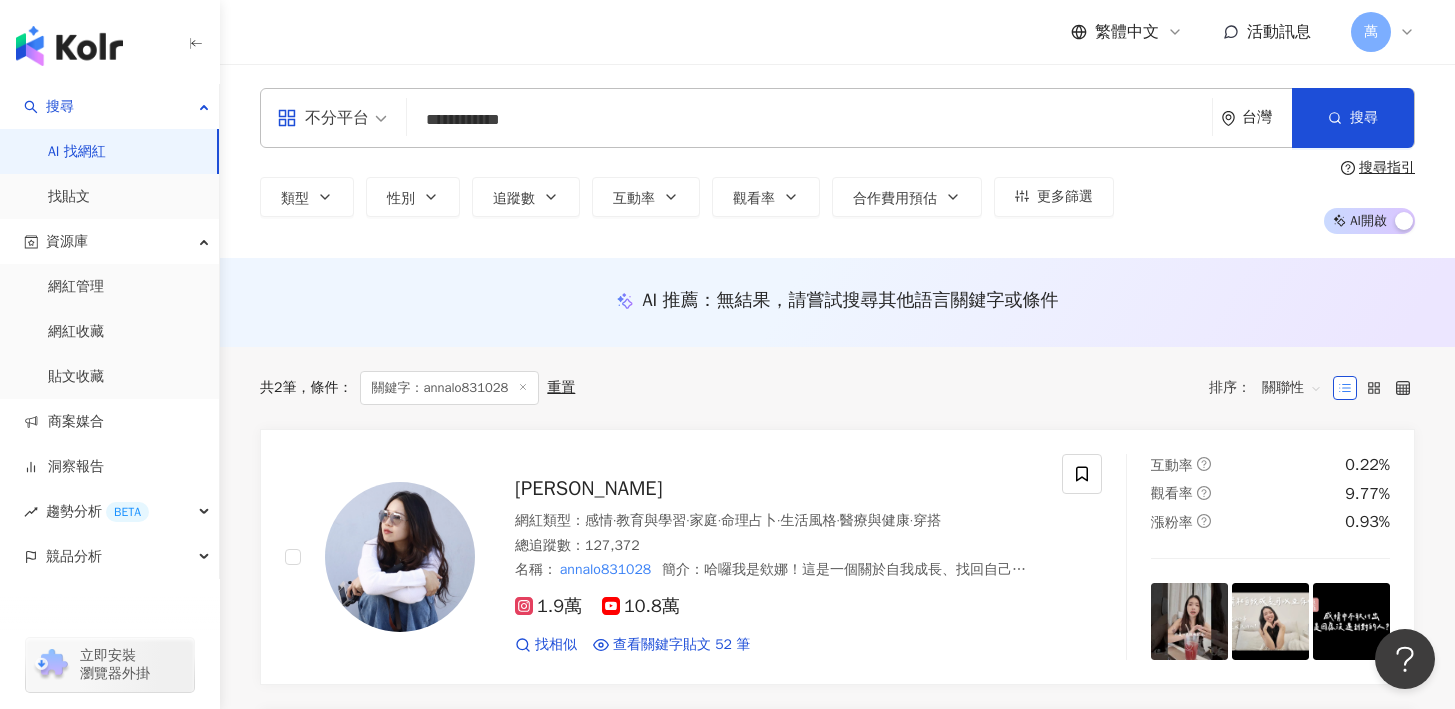 scroll, scrollTop: 261, scrollLeft: 0, axis: vertical 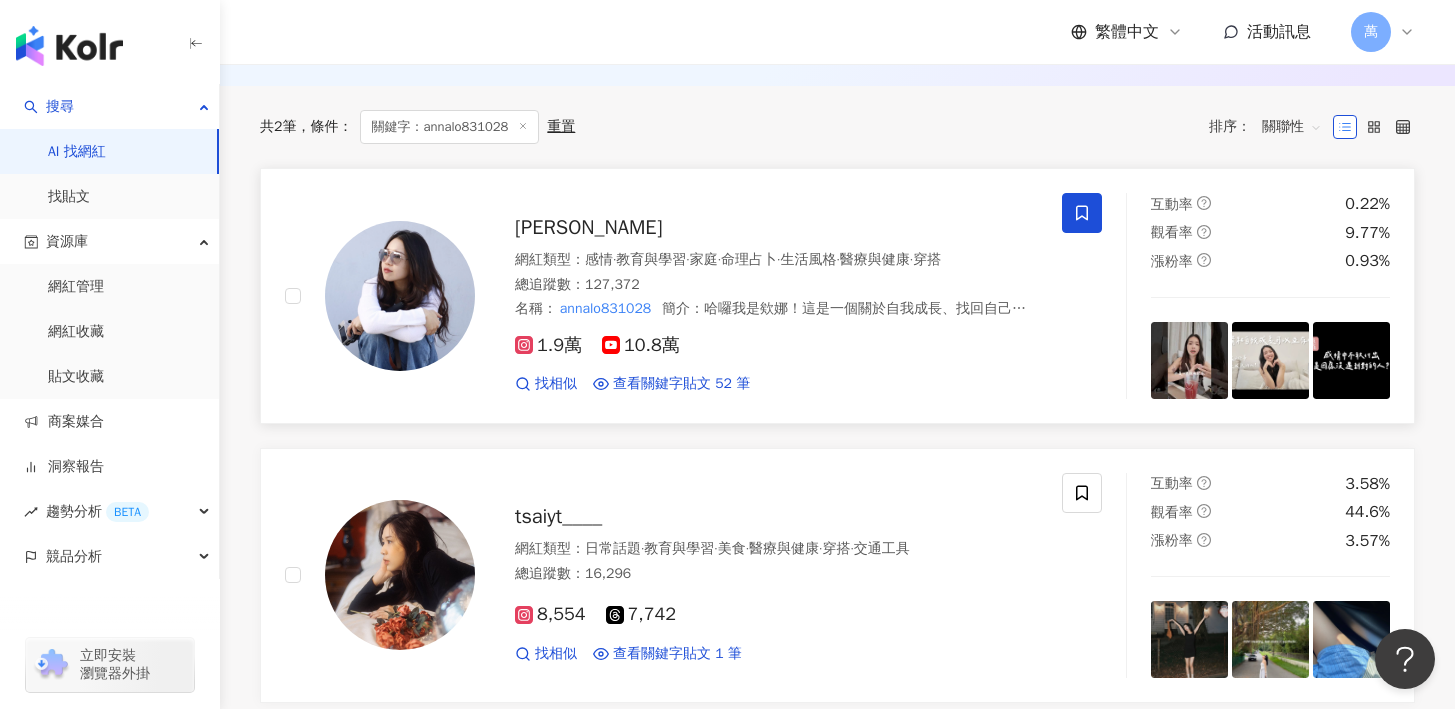 click 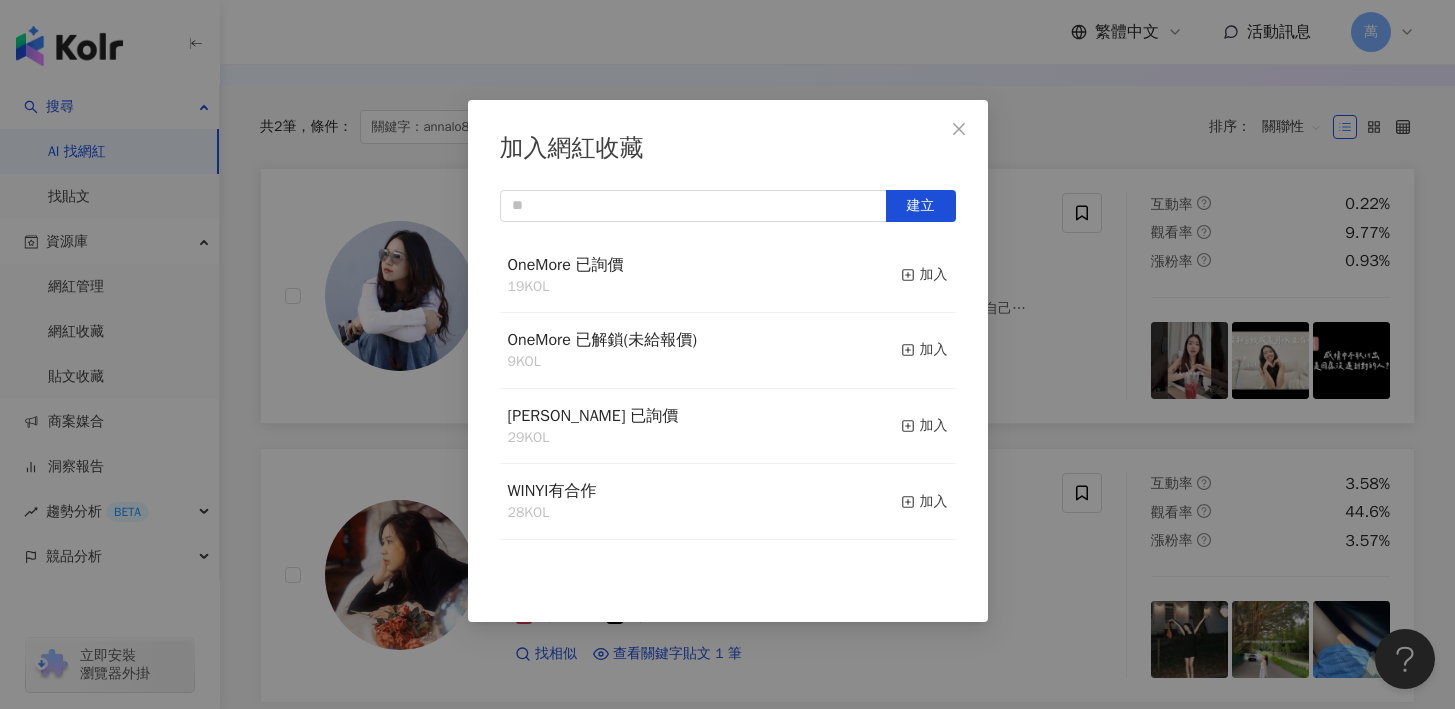 click on "WINYI有合作 28  KOL 加入" at bounding box center (728, 502) 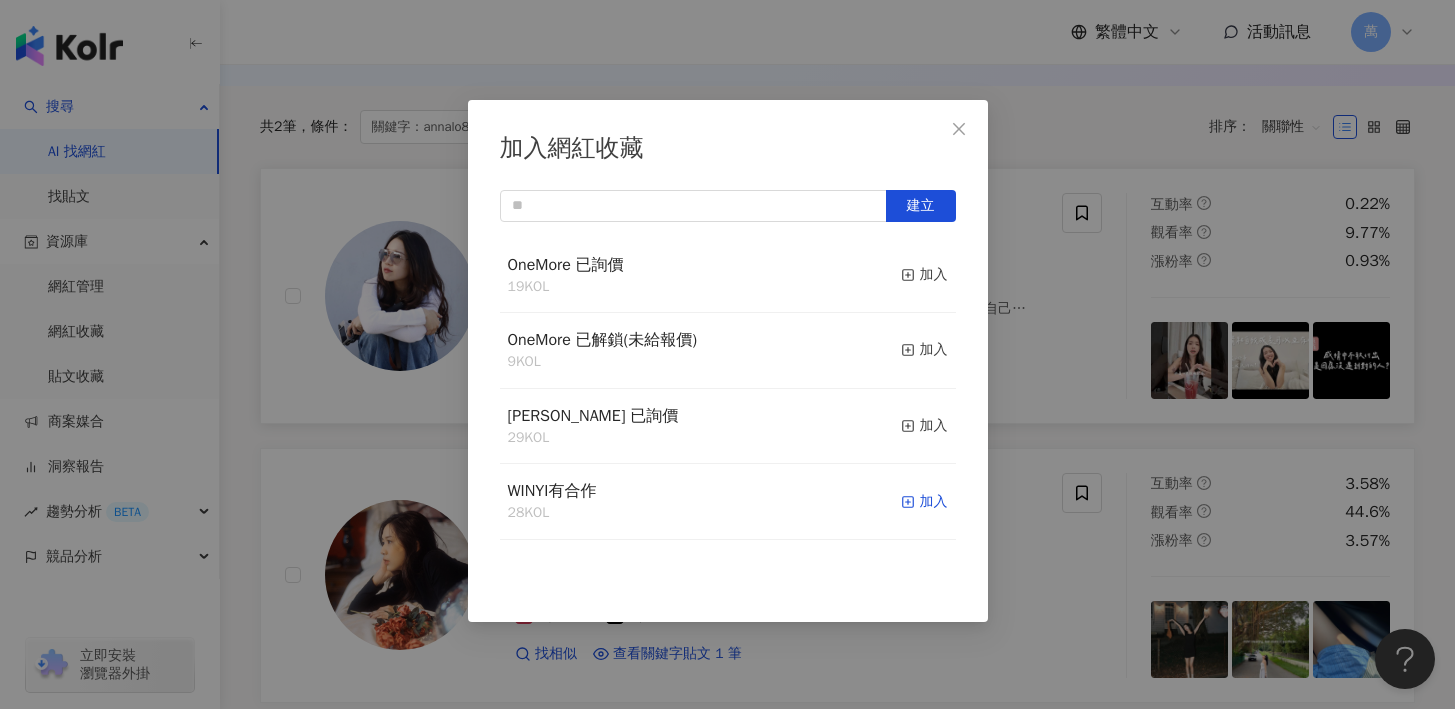 click 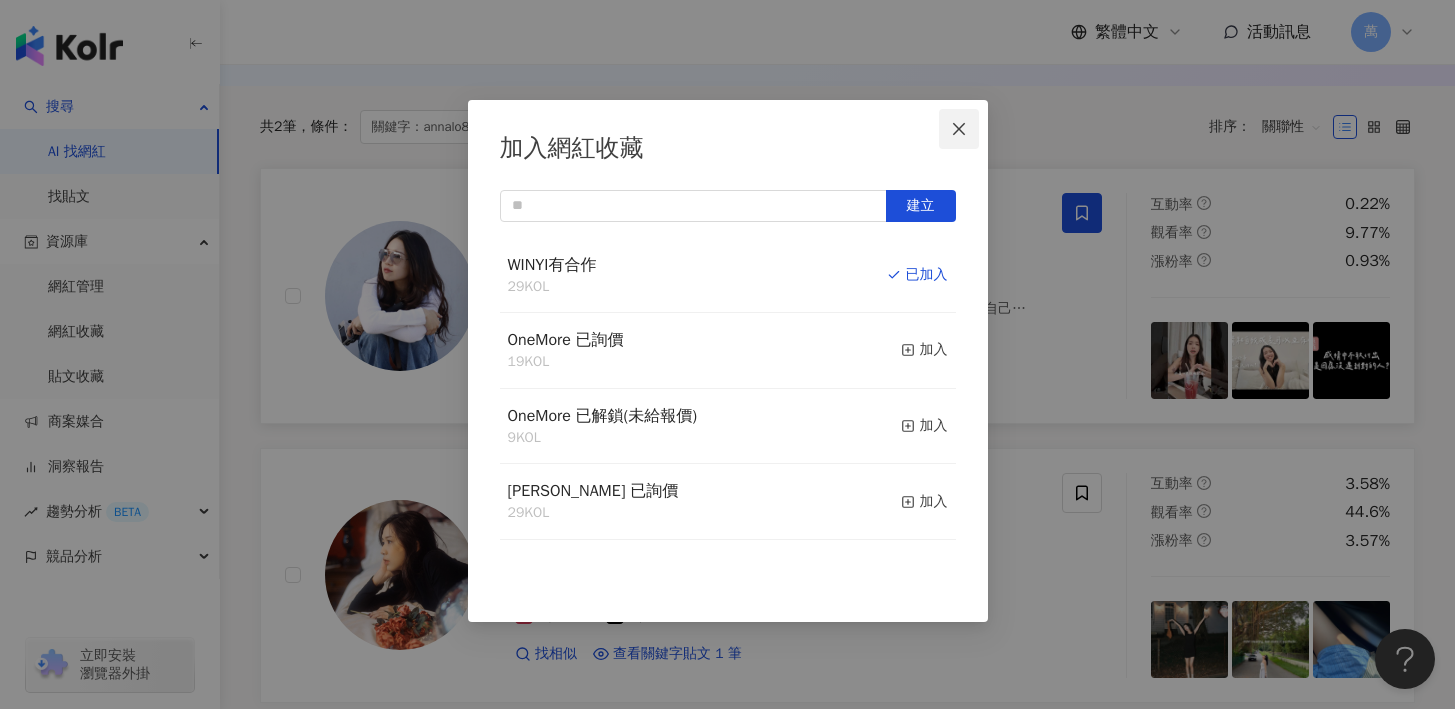 click 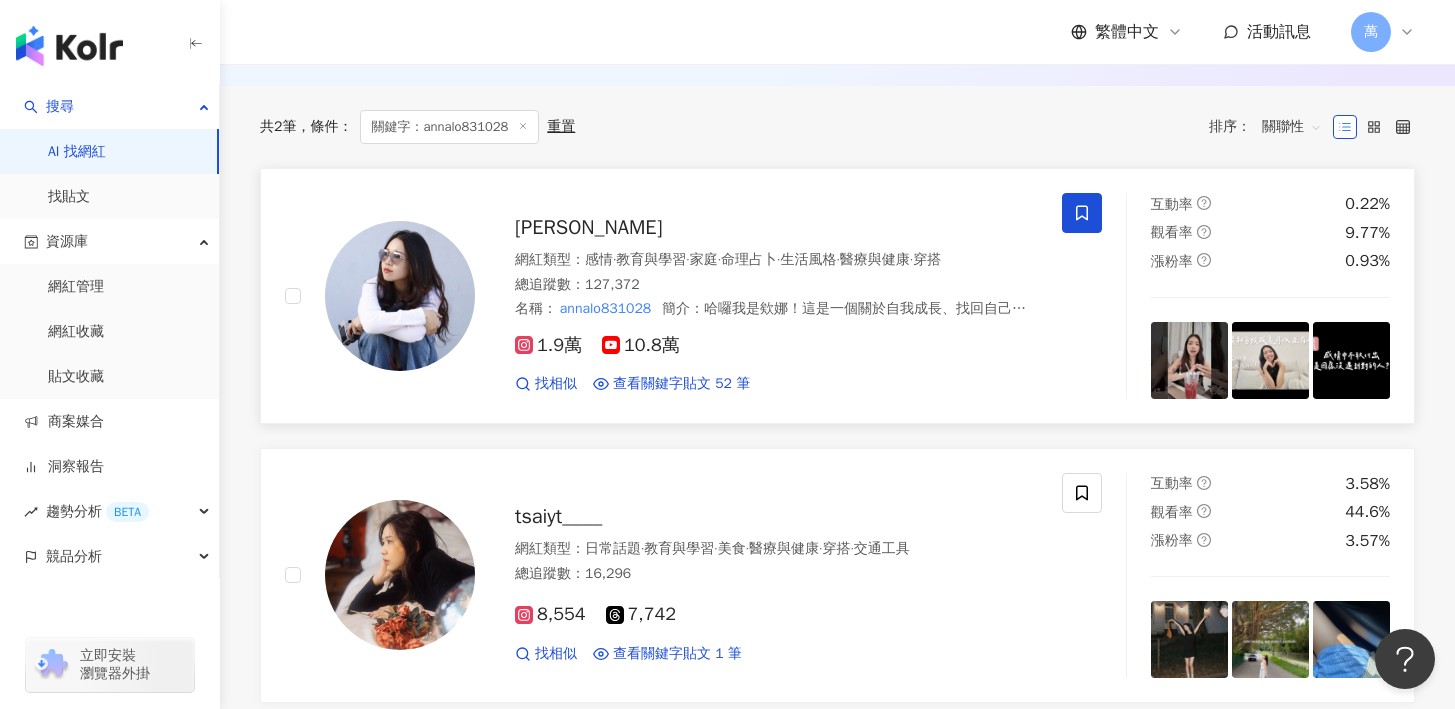 click on "Anna欸娜 網紅類型 ： 感情  ·  教育與學習  ·  家庭  ·  命理占卜  ·  生活風格  ·  醫療與健康  ·  穿搭 總追蹤數 ： 127,372 名稱 ： annalo831028 簡介 ：  哈囉我是欸娜！這是一個關於自我成長、找回自己、找尋愛情的頻道 用我的成長，陪伴你變自信的過程♡ The life you want, is the life you ha 1.9萬 10.8萬 找相似 查看關鍵字貼文 52 筆" at bounding box center [756, 296] 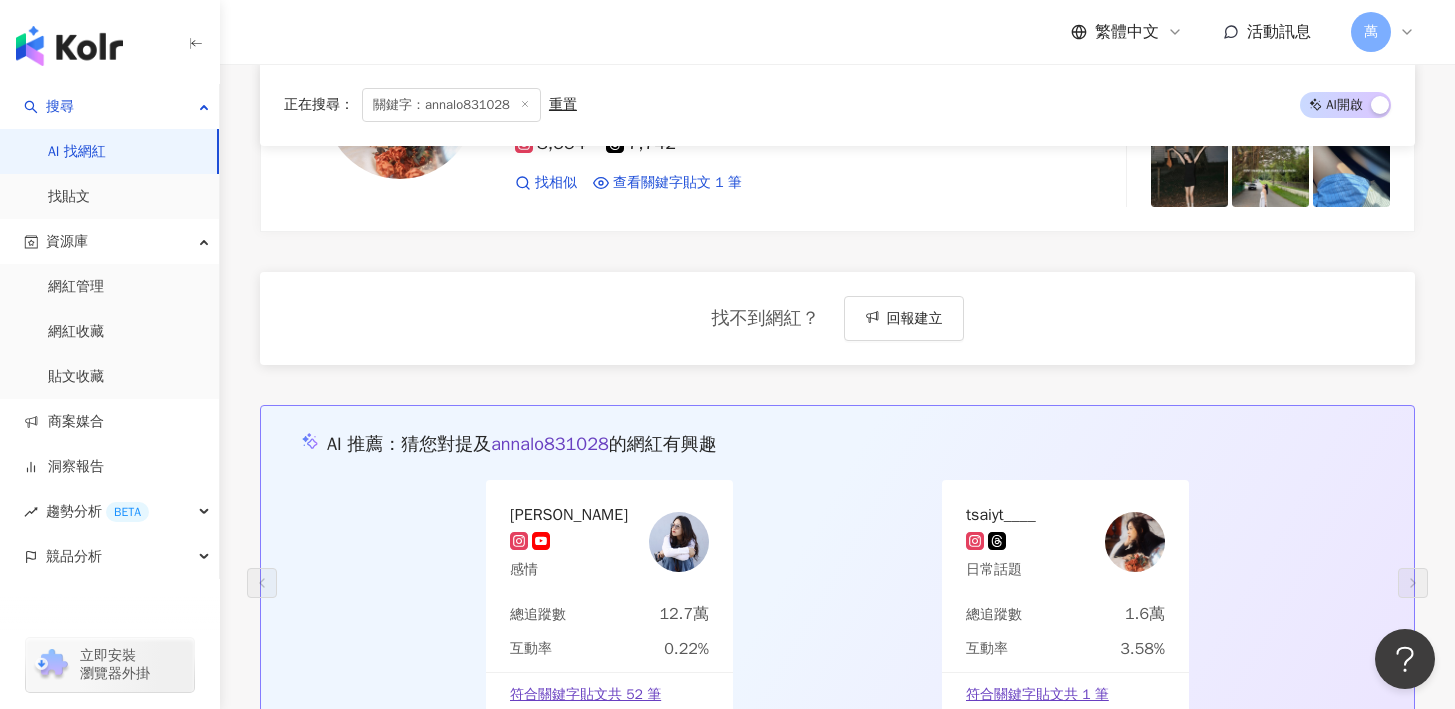 scroll, scrollTop: 985, scrollLeft: 0, axis: vertical 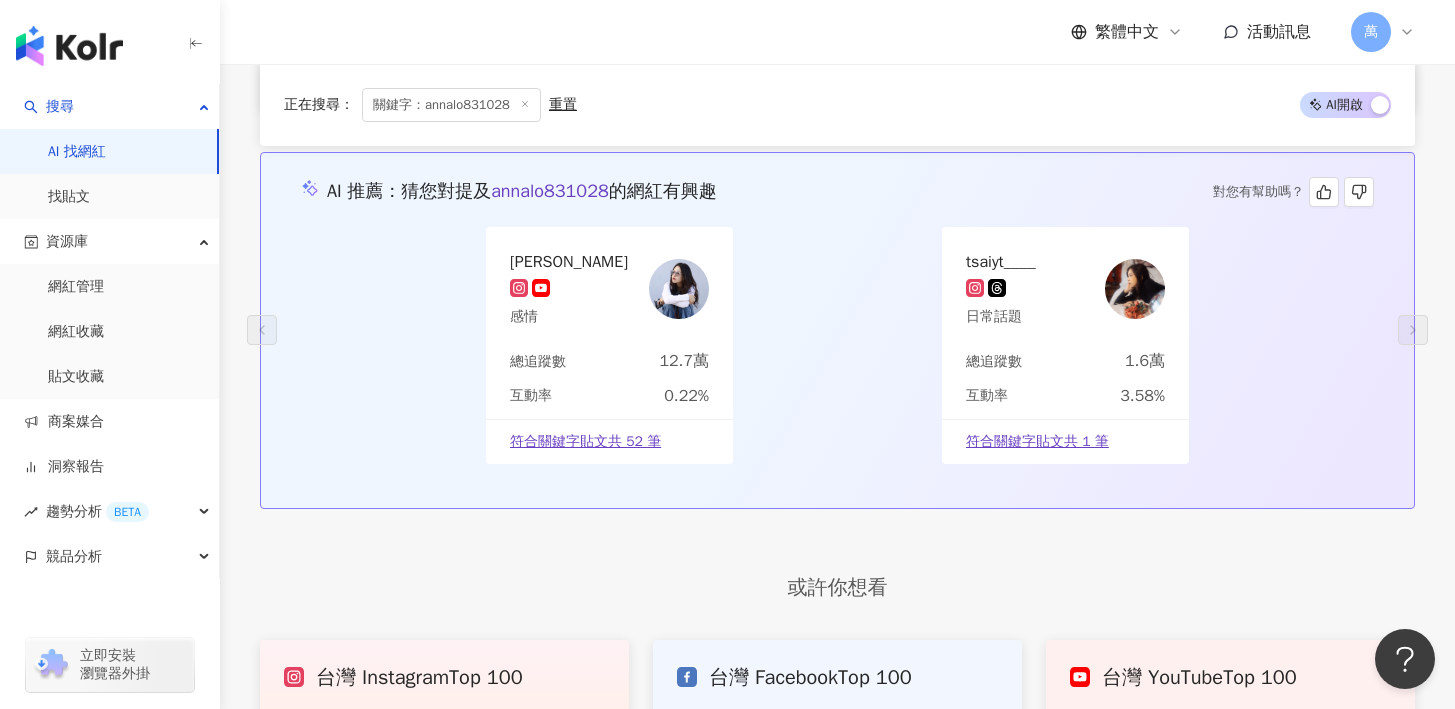 click at bounding box center [1135, 289] 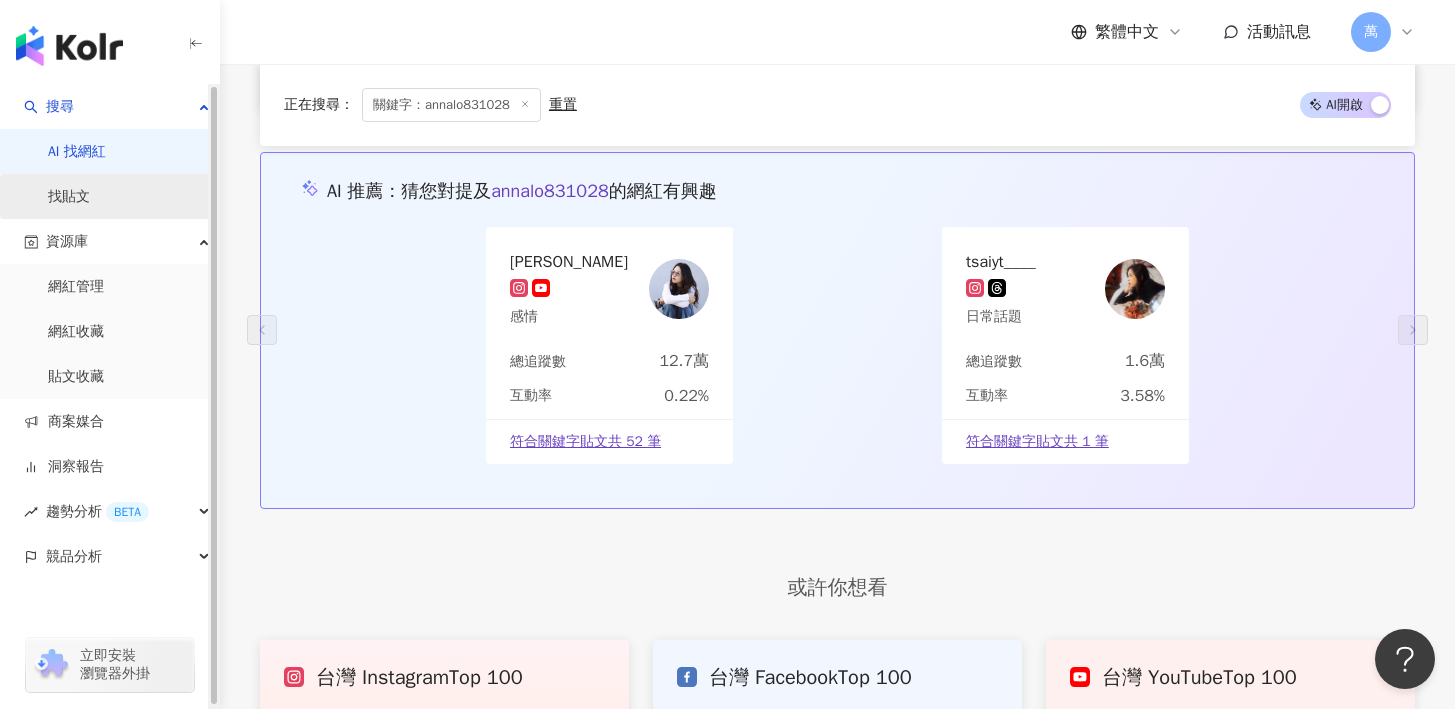 click on "找貼文" at bounding box center [69, 197] 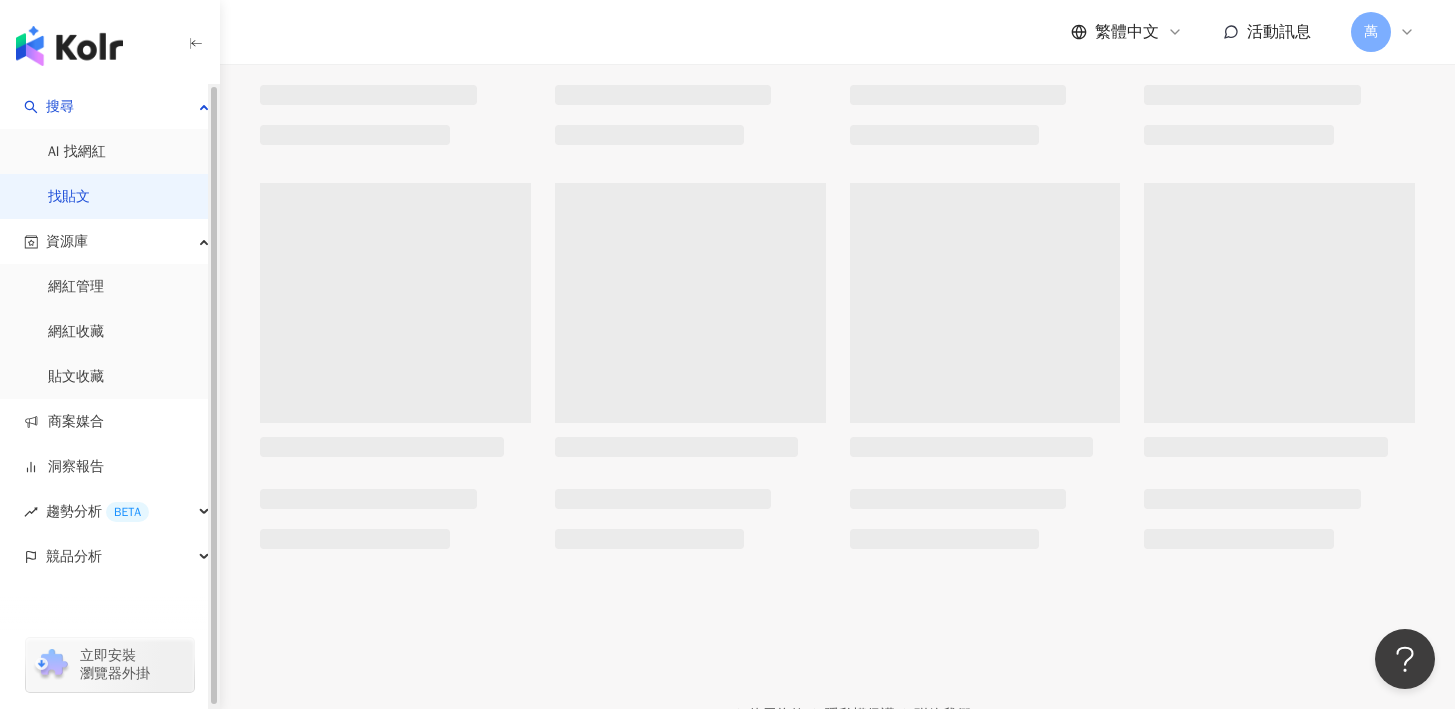 scroll, scrollTop: 0, scrollLeft: 0, axis: both 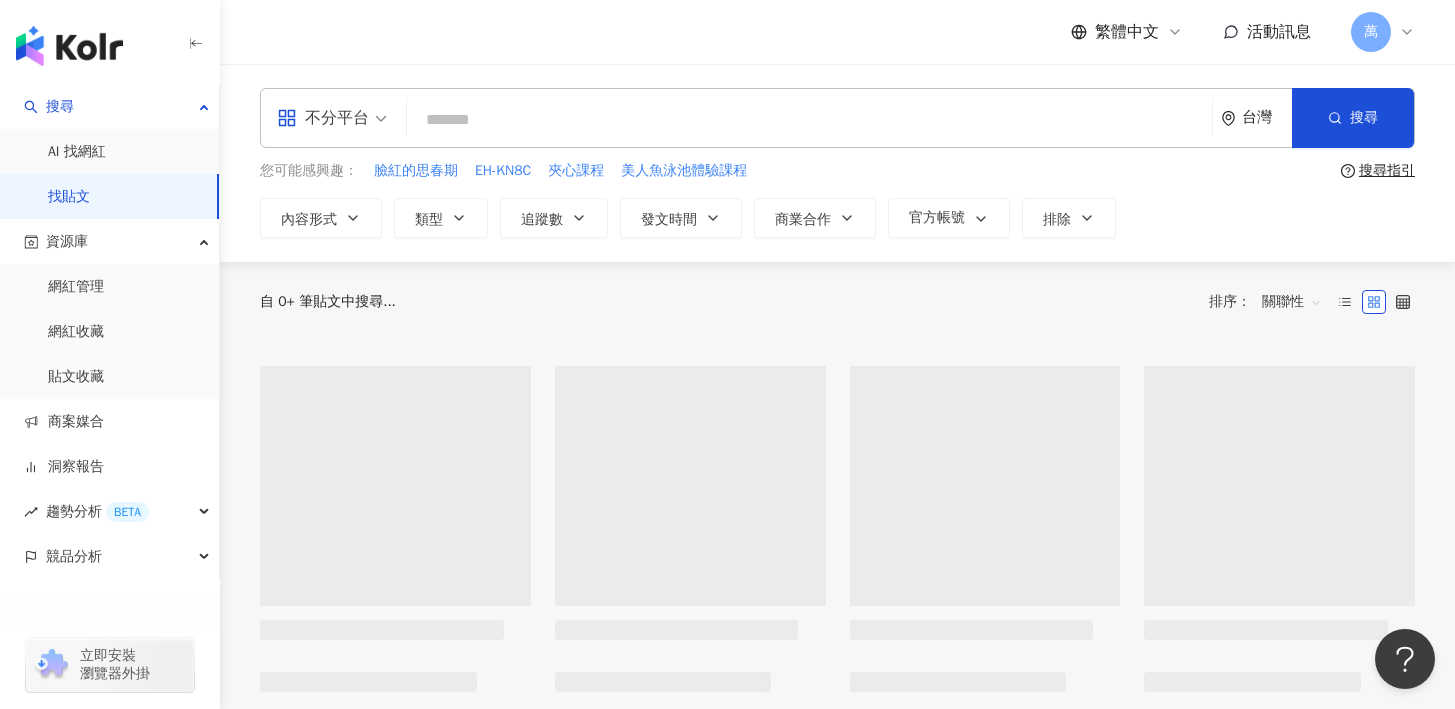 click at bounding box center (809, 119) 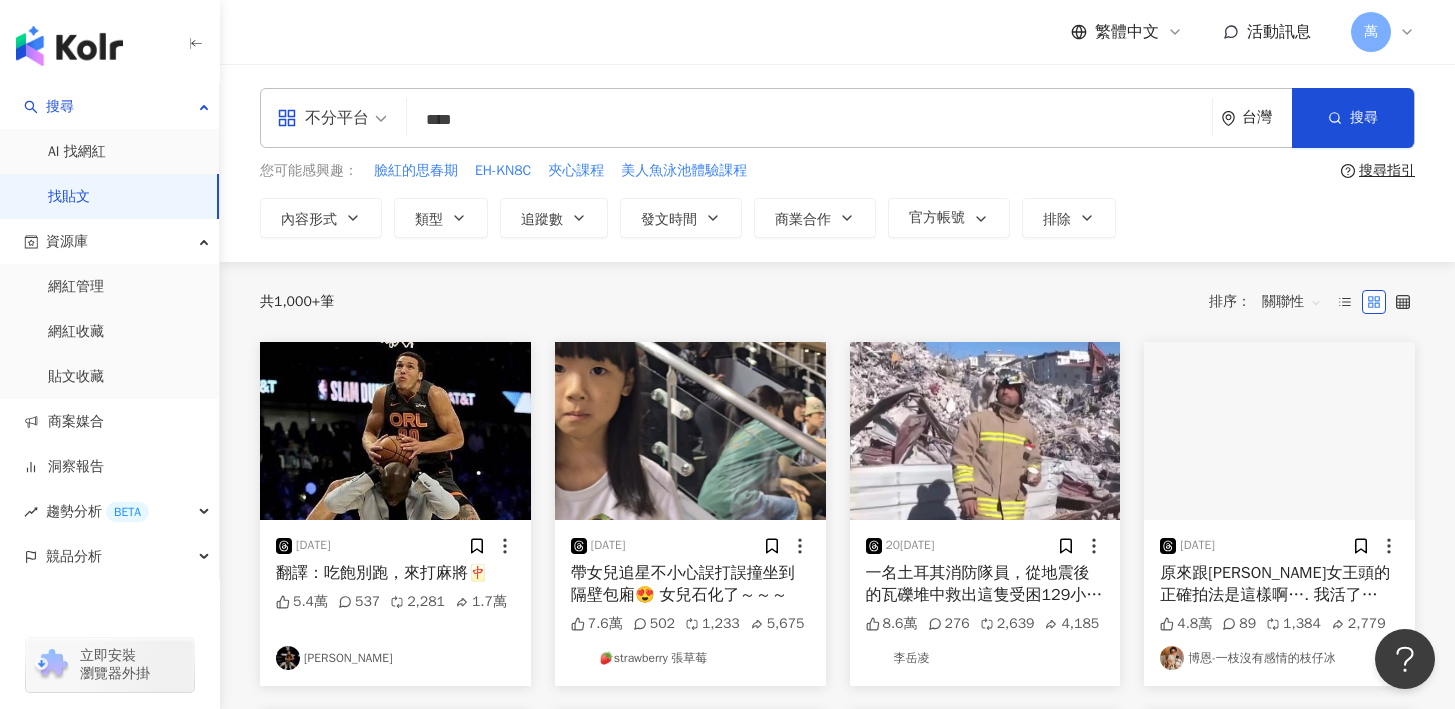 type on "****" 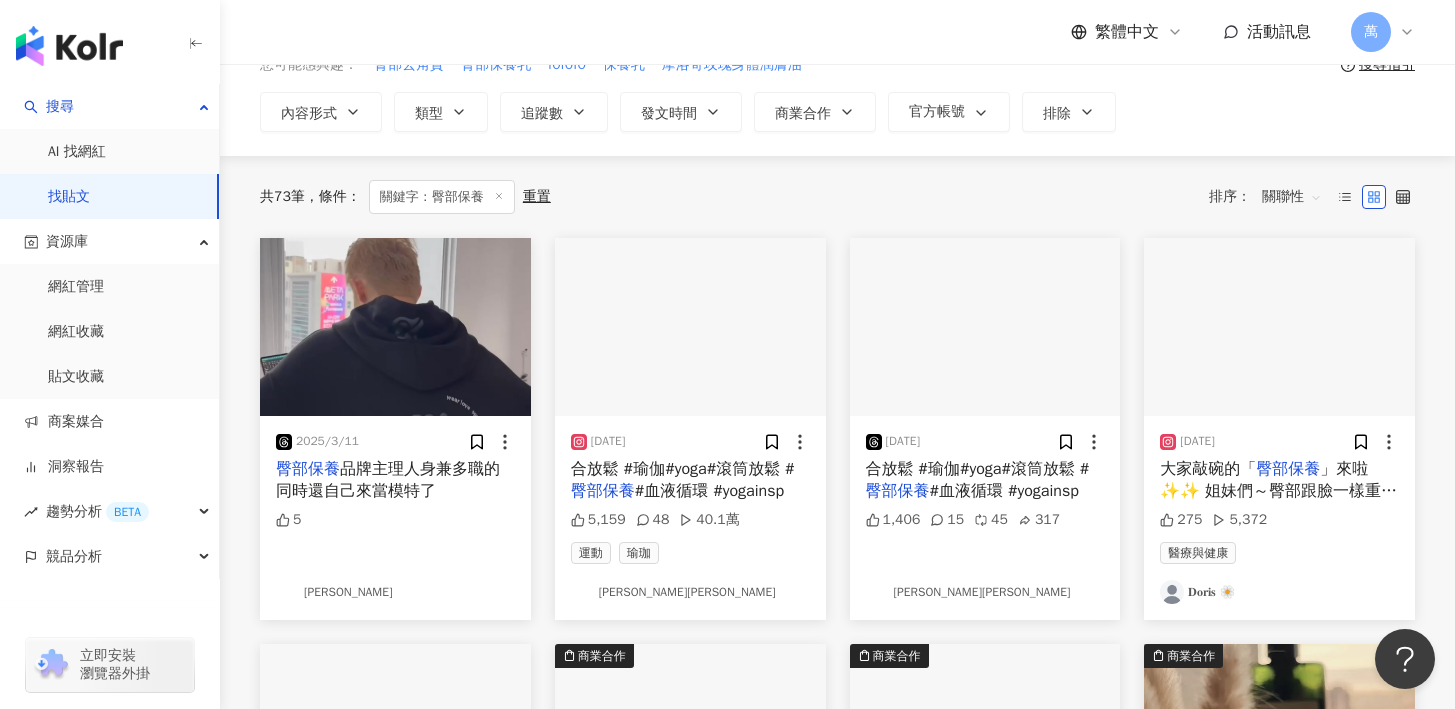 scroll, scrollTop: 0, scrollLeft: 0, axis: both 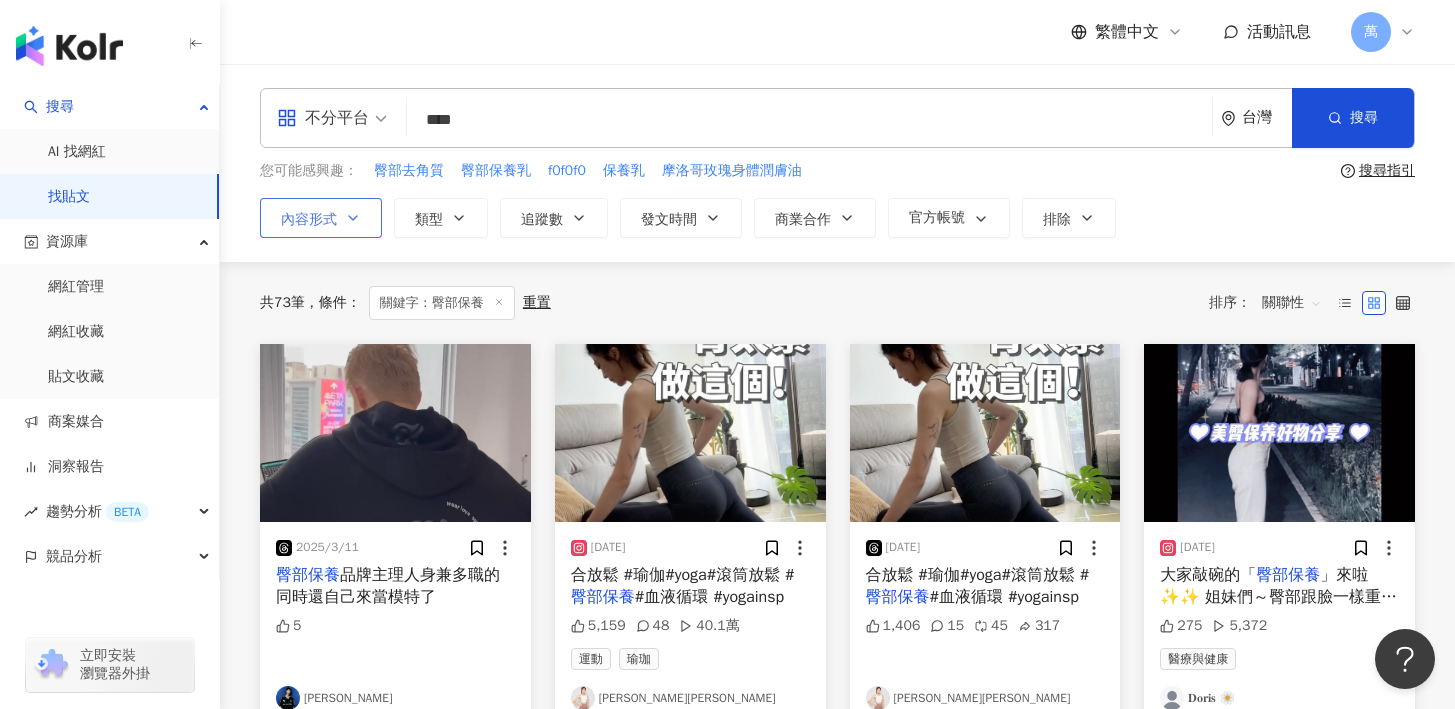 click on "內容形式" at bounding box center (309, 220) 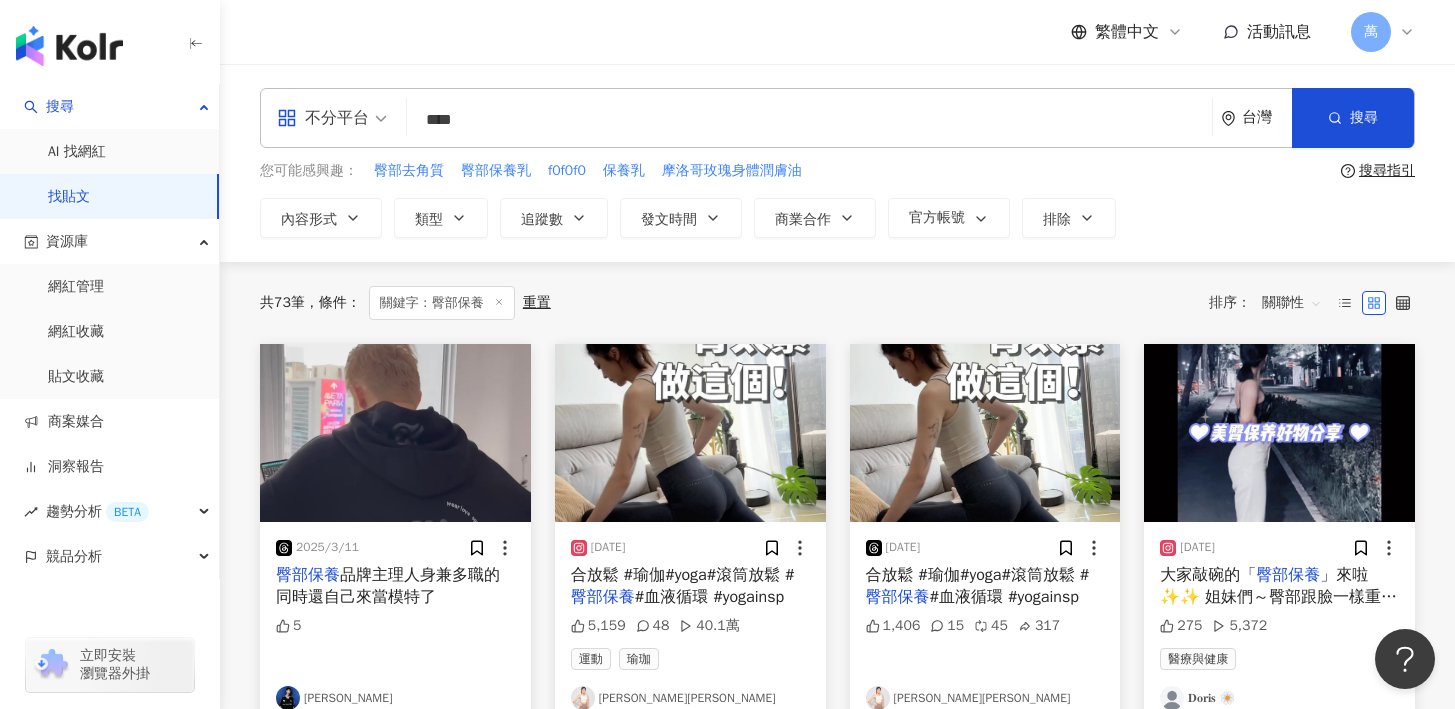 drag, startPoint x: 552, startPoint y: 113, endPoint x: 411, endPoint y: 118, distance: 141.08862 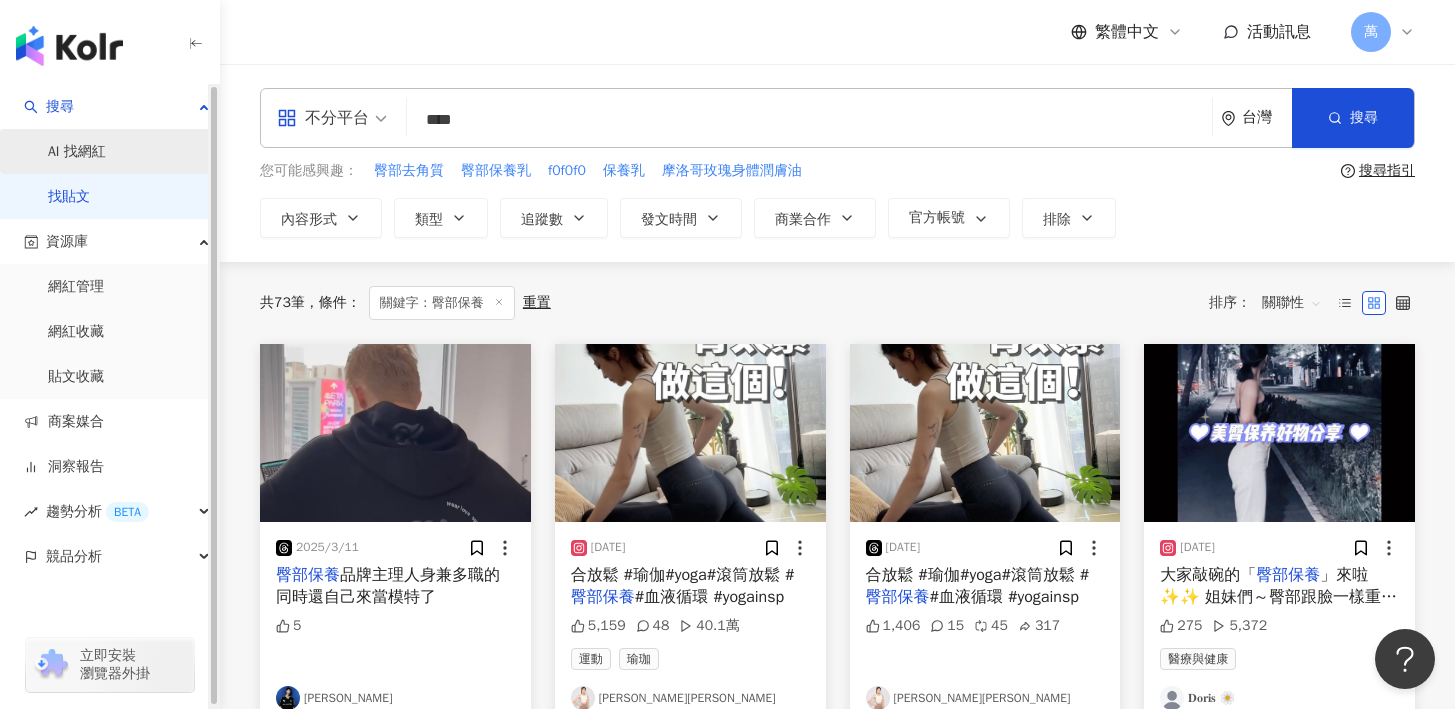 click on "AI 找網紅" at bounding box center [77, 152] 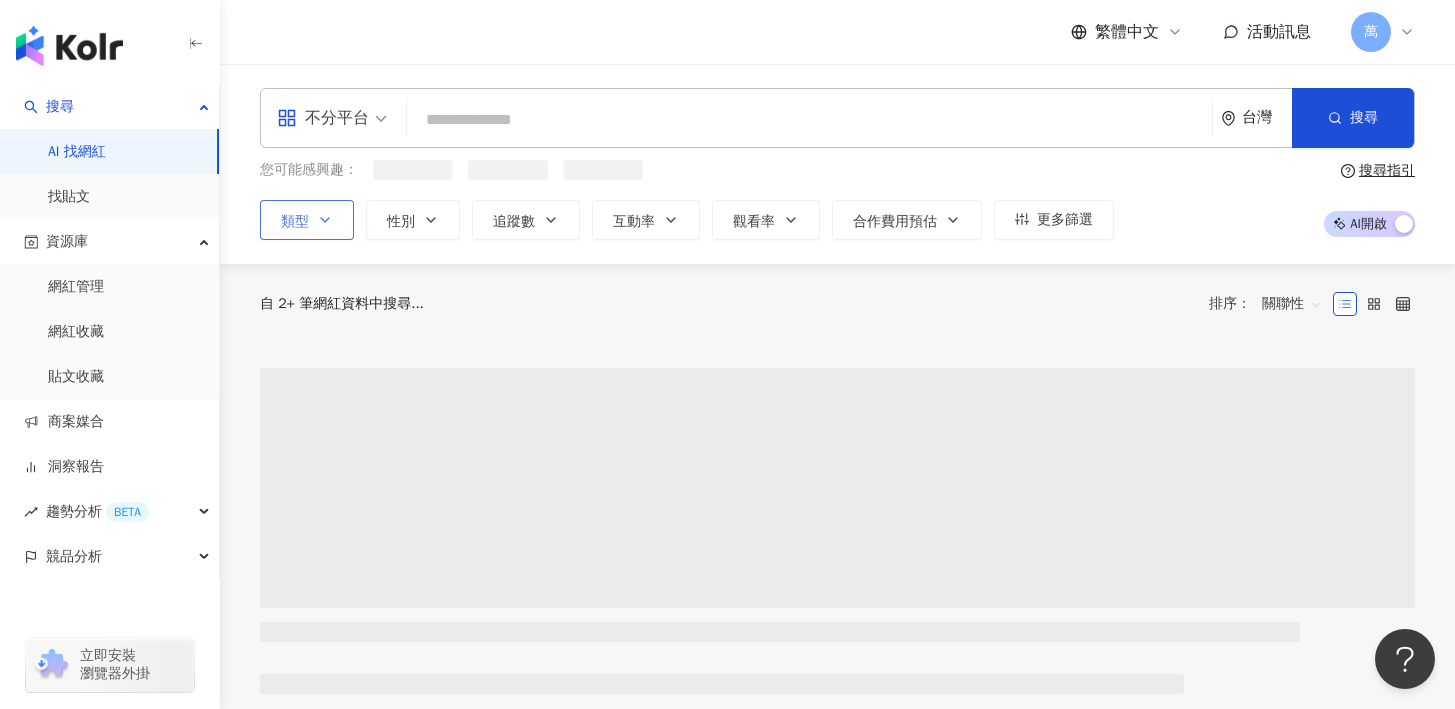 click 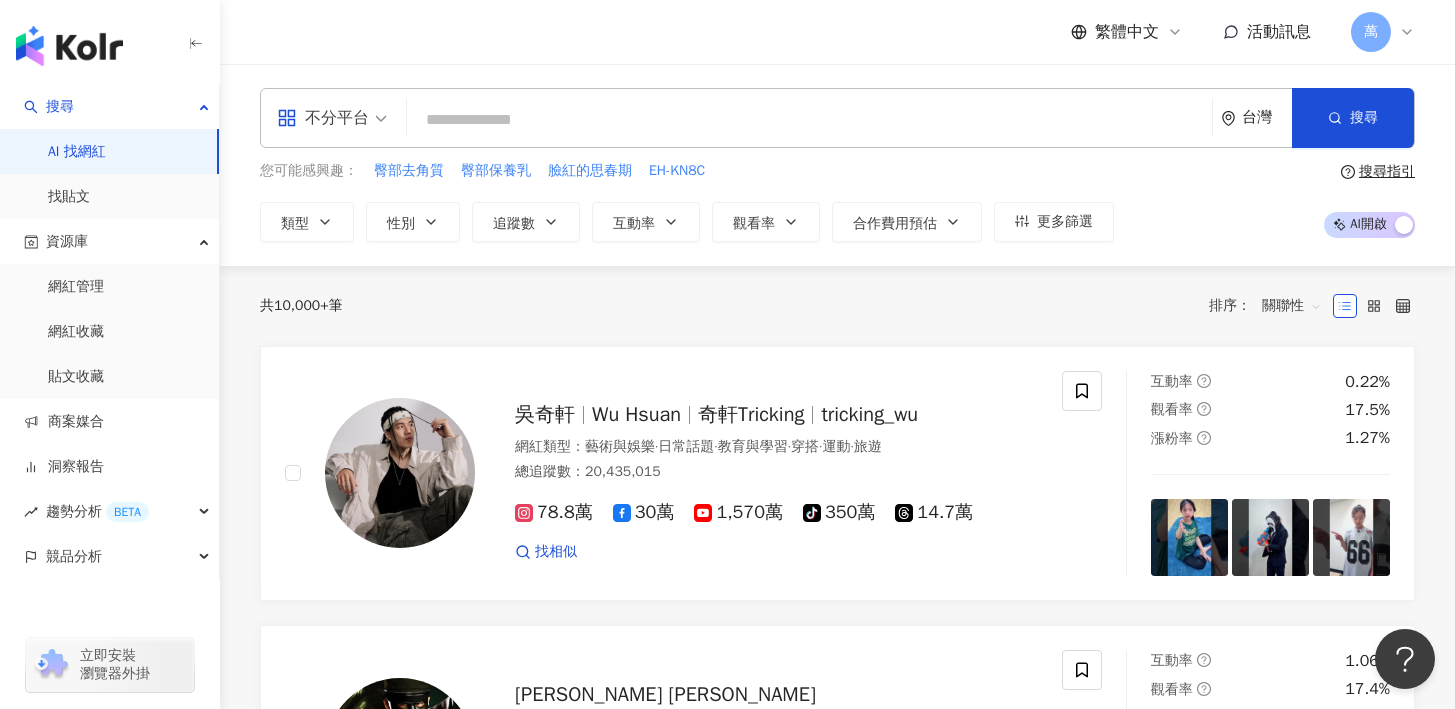 click at bounding box center [809, 120] 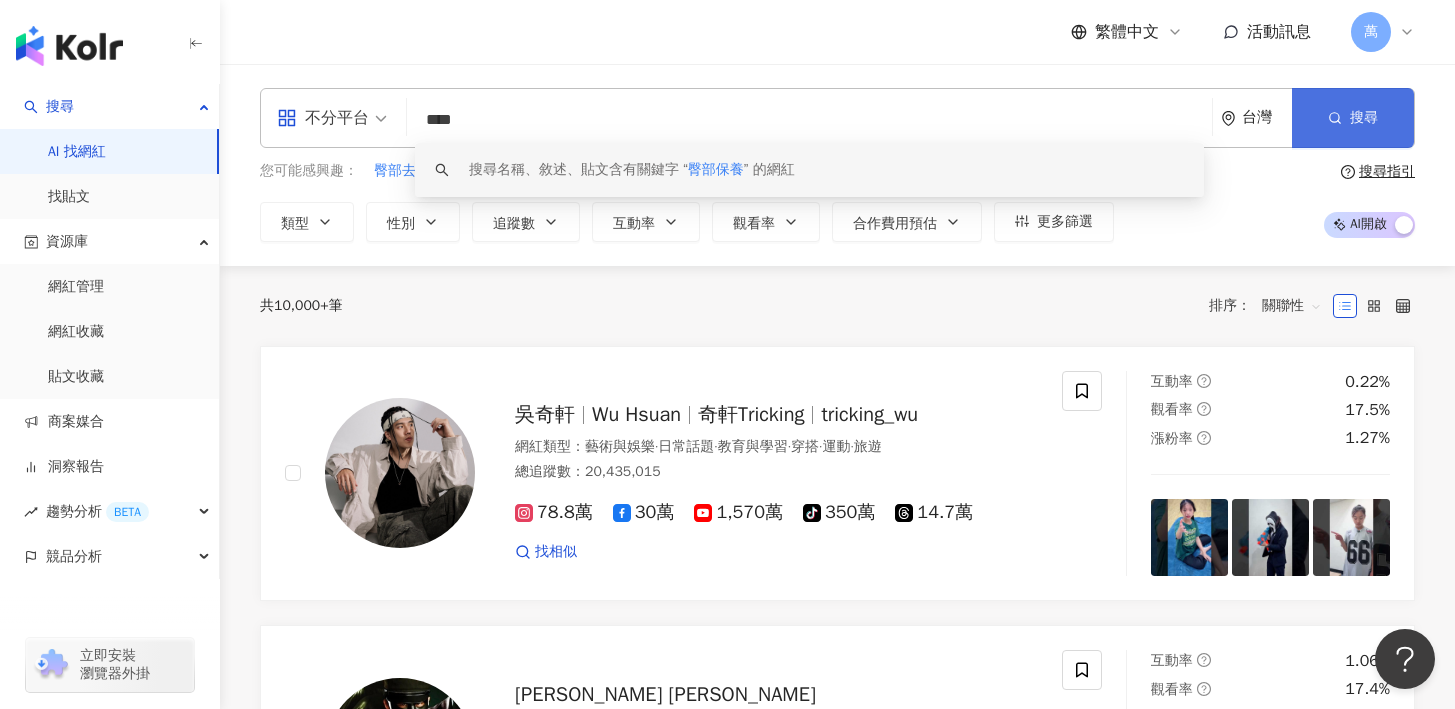 type on "****" 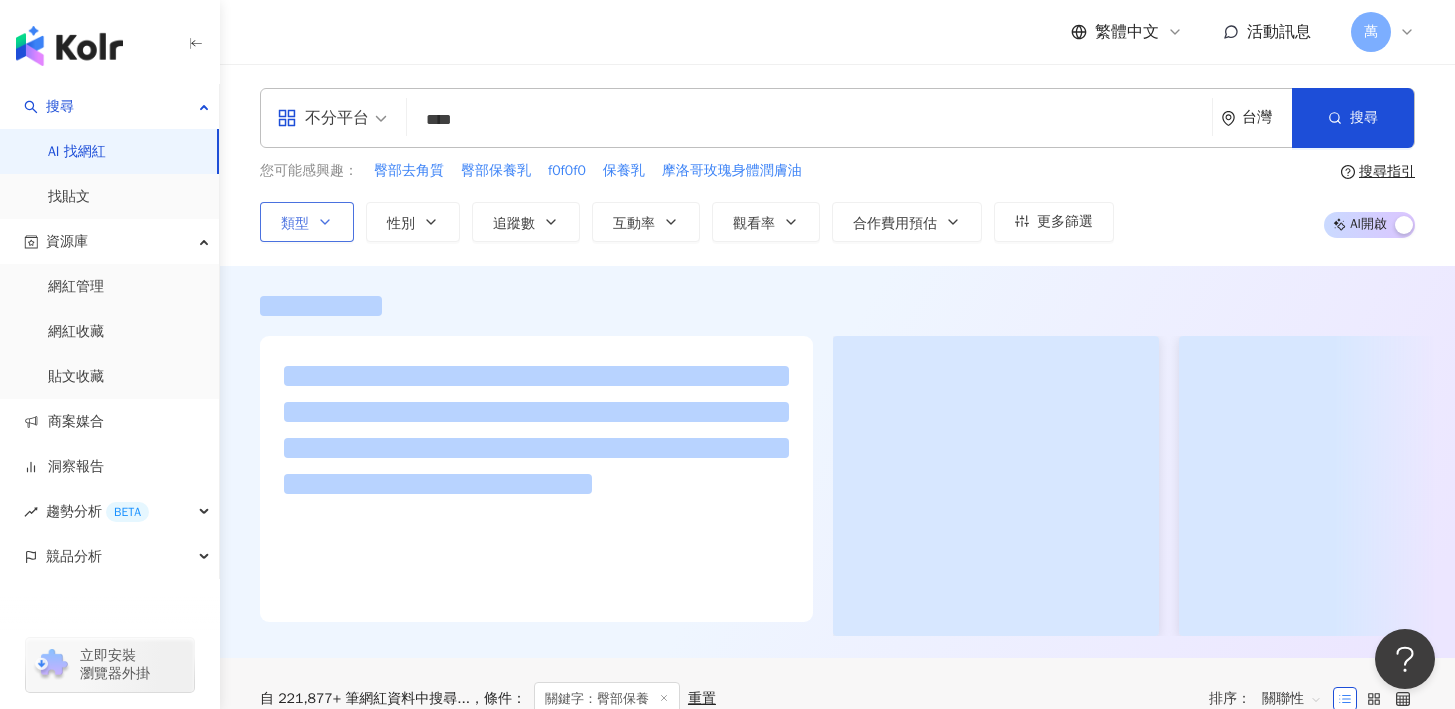 click 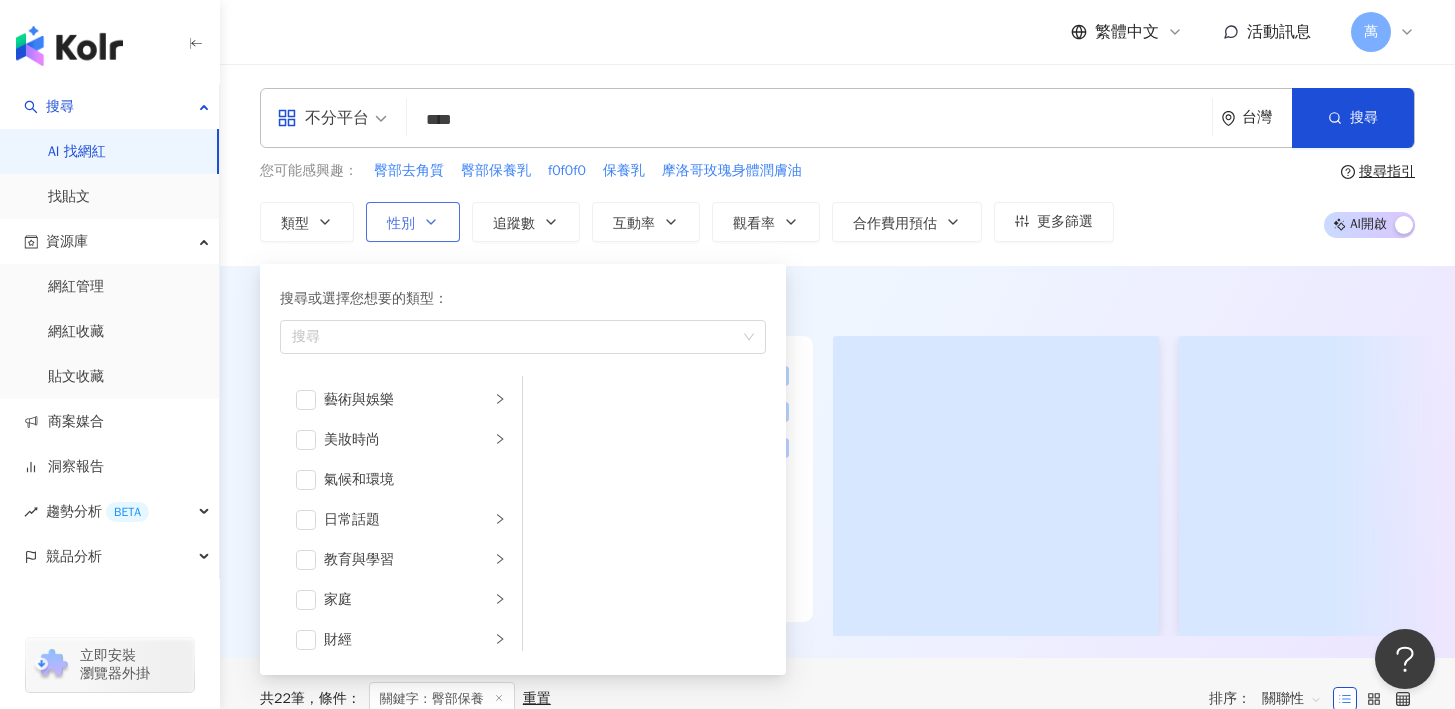 click on "性別" at bounding box center [413, 222] 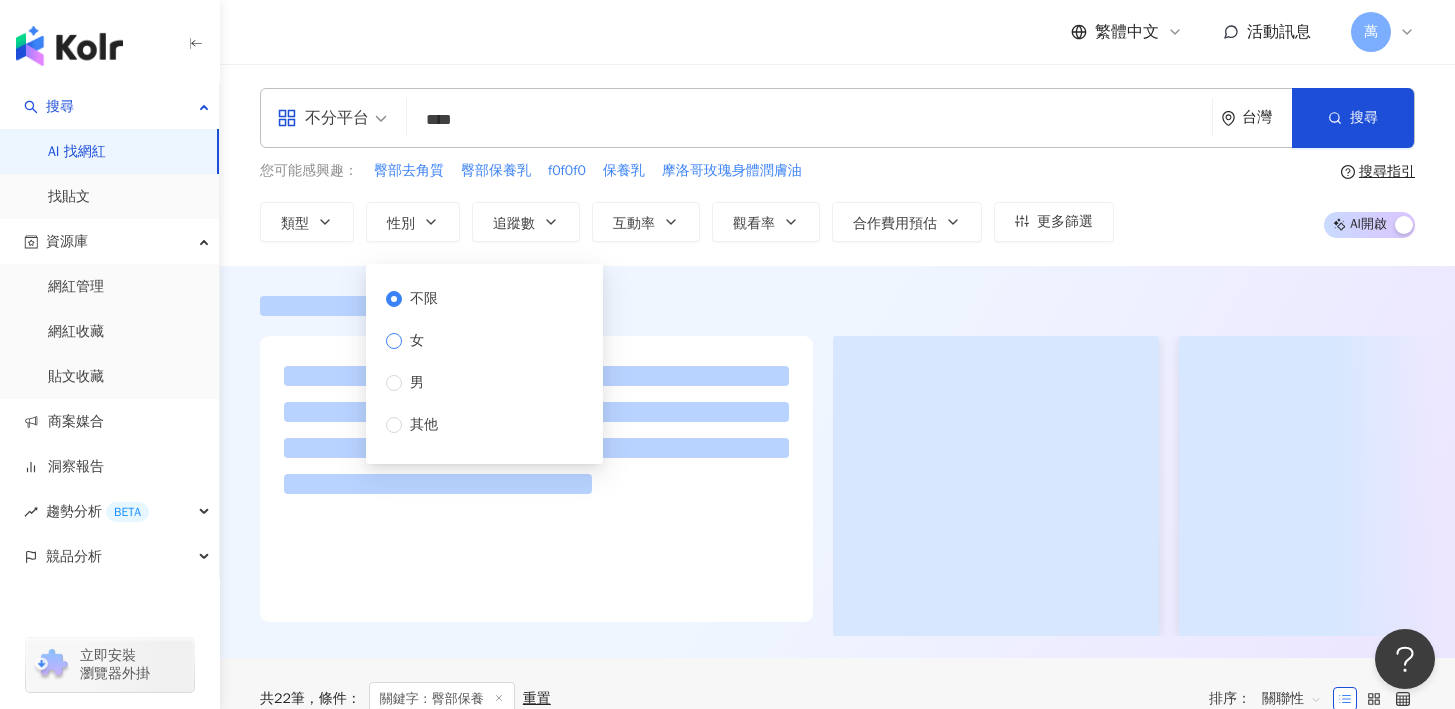 click on "女" at bounding box center [417, 341] 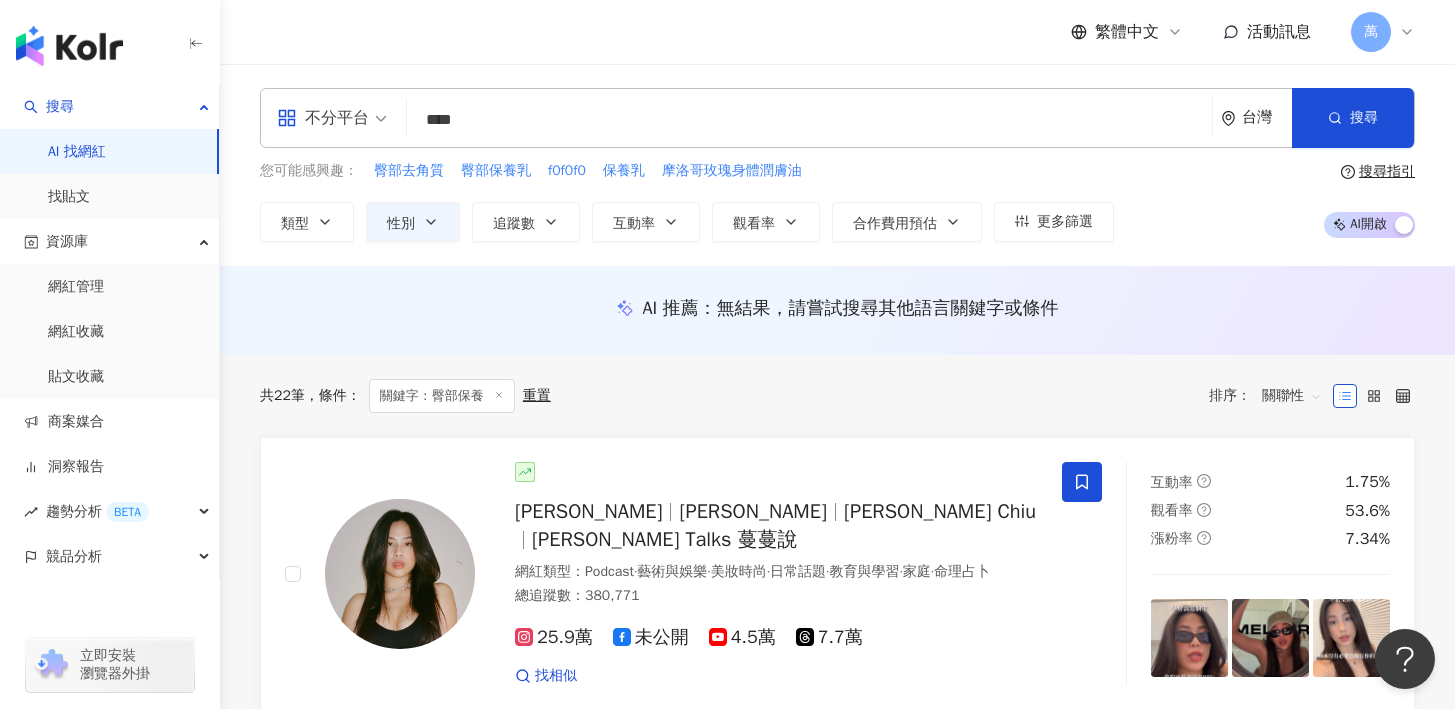 click on "不分平台 **** 台灣 搜尋 keyword 搜尋名稱、敘述、貼文含有關鍵字 “ 臀部保養 ” 的網紅 您可能感興趣： 臀部去角質  臀部保養乳  f0f0f0  保養乳  摩洛哥玫瑰身體潤膚油  類型 性別 追蹤數 互動率 觀看率 合作費用預估  更多篩選 不限 女 男 其他 搜尋指引 AI  開啟 AI  關閉" at bounding box center [837, 165] 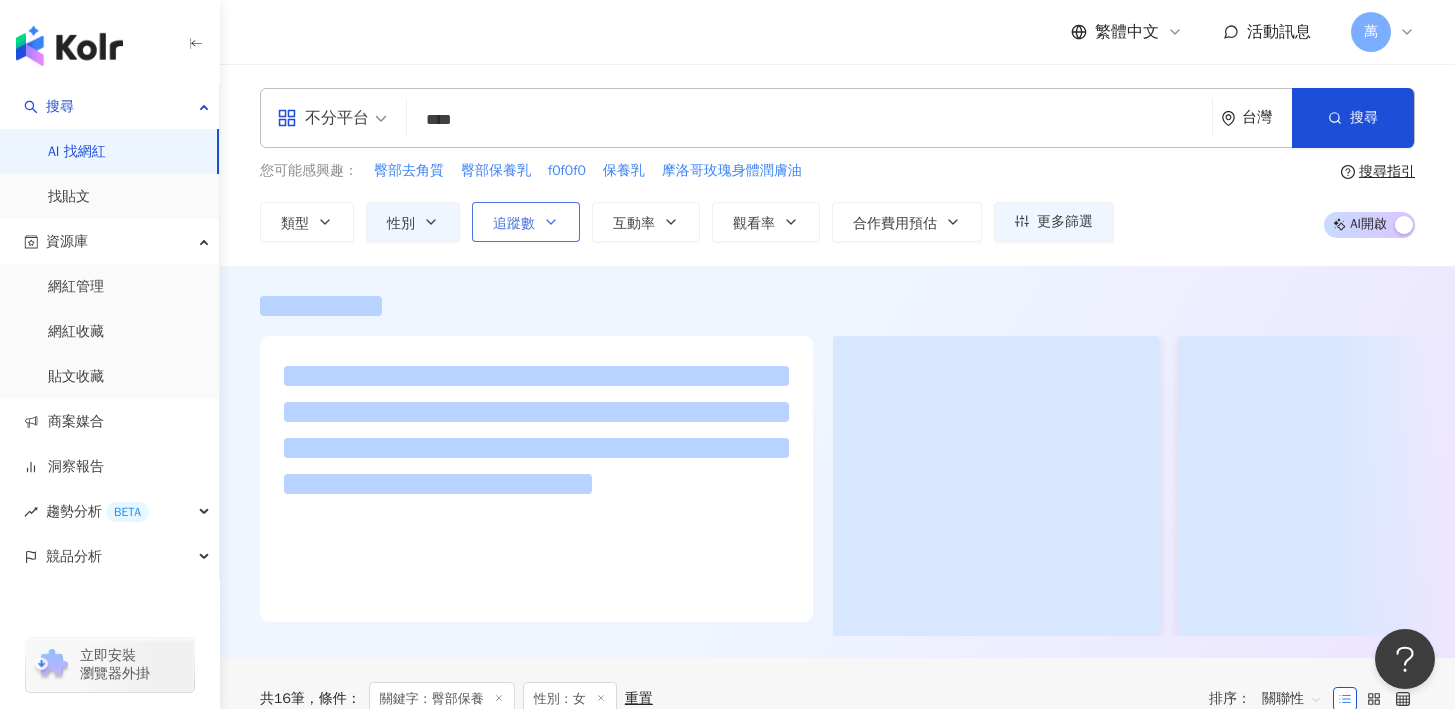 click on "追蹤數" at bounding box center (526, 222) 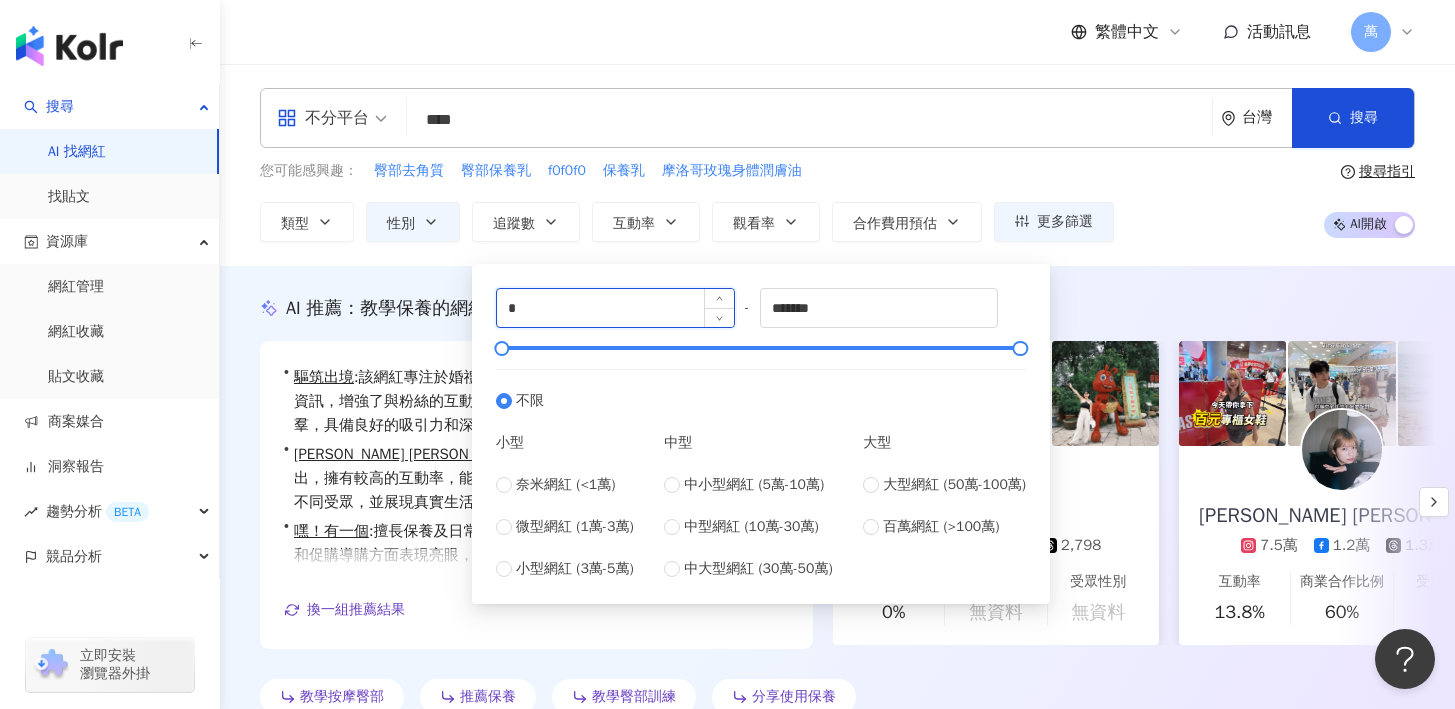 click on "*" at bounding box center [615, 308] 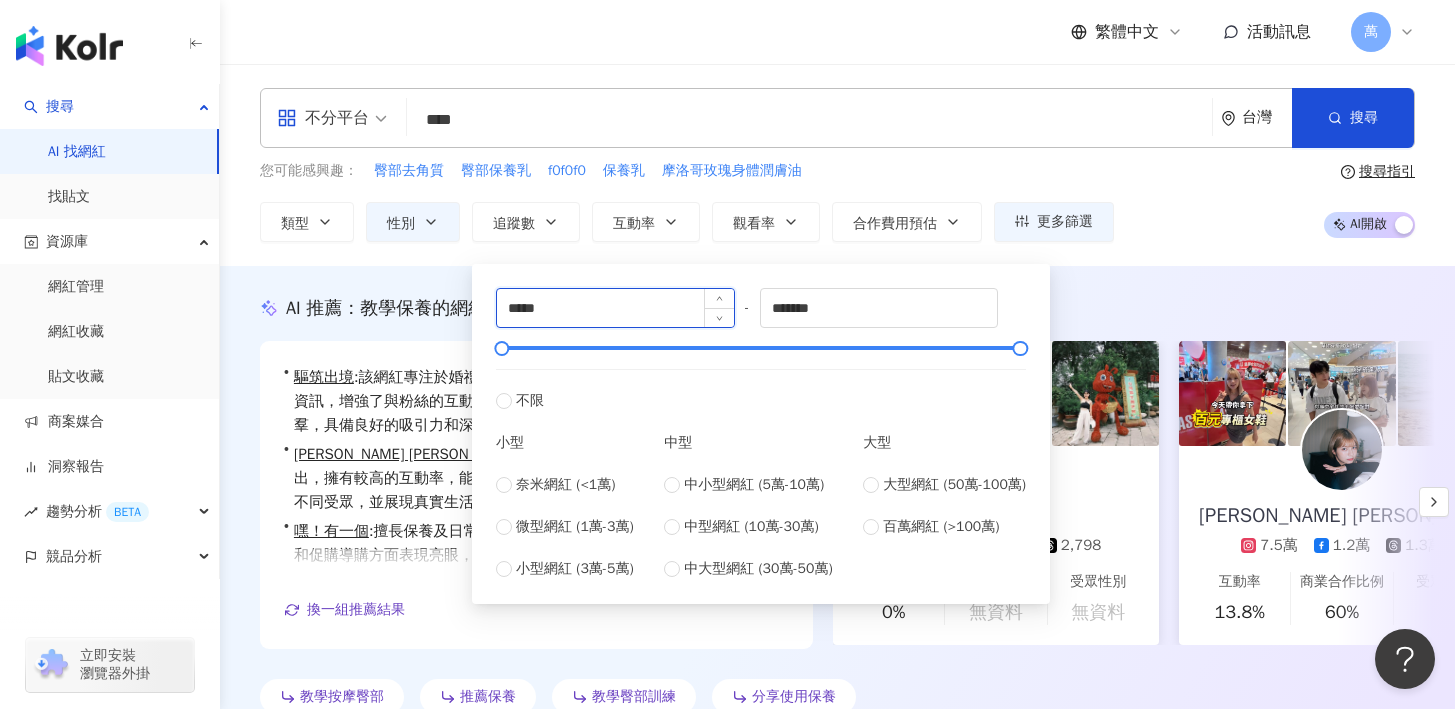 type on "*****" 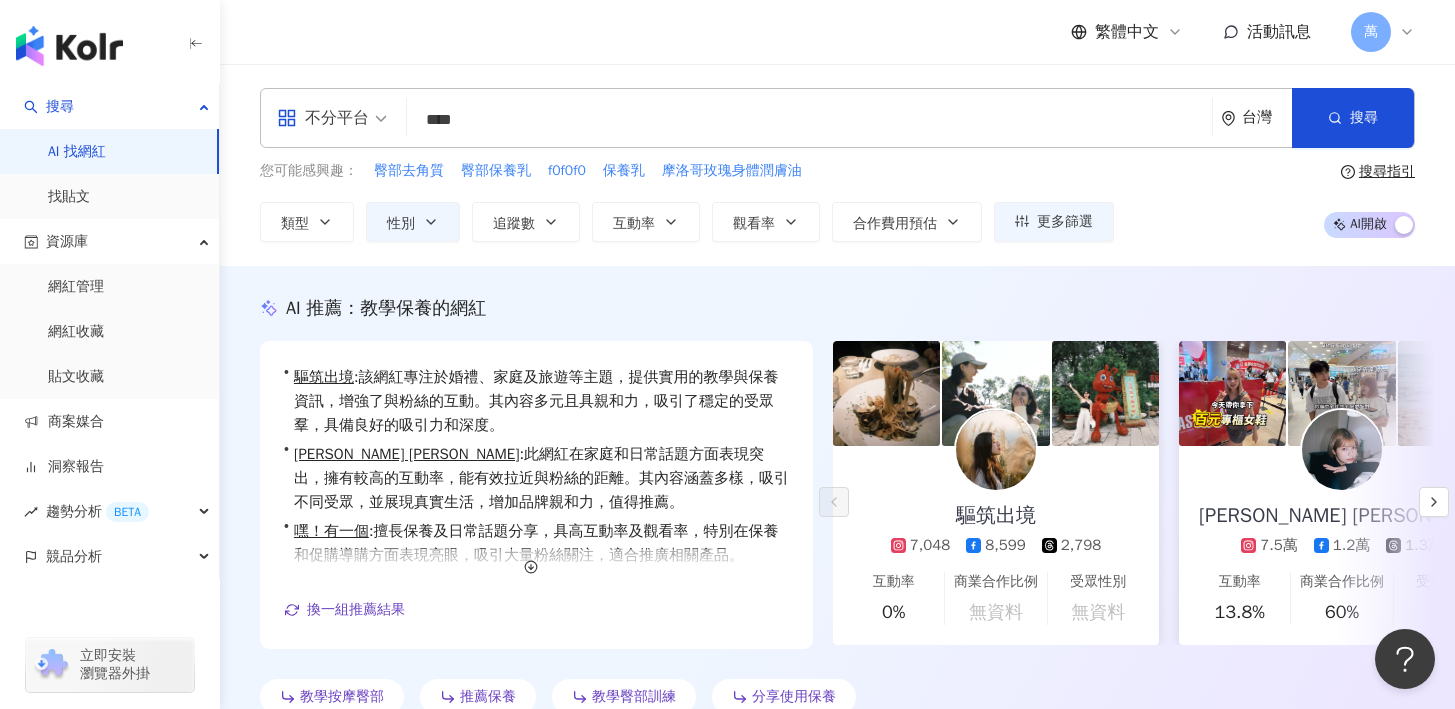 click on "您可能感興趣： 臀部去角質  臀部保養乳  f0f0f0  保養乳  摩洛哥玫瑰身體潤膚油  類型 性別 追蹤數 互動率 觀看率 合作費用預估  更多篩選 不限 女 男 其他 *****  -  ******* 不限 小型 奈米網紅 (<1萬) 微型網紅 (1萬-3萬) 小型網紅 (3萬-5萬) 中型 中小型網紅 (5萬-10萬) 中型網紅 (10萬-30萬) 中大型網紅 (30萬-50萬) 大型 大型網紅 (50萬-100萬) 百萬網紅 (>100萬) 搜尋指引 AI  開啟 AI  關閉" at bounding box center [837, 201] 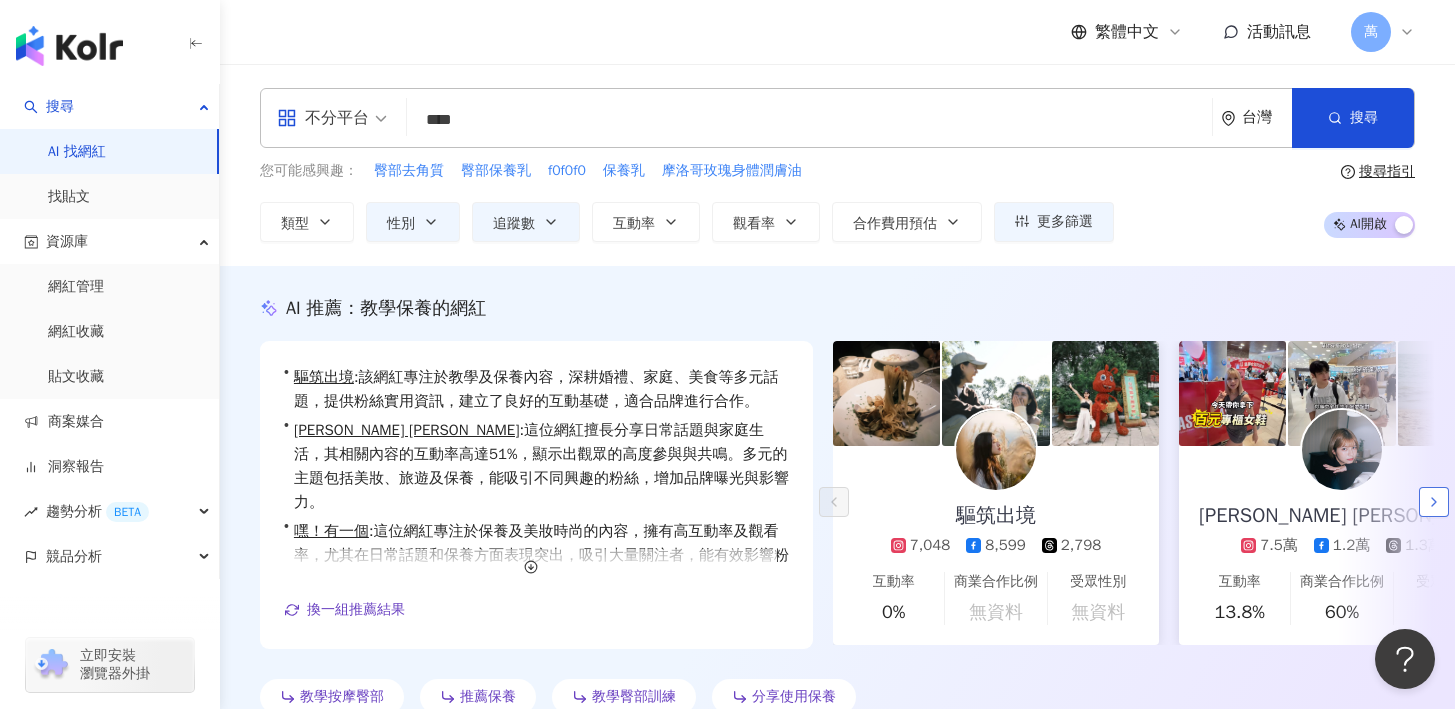 click at bounding box center (1434, 502) 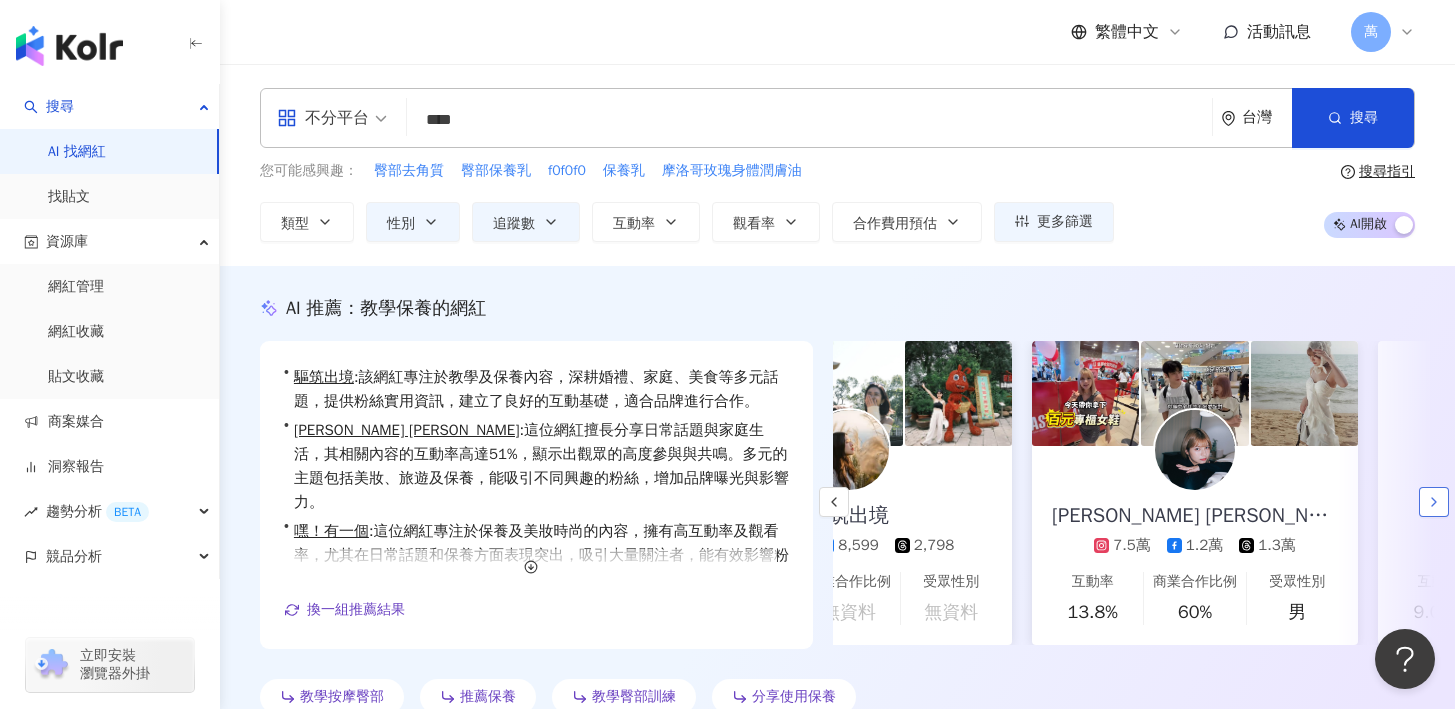 scroll, scrollTop: 0, scrollLeft: 346, axis: horizontal 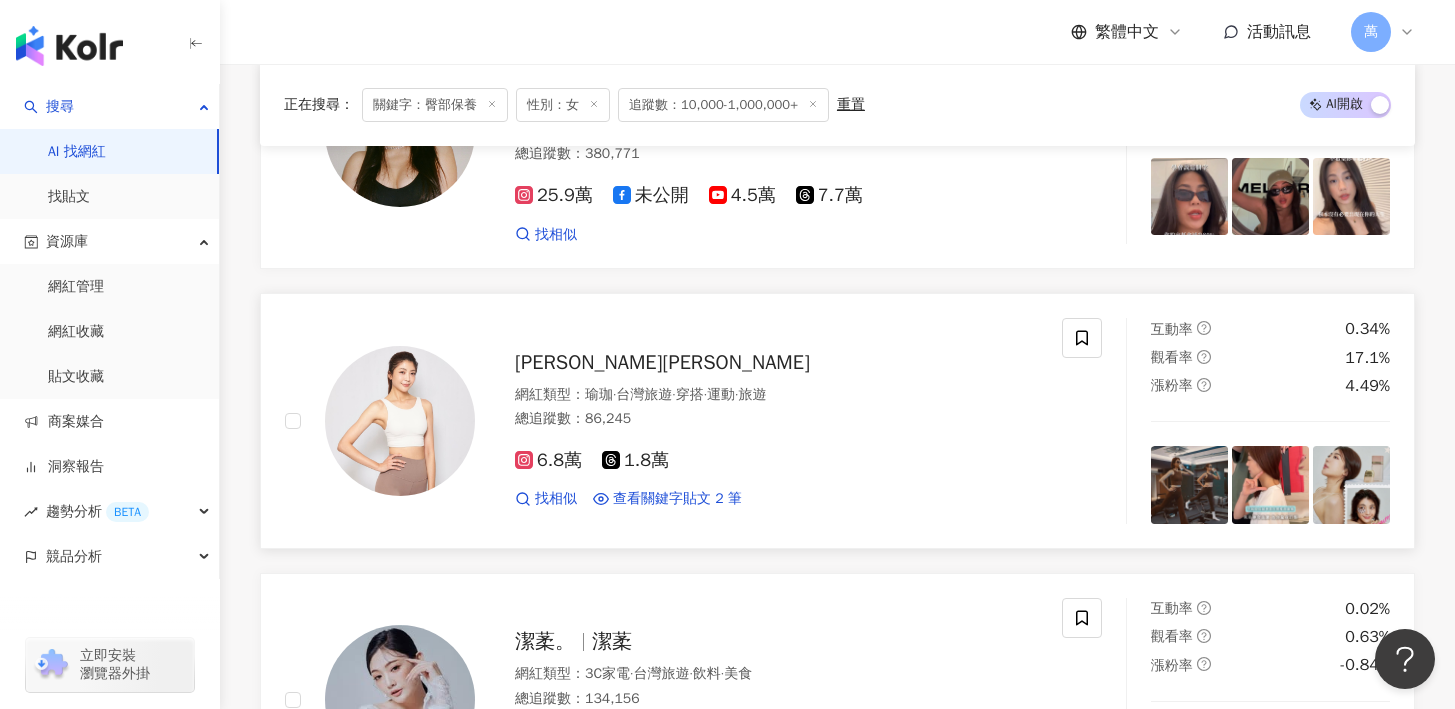 click on "陳育涵 Hannah" at bounding box center [662, 362] 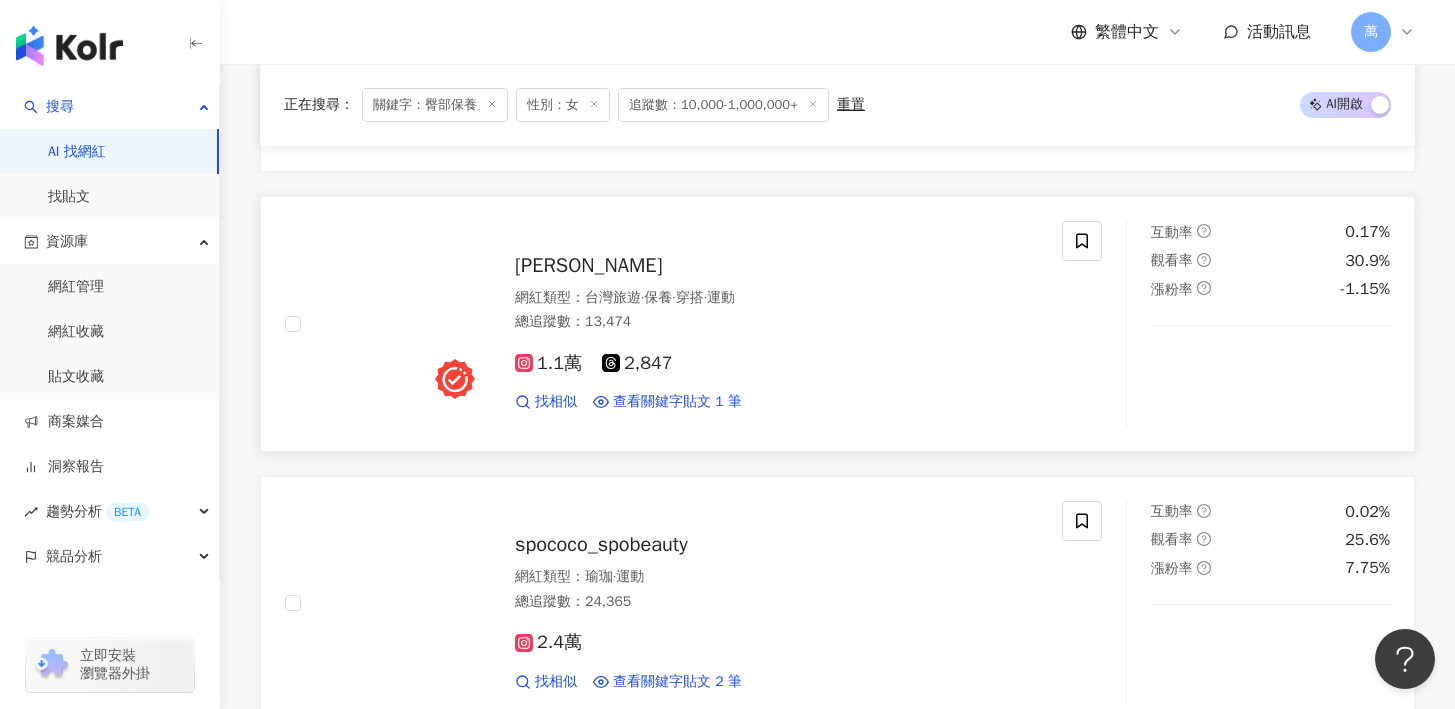 scroll, scrollTop: 1766, scrollLeft: 0, axis: vertical 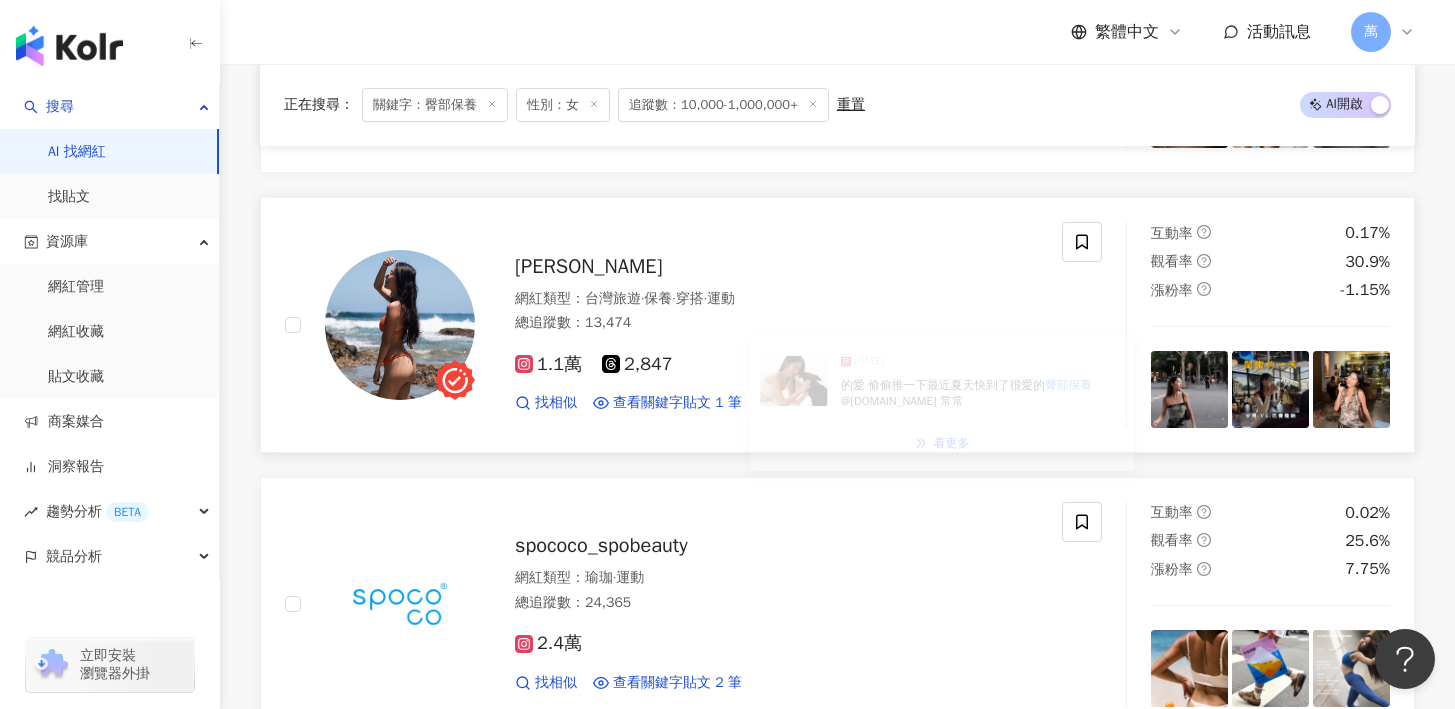 click on "Emily Chou" at bounding box center [776, 267] 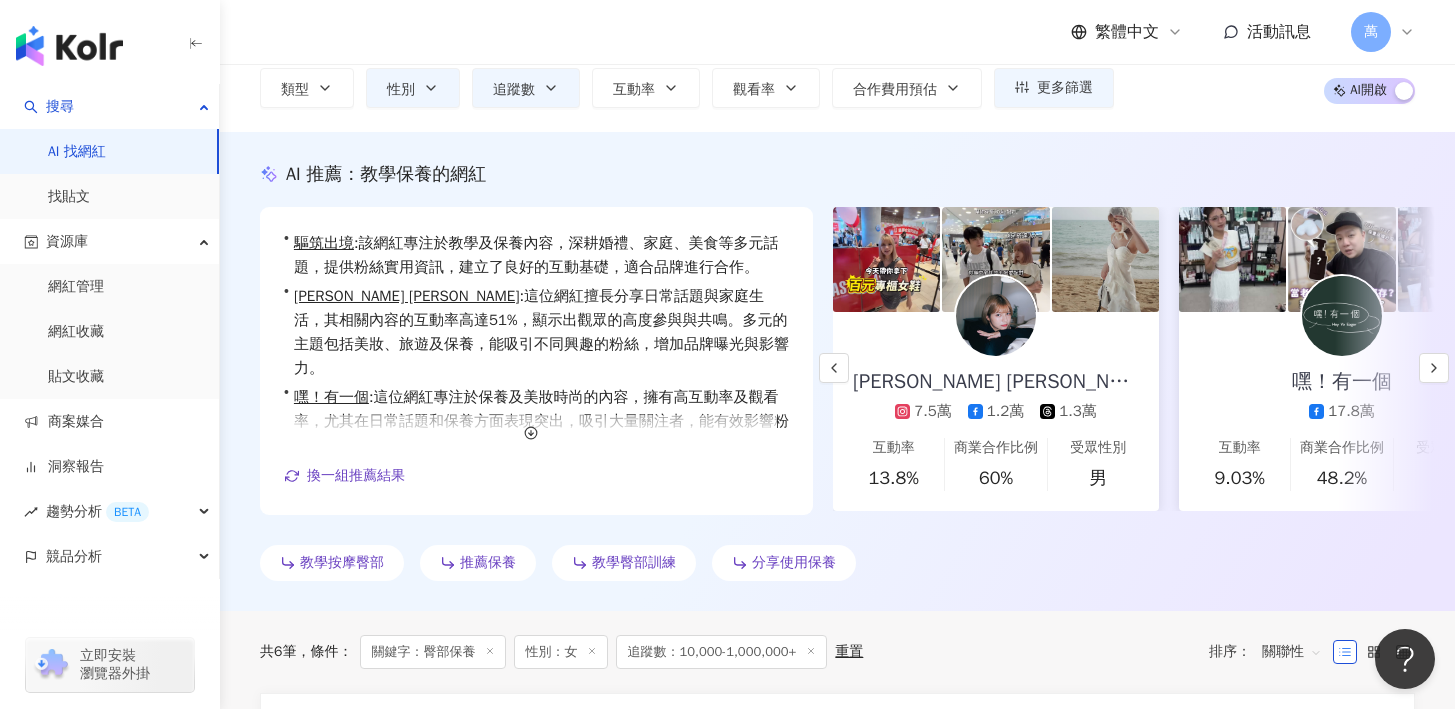 scroll, scrollTop: 0, scrollLeft: 0, axis: both 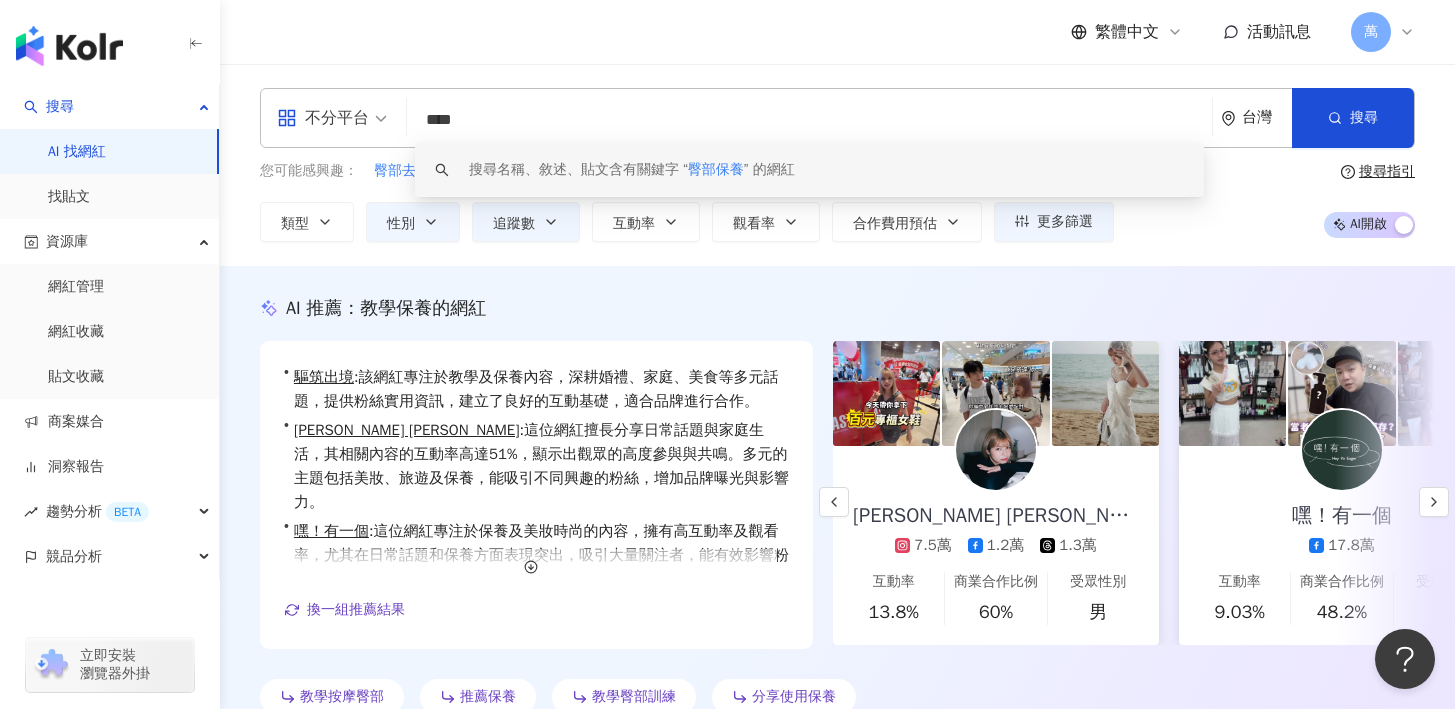 drag, startPoint x: 427, startPoint y: 119, endPoint x: 393, endPoint y: 127, distance: 34.928497 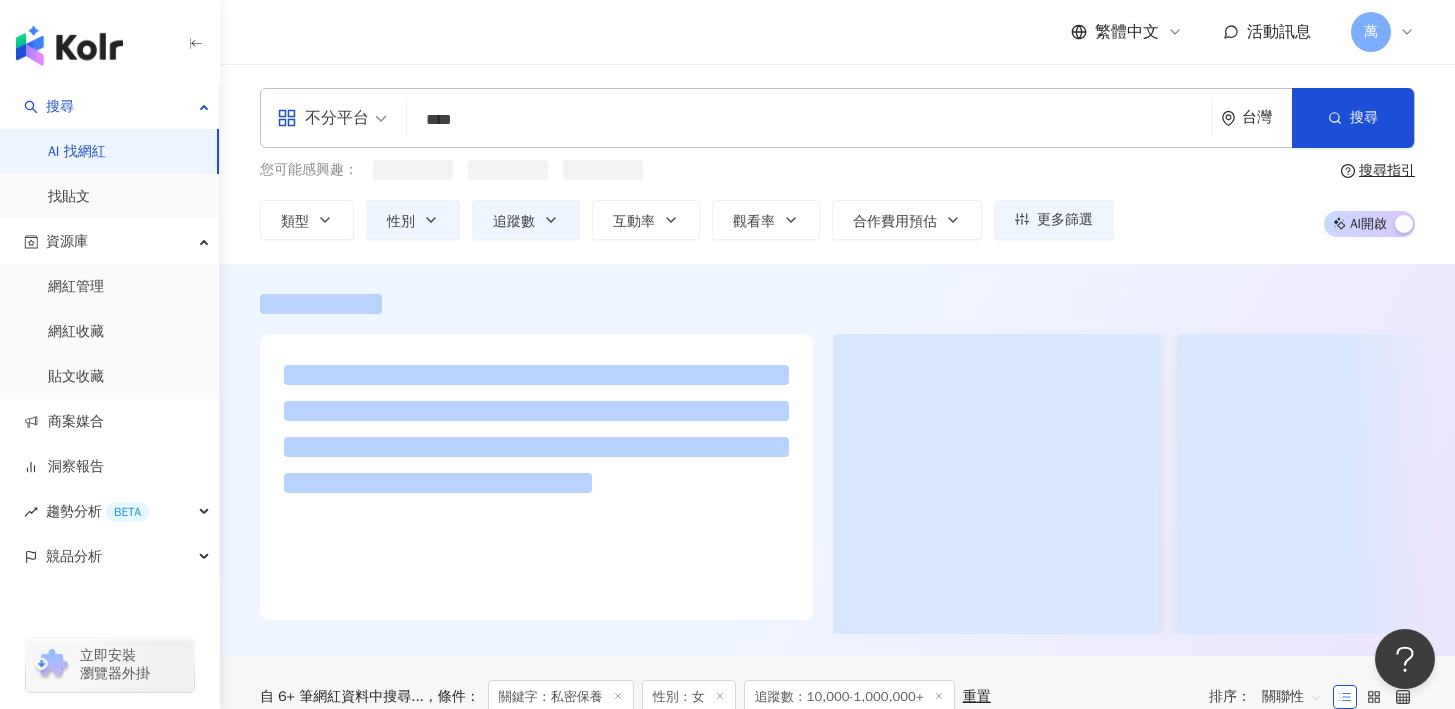 scroll, scrollTop: 0, scrollLeft: 0, axis: both 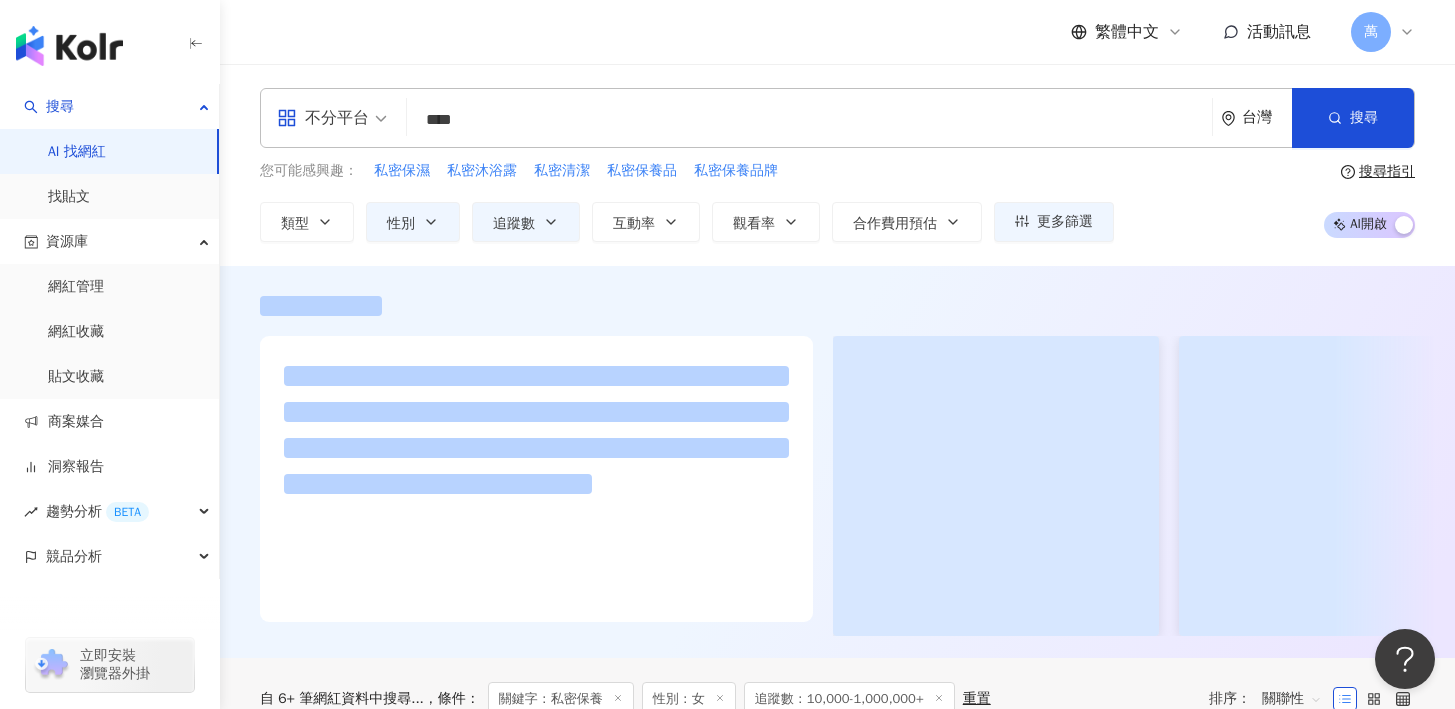 type on "****" 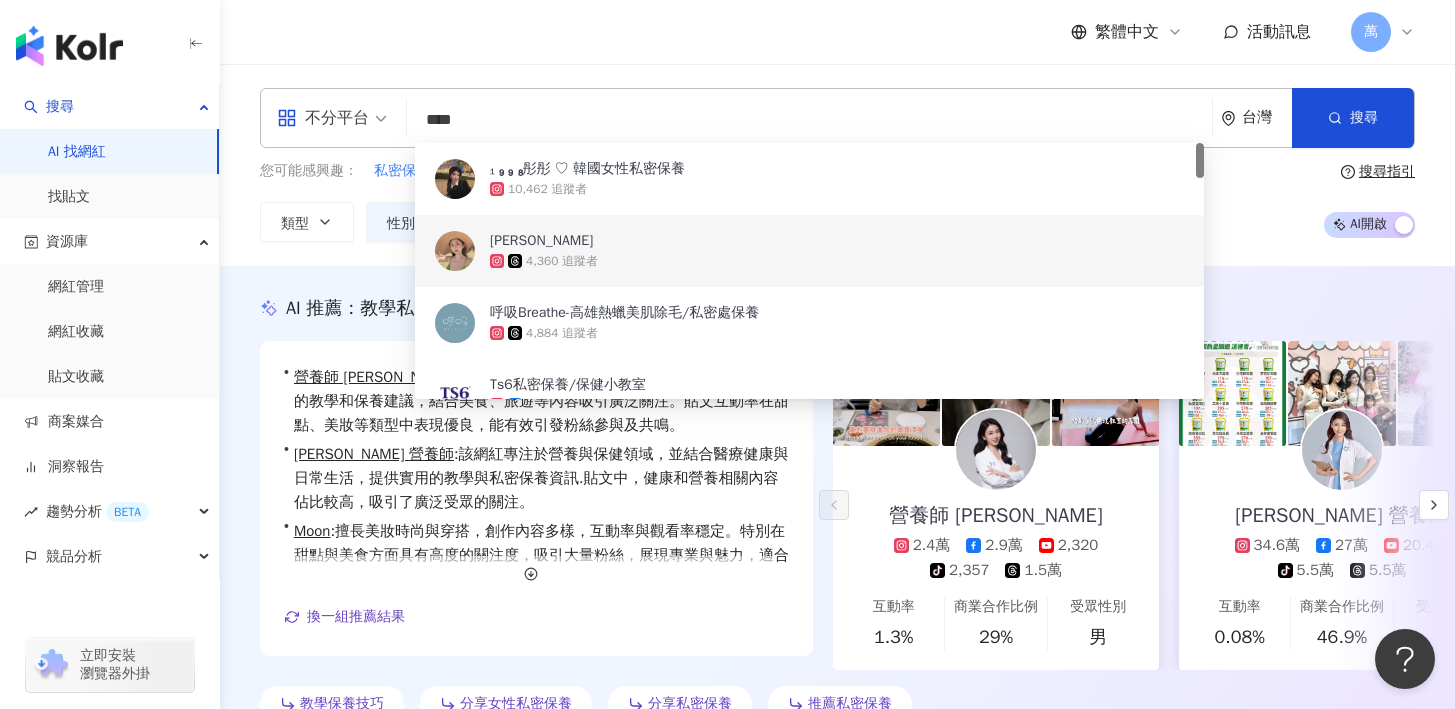 click on "您可能感興趣： 私密保濕  私密沐浴露  私密清潔  私密保養品  私密保養品牌  類型 性別 追蹤數 互動率 觀看率 合作費用預估  更多篩選 不限 女 男 其他 *****  -  ******* 不限 小型 奈米網紅 (<1萬) 微型網紅 (1萬-3萬) 小型網紅 (3萬-5萬) 中型 中小型網紅 (5萬-10萬) 中型網紅 (10萬-30萬) 中大型網紅 (30萬-50萬) 大型 大型網紅 (50萬-100萬) 百萬網紅 (>100萬) 搜尋指引 AI  開啟 AI  關閉" at bounding box center (837, 201) 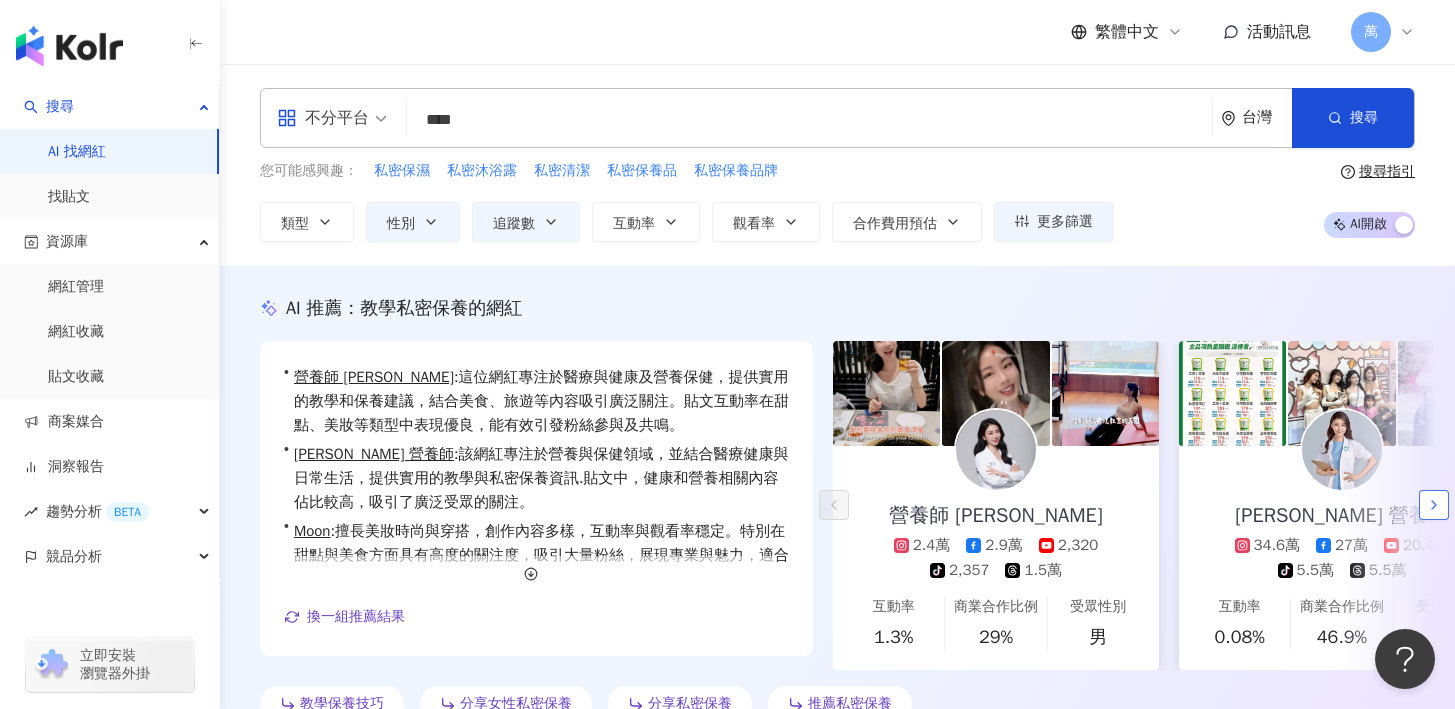 click 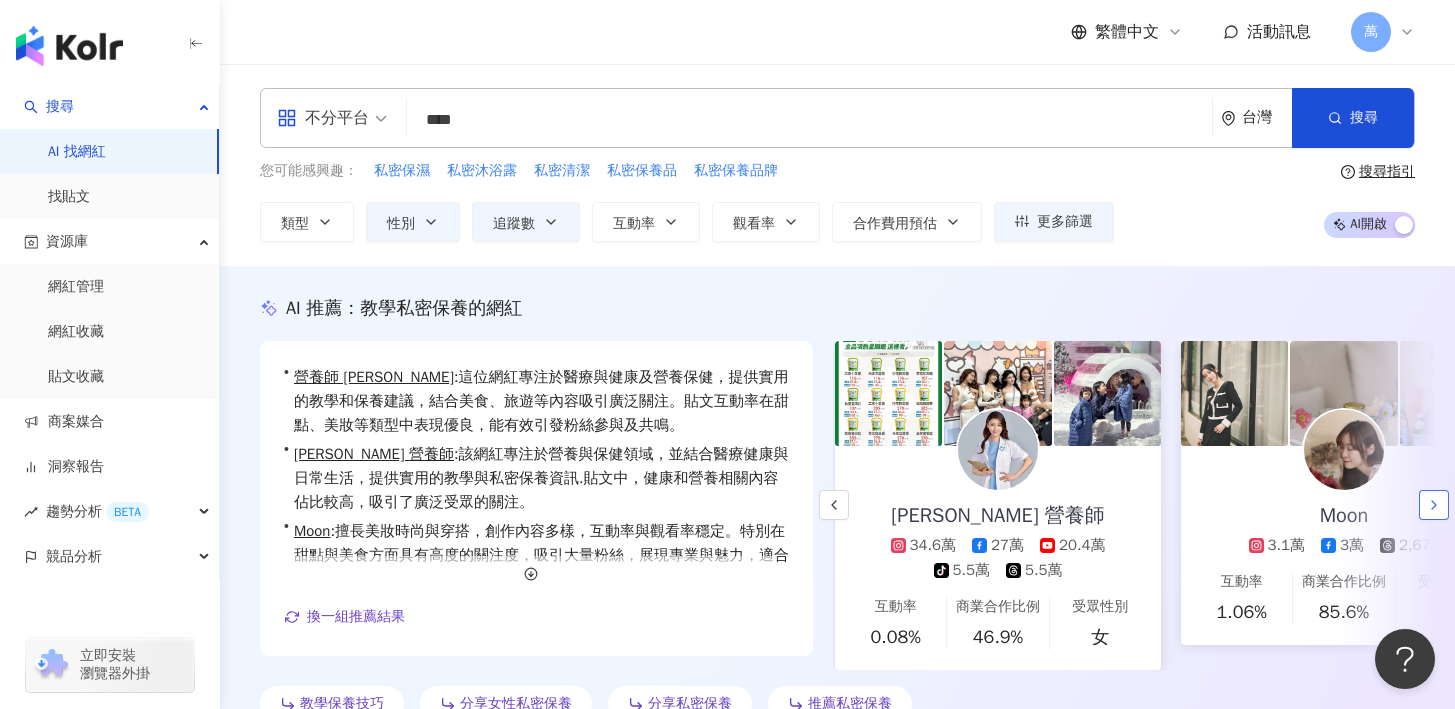 scroll, scrollTop: 0, scrollLeft: 346, axis: horizontal 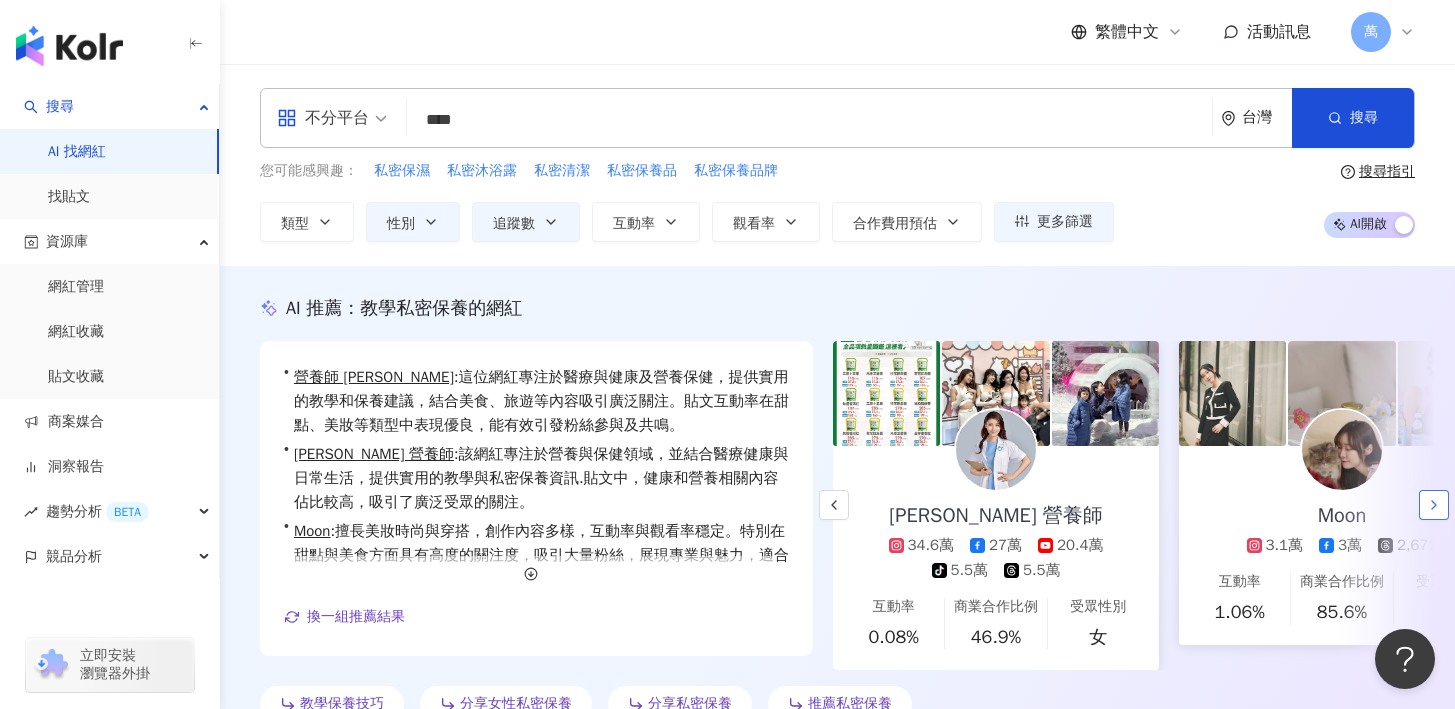 click at bounding box center [1434, 505] 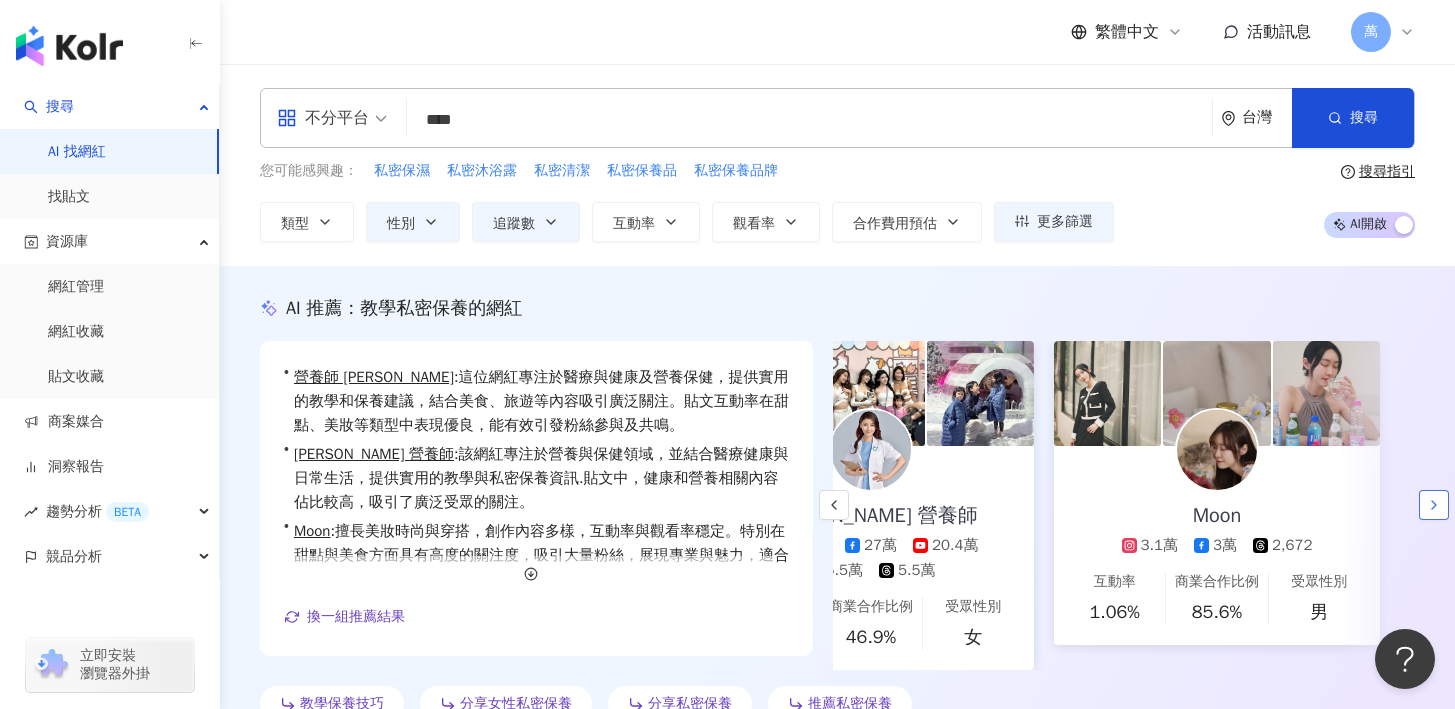 scroll, scrollTop: 0, scrollLeft: 476, axis: horizontal 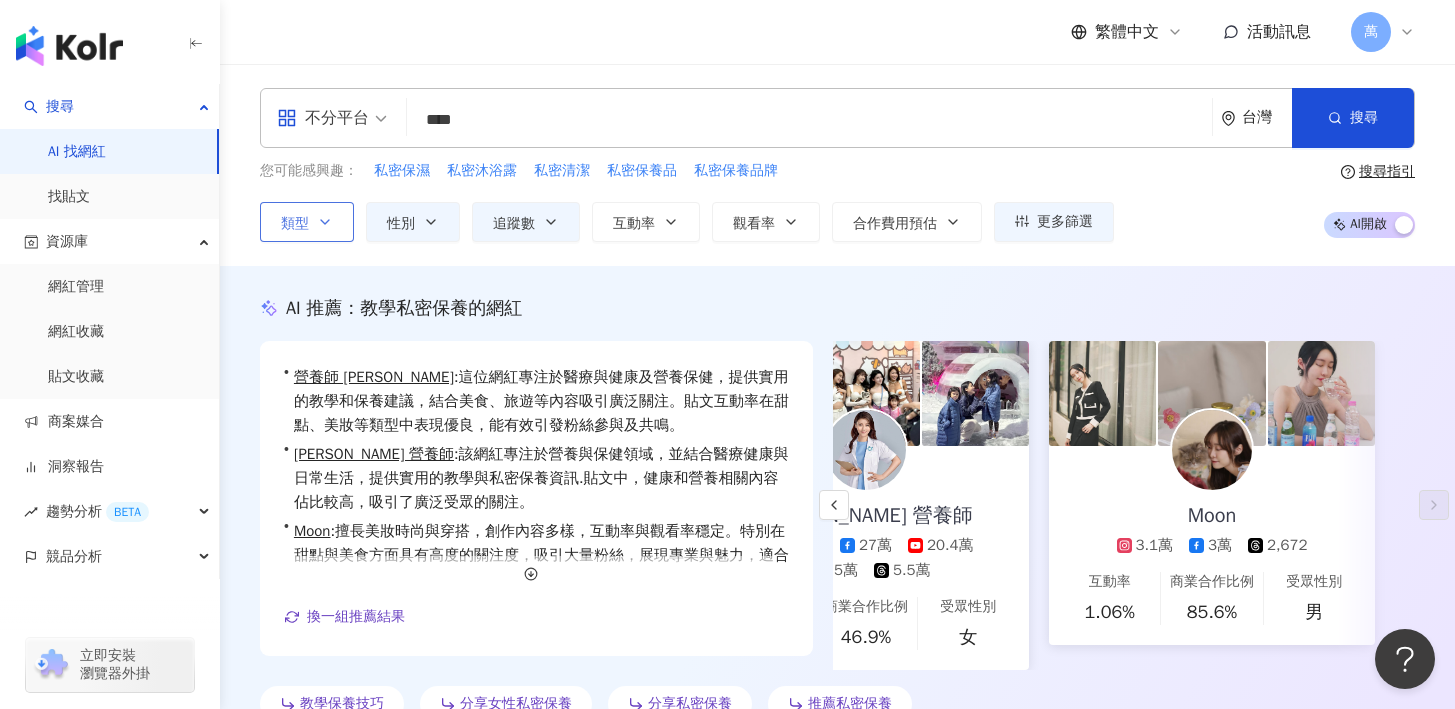click 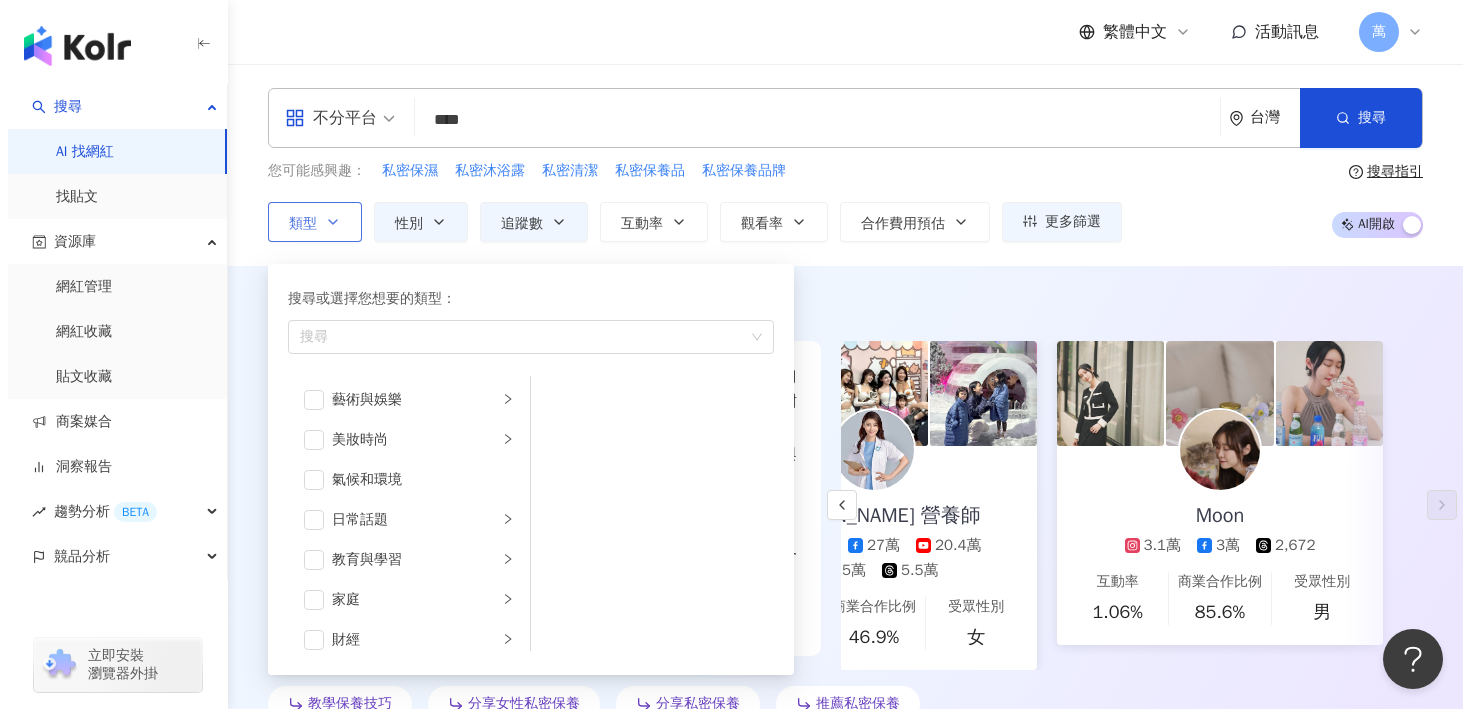 scroll, scrollTop: 693, scrollLeft: 0, axis: vertical 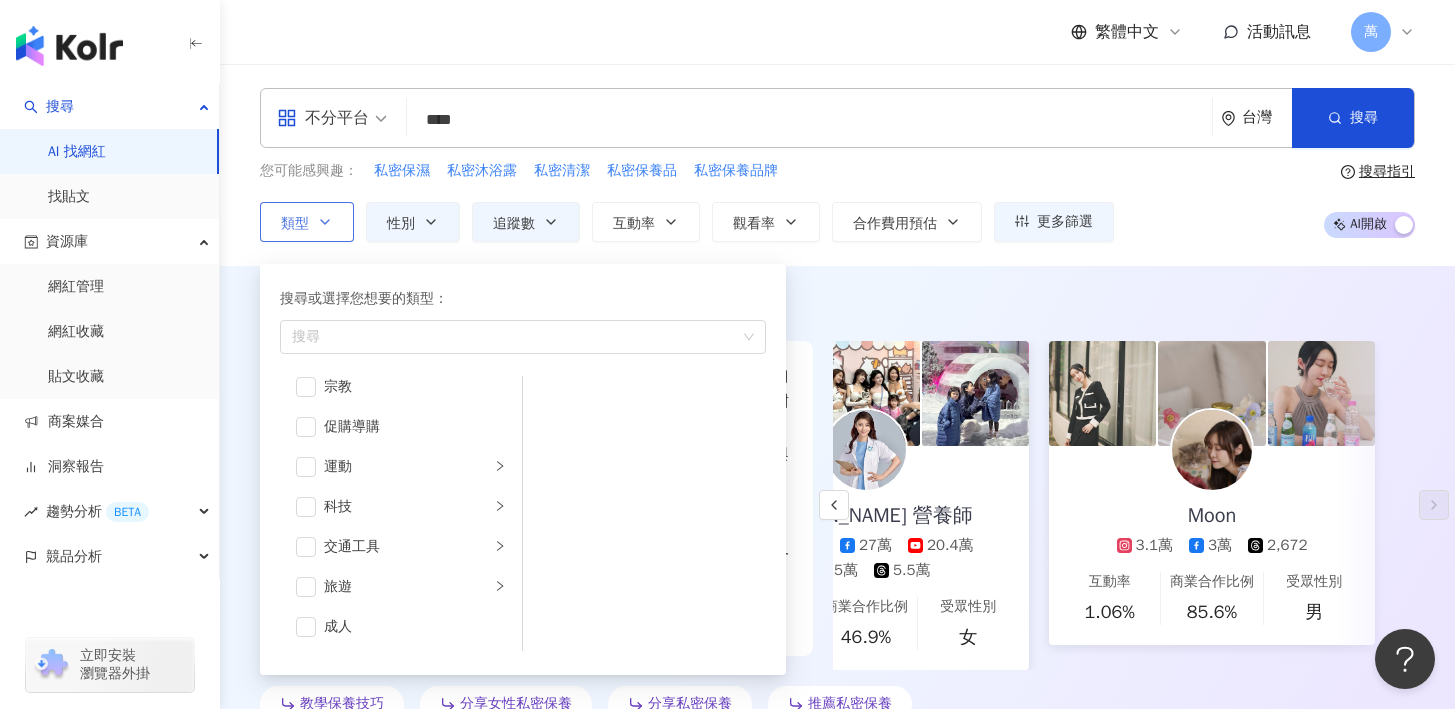 click on "類型 搜尋或選擇您想要的類型：   搜尋 藝術與娛樂 美妝時尚 氣候和環境 日常話題 教育與學習 家庭 財經 美食 命理占卜 遊戲 法政社會 生活風格 影視娛樂 醫療與健康 寵物 攝影 感情 宗教 促購導購 運動 科技 交通工具 旅遊 成人" at bounding box center (307, 222) 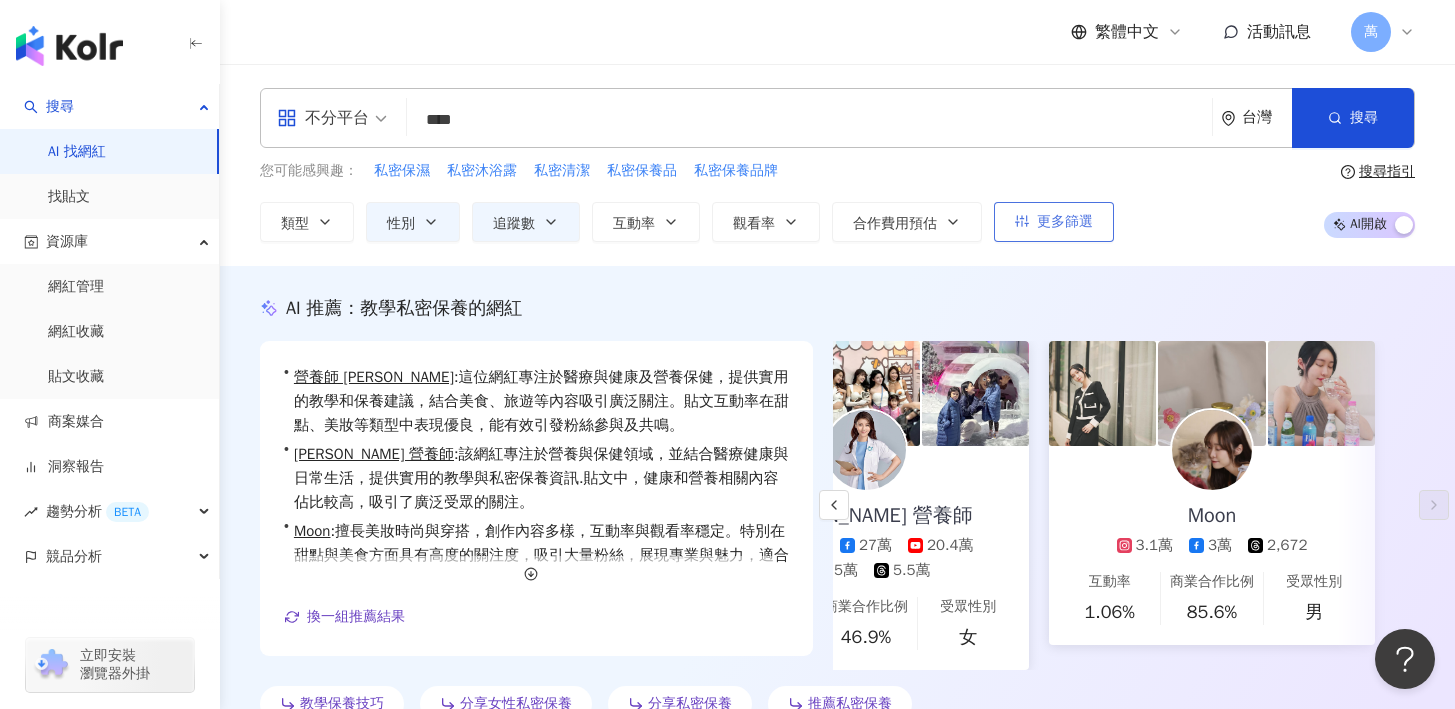 click on "更多篩選" at bounding box center [1065, 222] 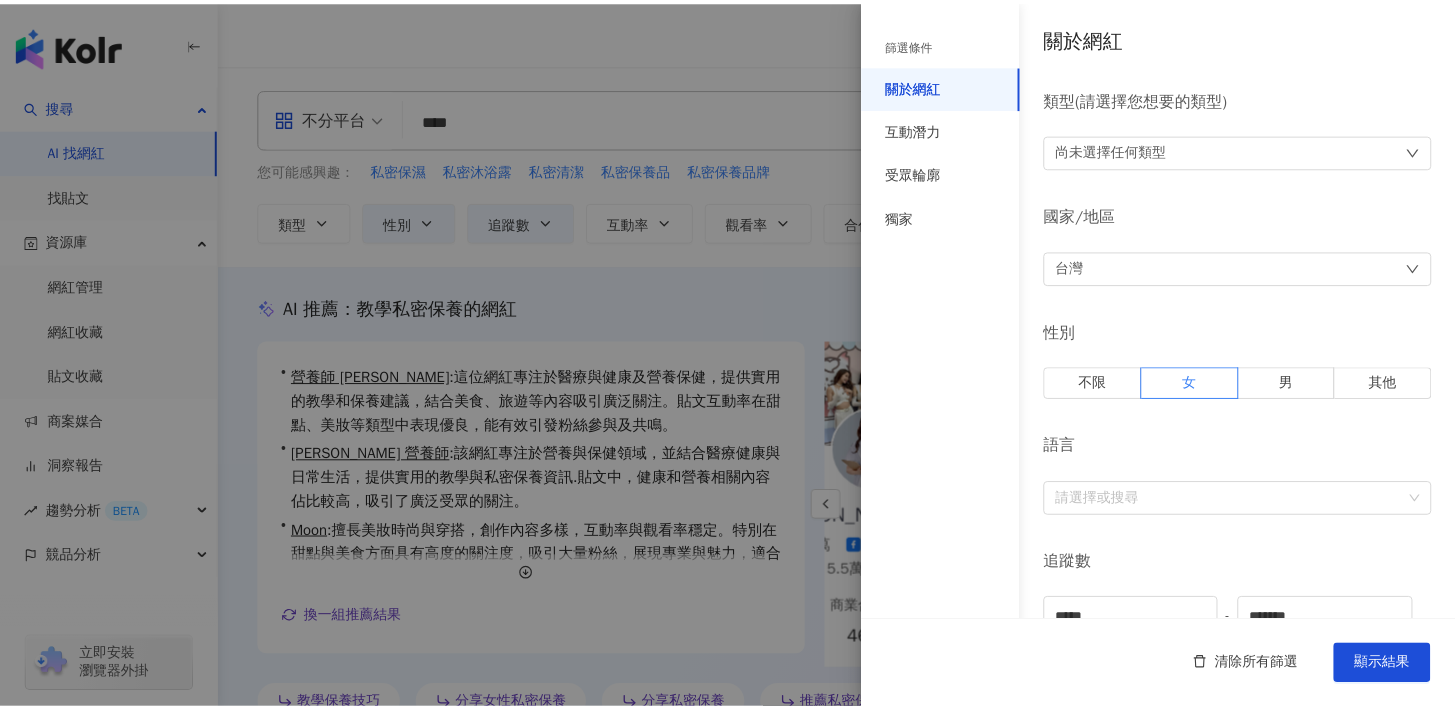 scroll, scrollTop: 0, scrollLeft: 461, axis: horizontal 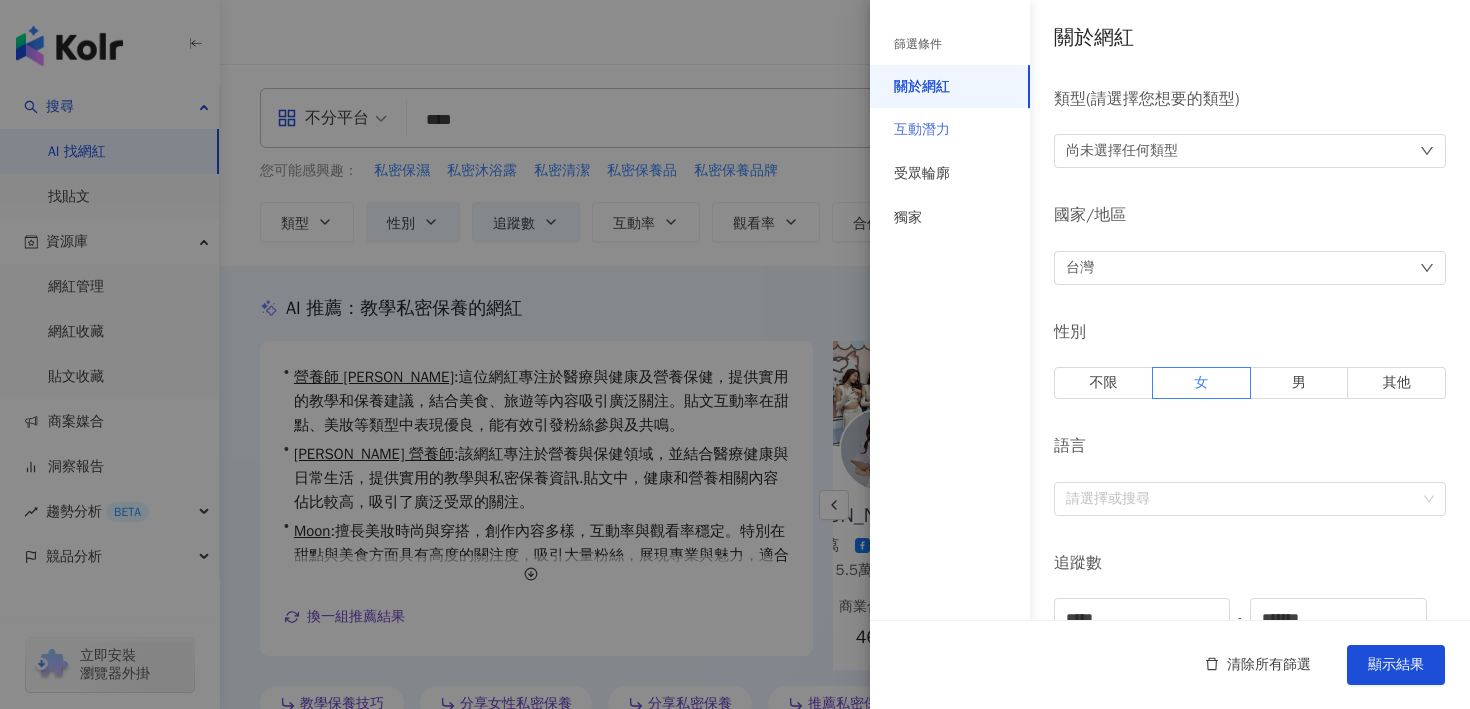click on "互動潛力" at bounding box center (950, 130) 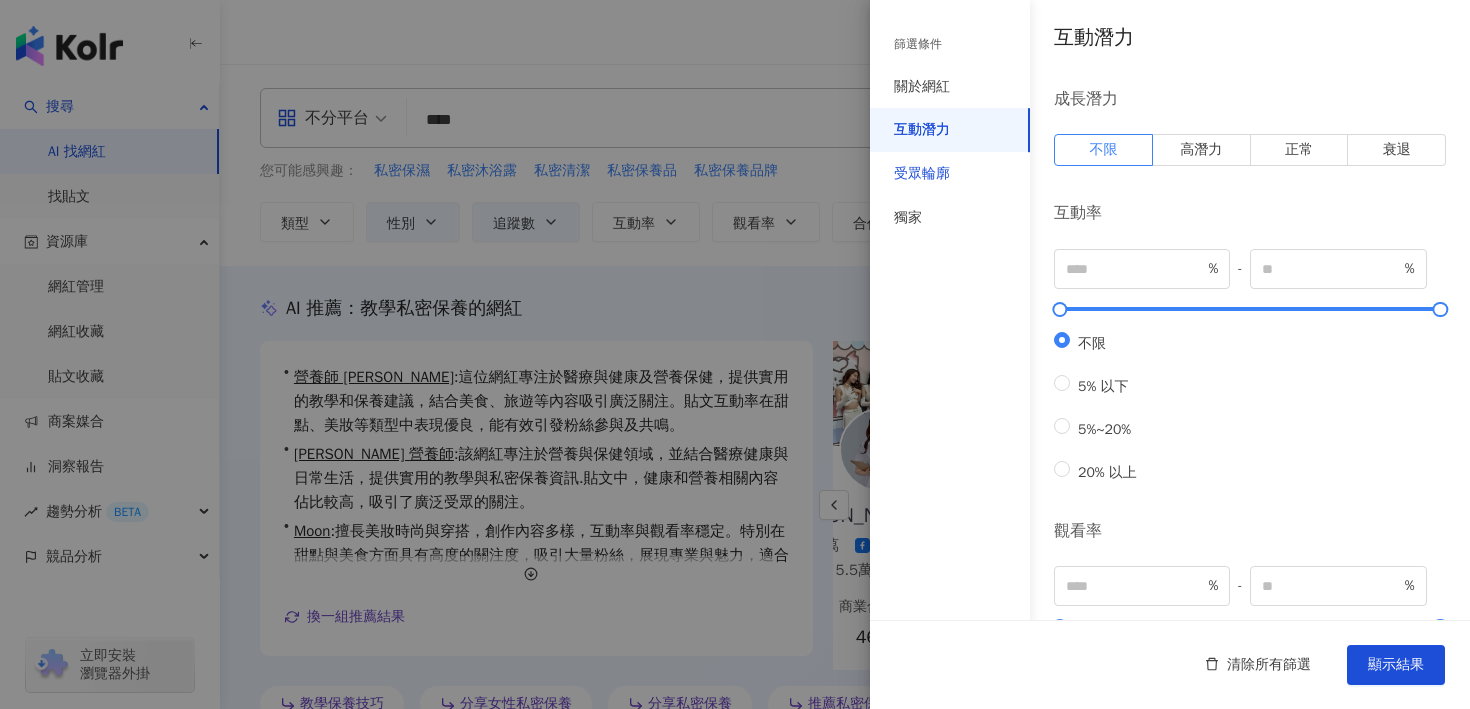 click on "受眾輪廓" at bounding box center (922, 174) 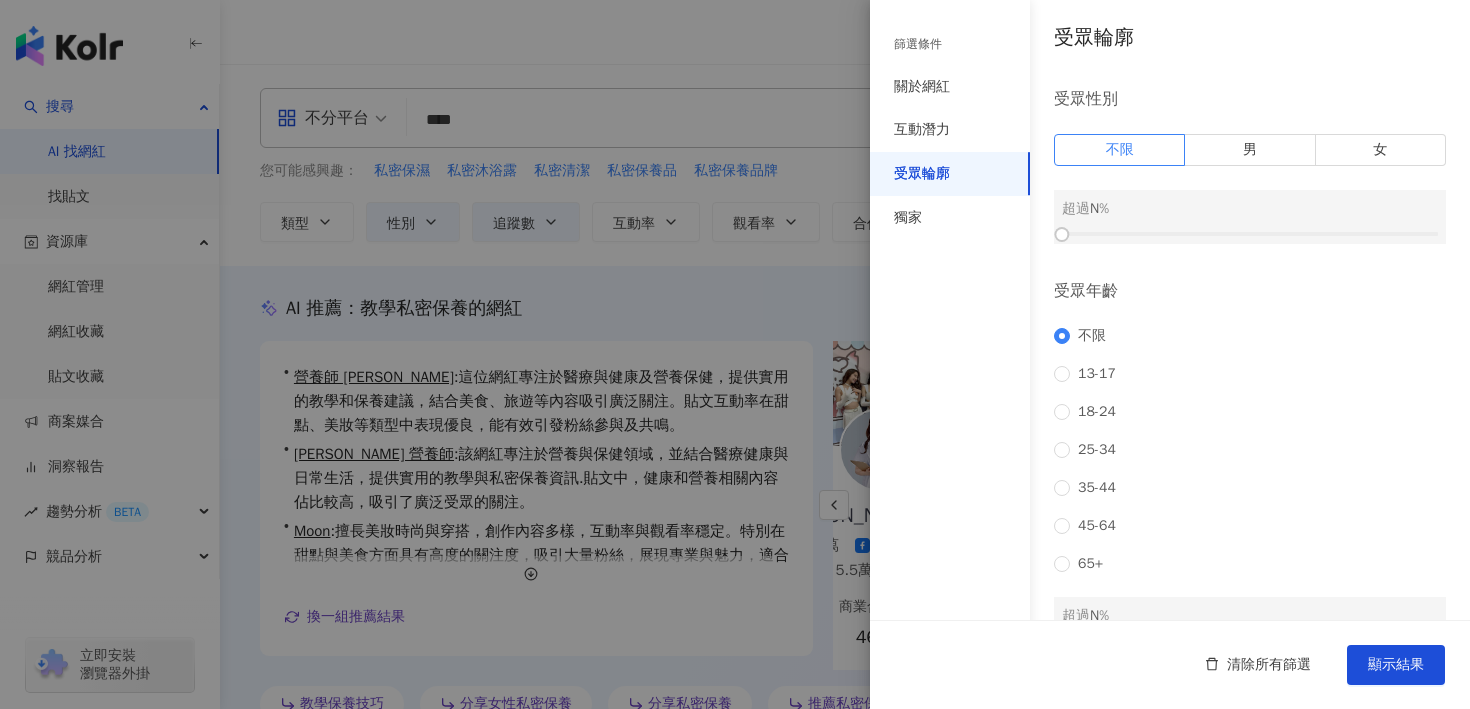 drag, startPoint x: 1339, startPoint y: 147, endPoint x: 1196, endPoint y: 217, distance: 159.2137 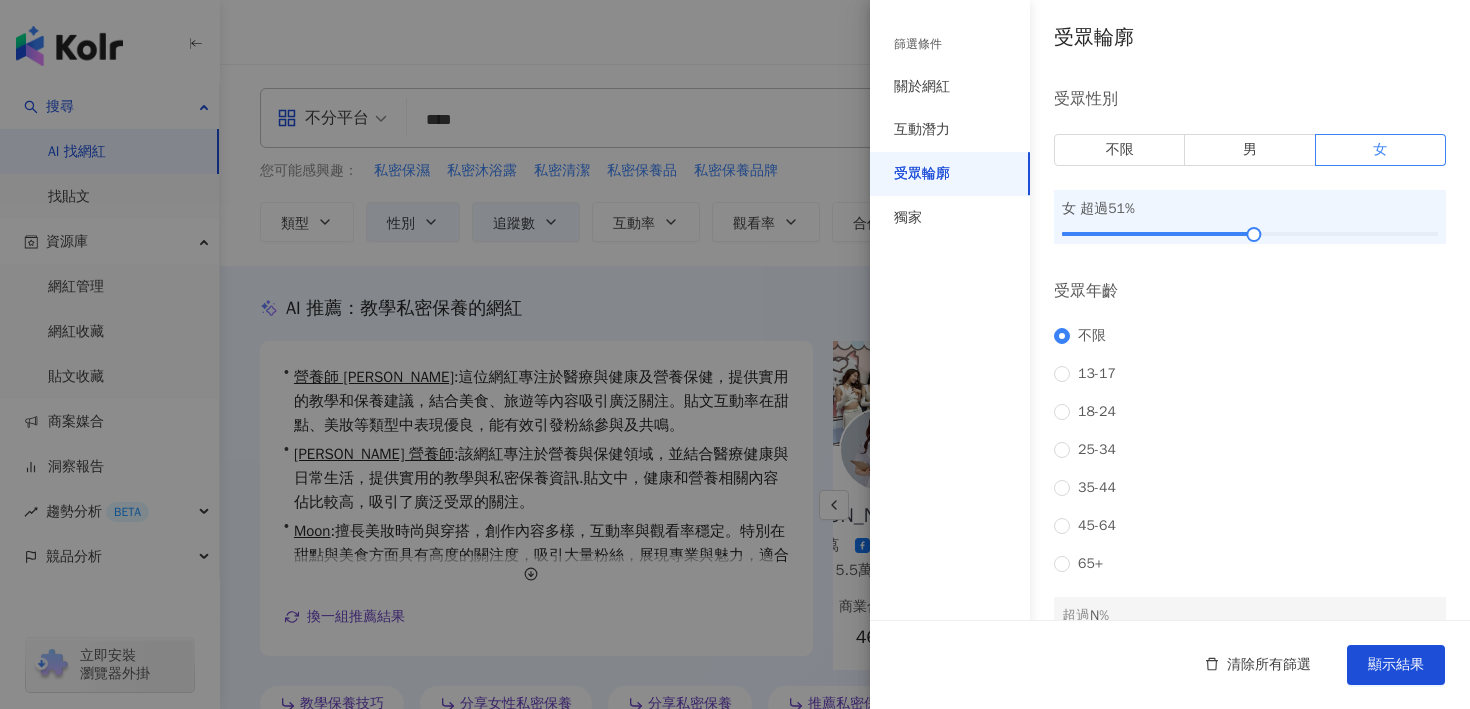 drag, startPoint x: 1073, startPoint y: 233, endPoint x: 1246, endPoint y: 221, distance: 173.41568 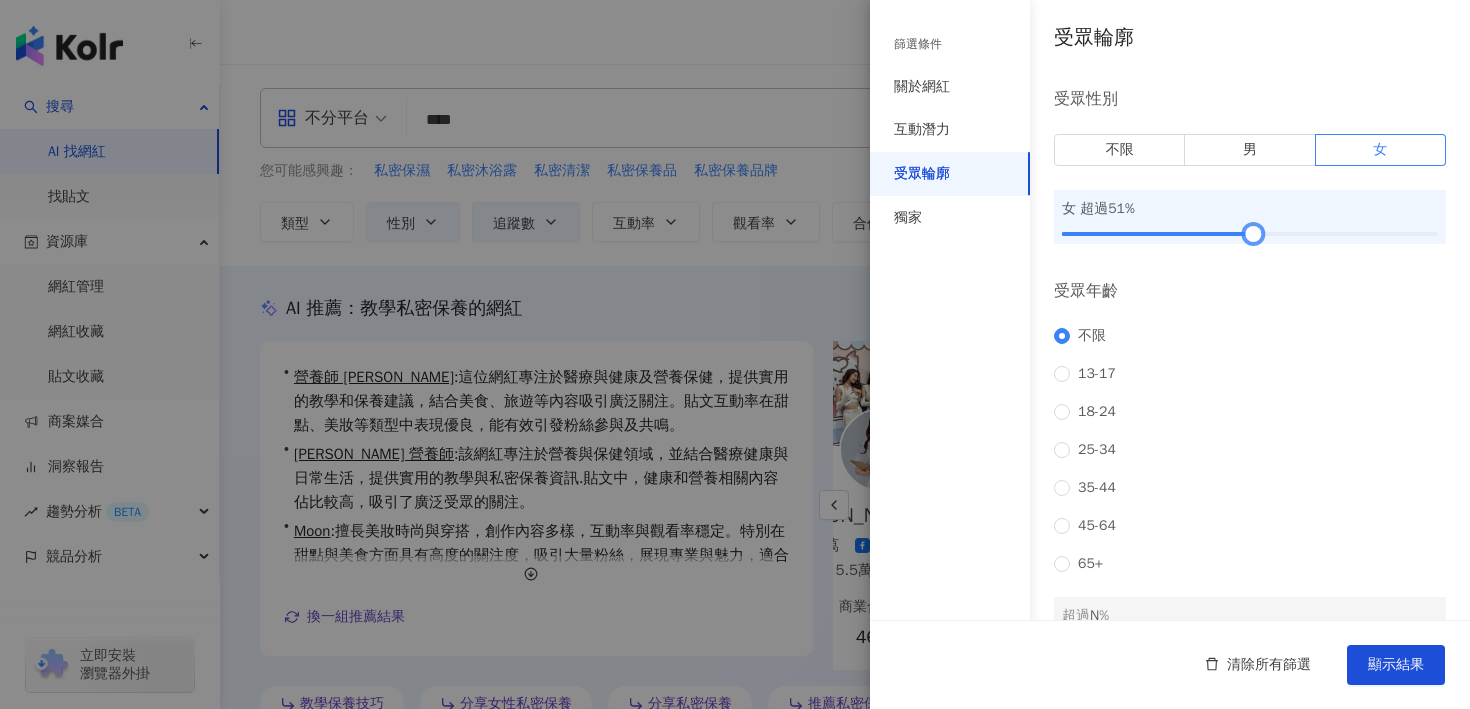 click on "女   超過  51 %" at bounding box center (1250, 217) 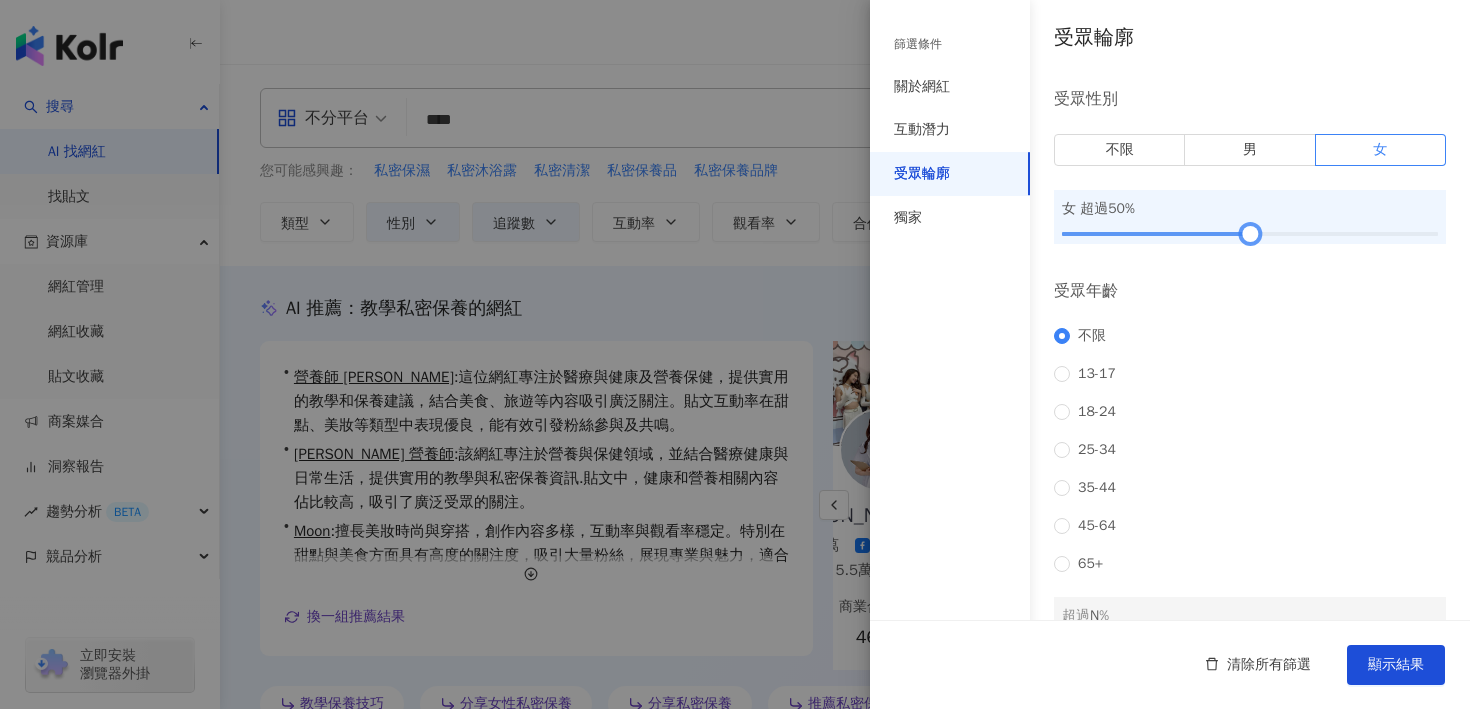 click at bounding box center (1249, 234) 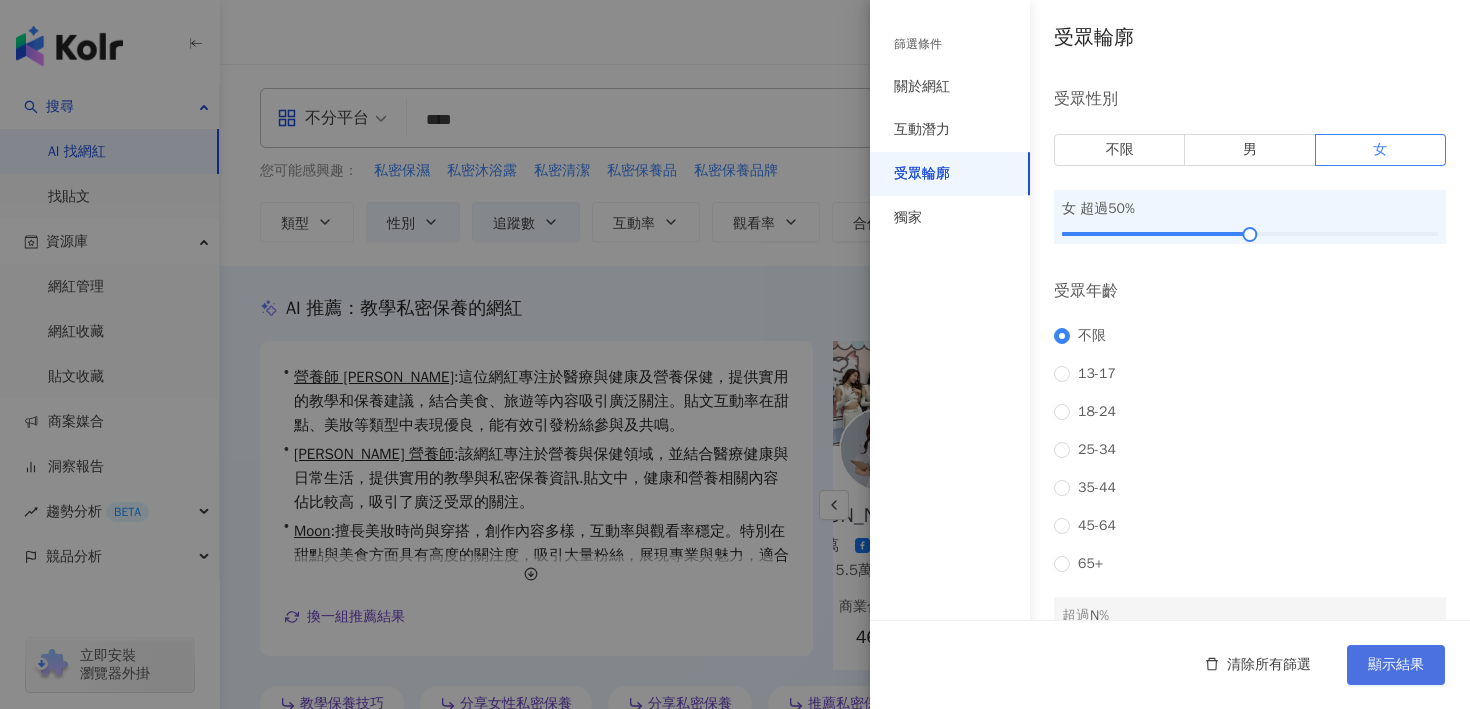 click on "顯示結果" at bounding box center [1396, 665] 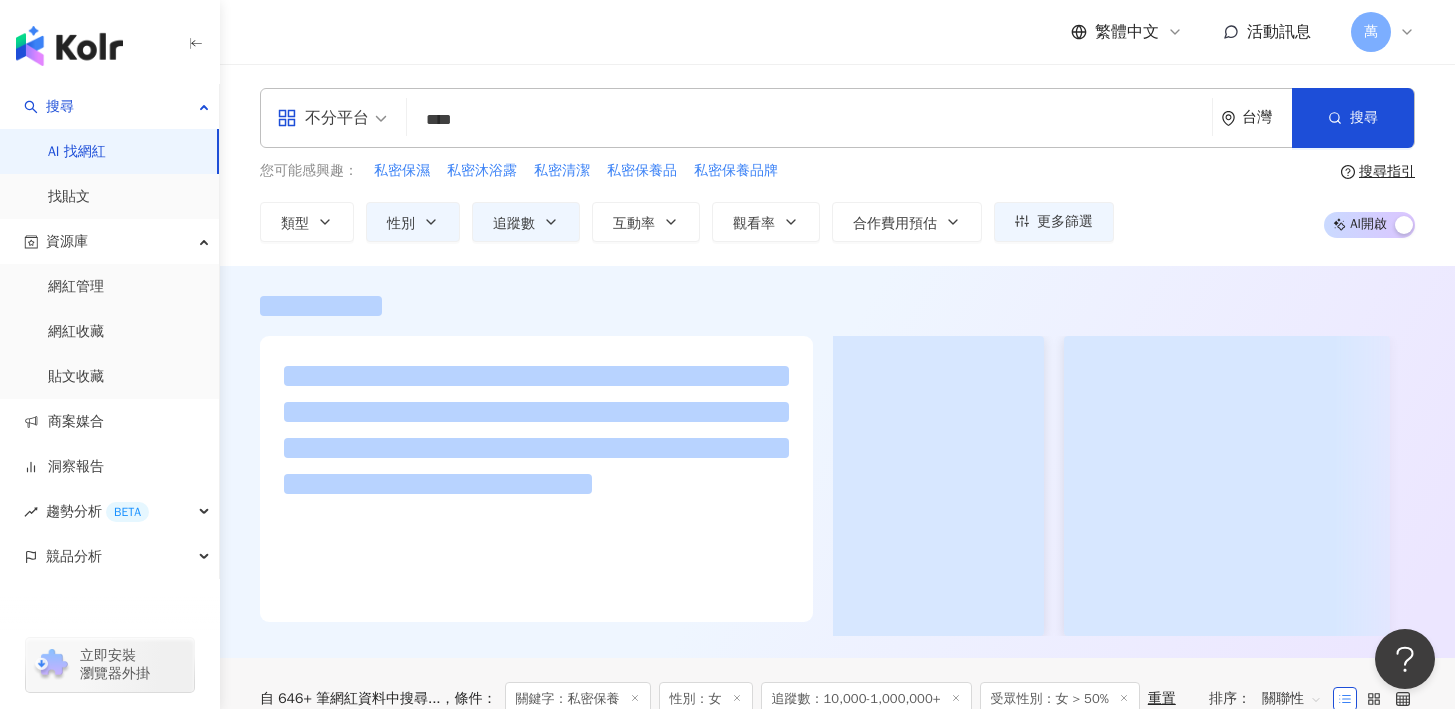 scroll, scrollTop: 0, scrollLeft: 0, axis: both 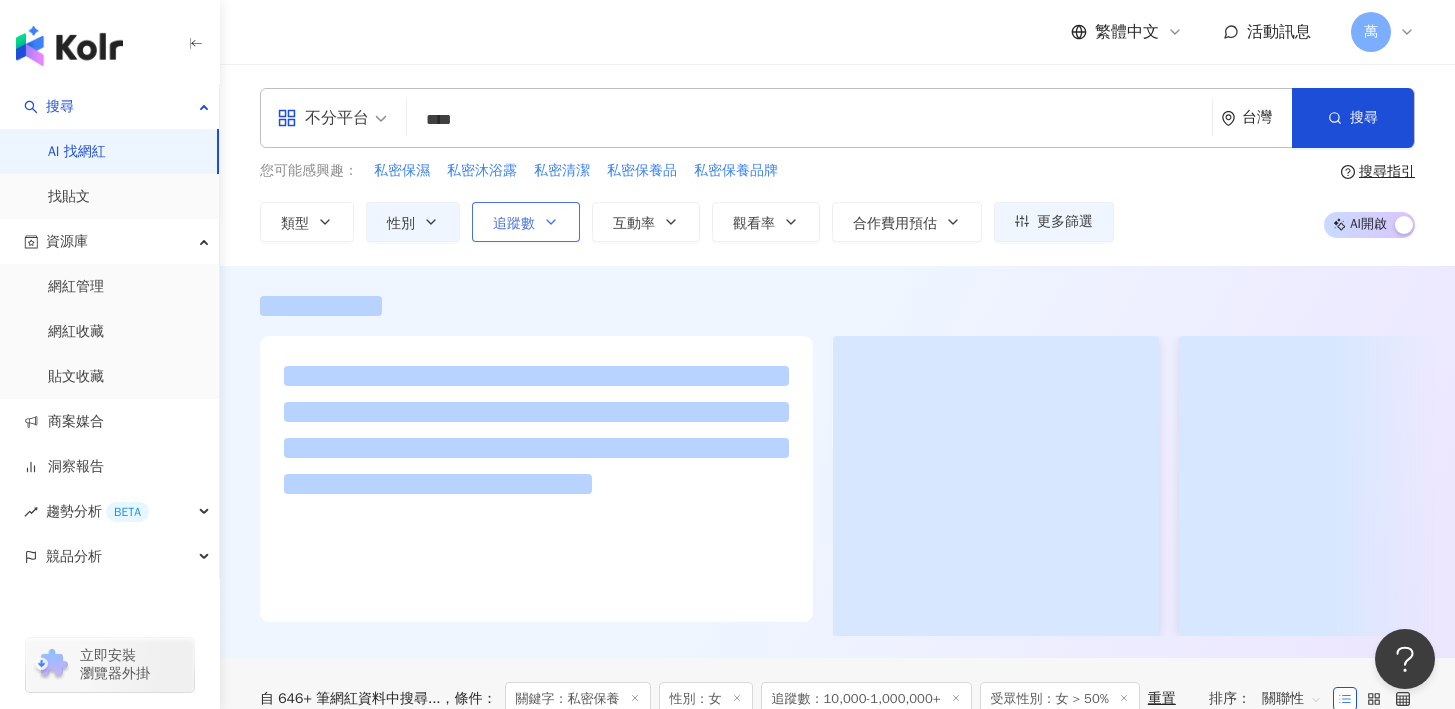 click on "追蹤數" at bounding box center [514, 224] 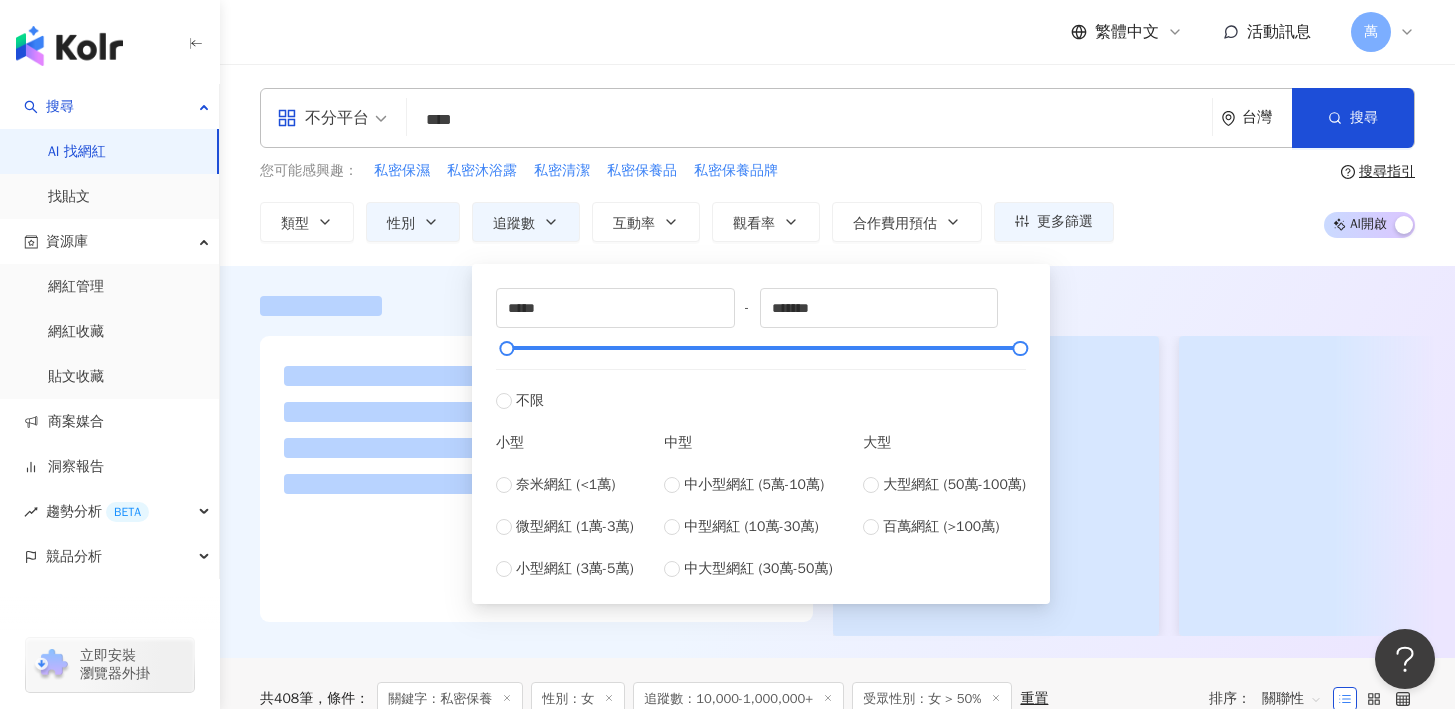 click on "您可能感興趣： 私密保濕  私密沐浴露  私密清潔  私密保養品  私密保養品牌" at bounding box center [687, 171] 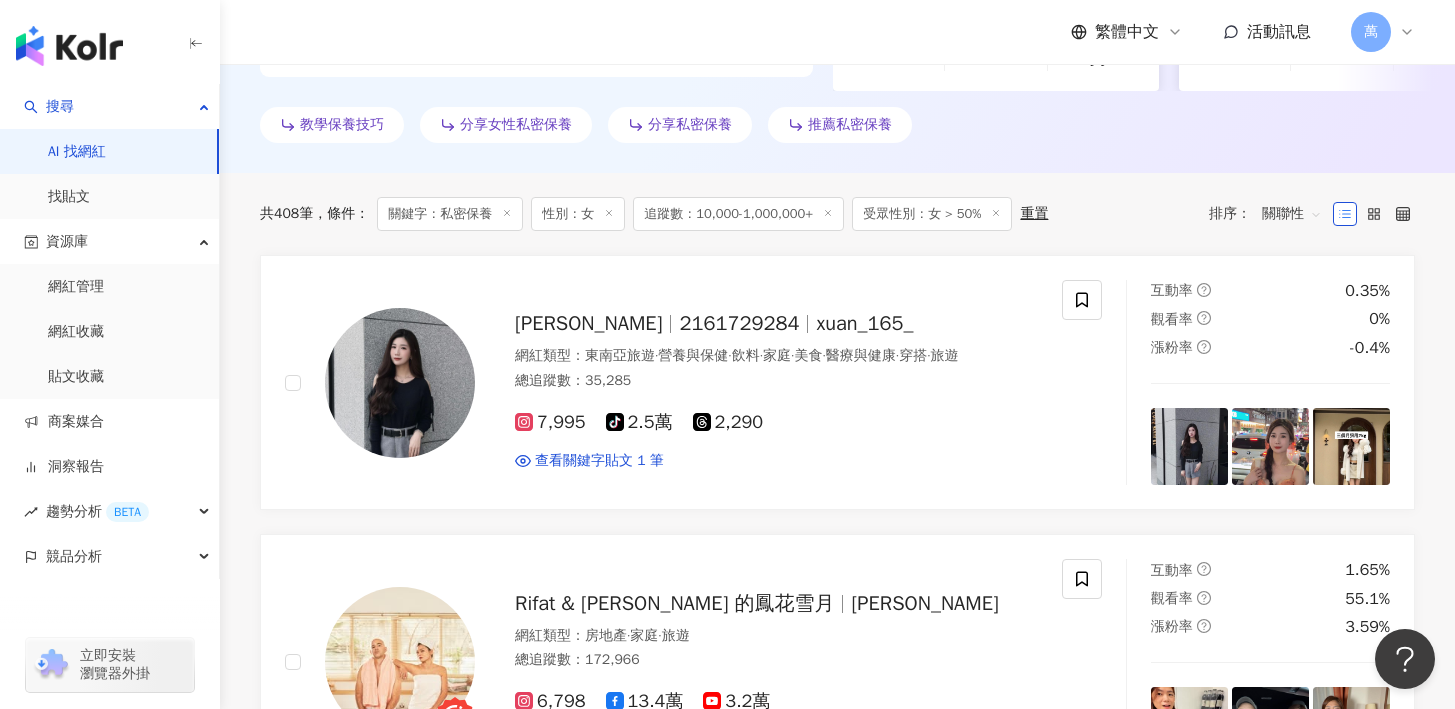 scroll, scrollTop: 739, scrollLeft: 0, axis: vertical 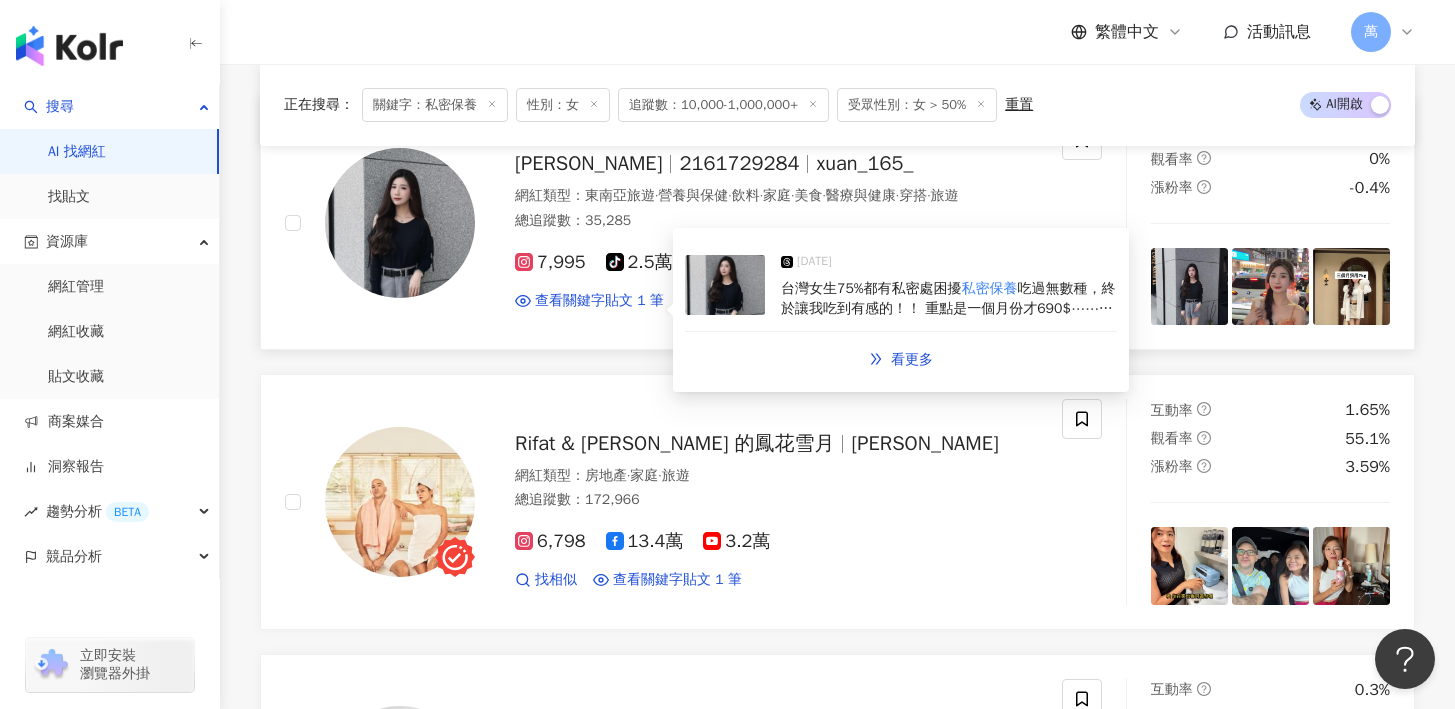 click on "吃過無數種，終於讓我吃到有感的！！
重點是一個月份才690$⋯⋯下手完全不需要眨眼" at bounding box center (948, 308) 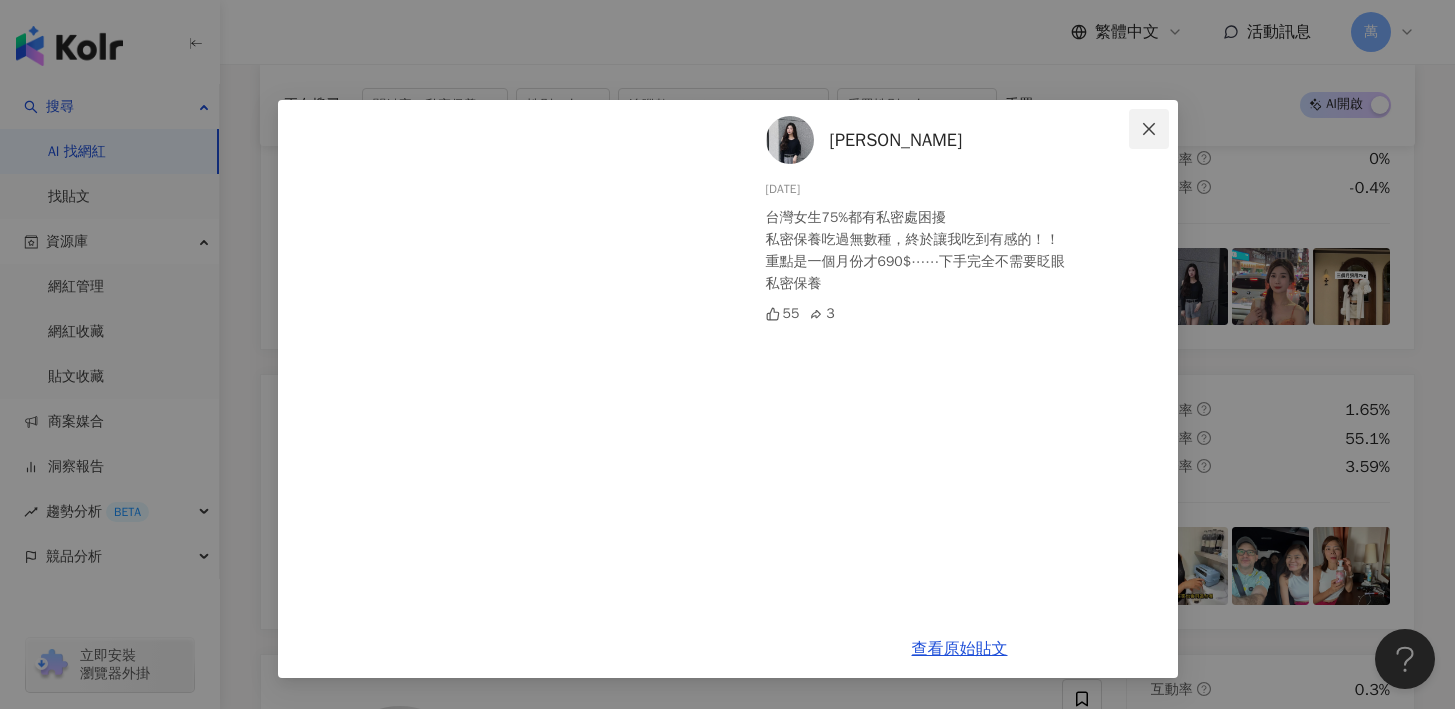 click 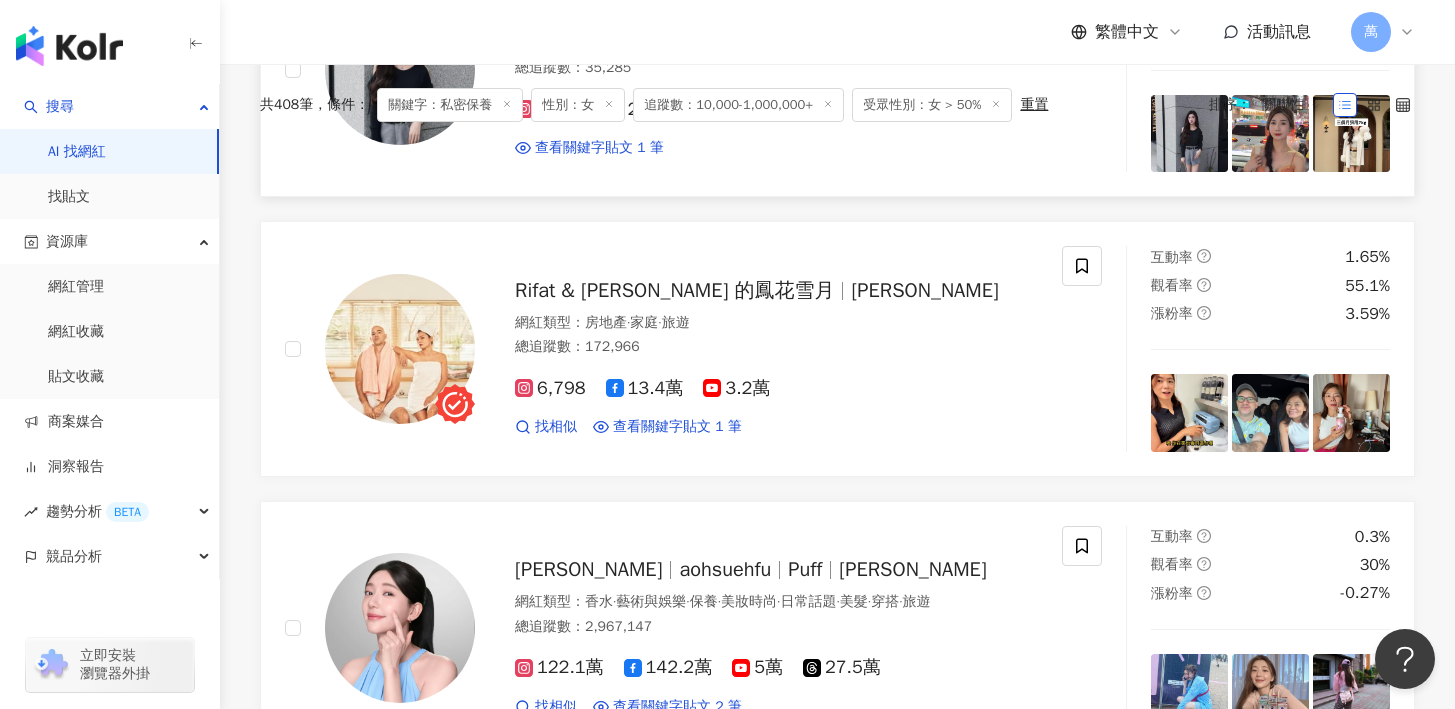scroll, scrollTop: 0, scrollLeft: 0, axis: both 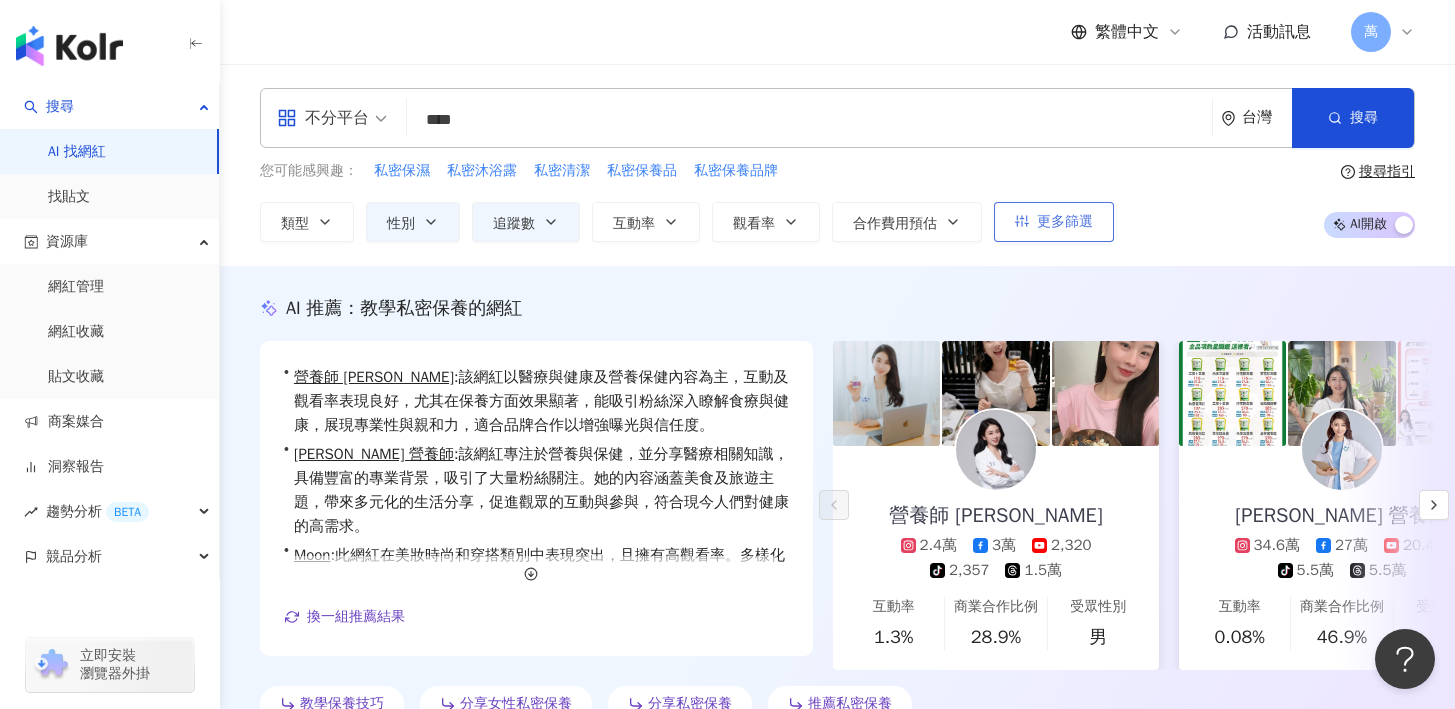 click on "更多篩選" at bounding box center (1065, 222) 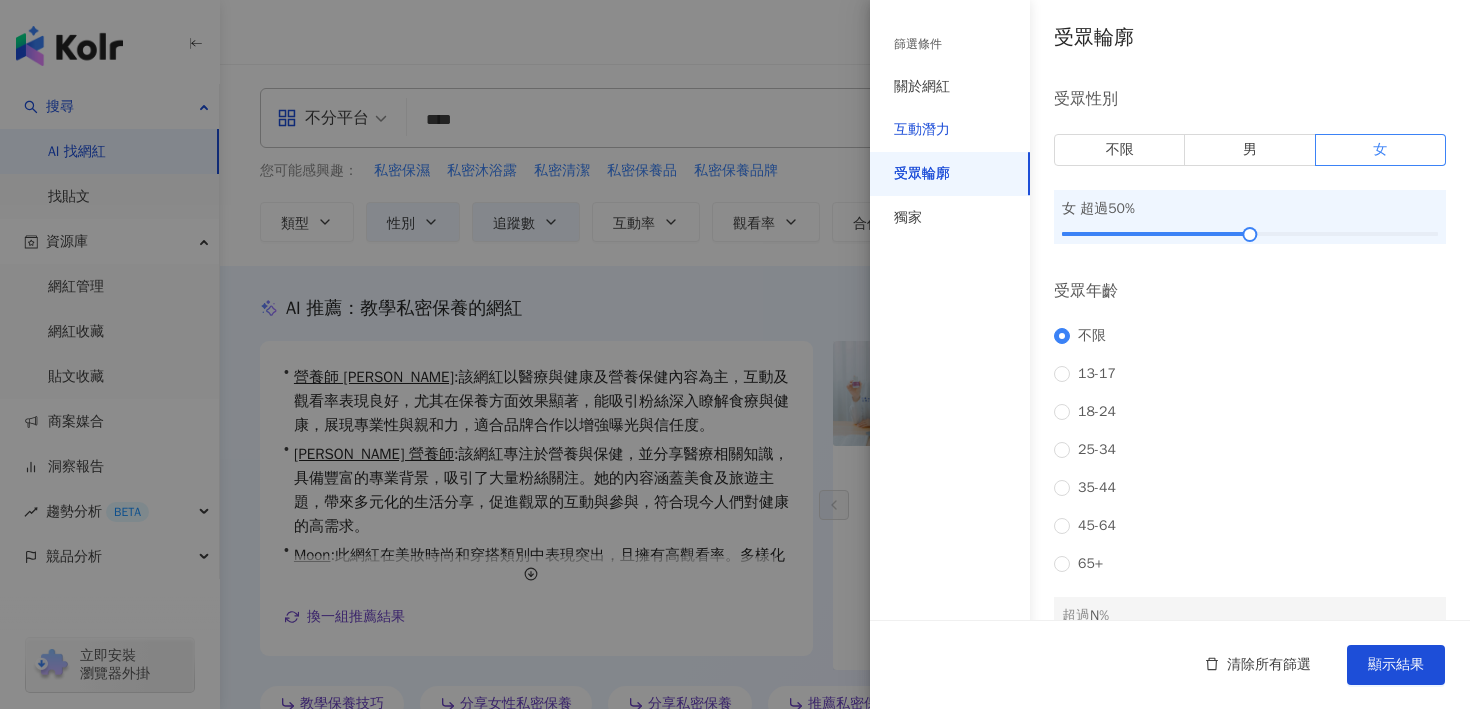 click on "互動潛力" at bounding box center [922, 130] 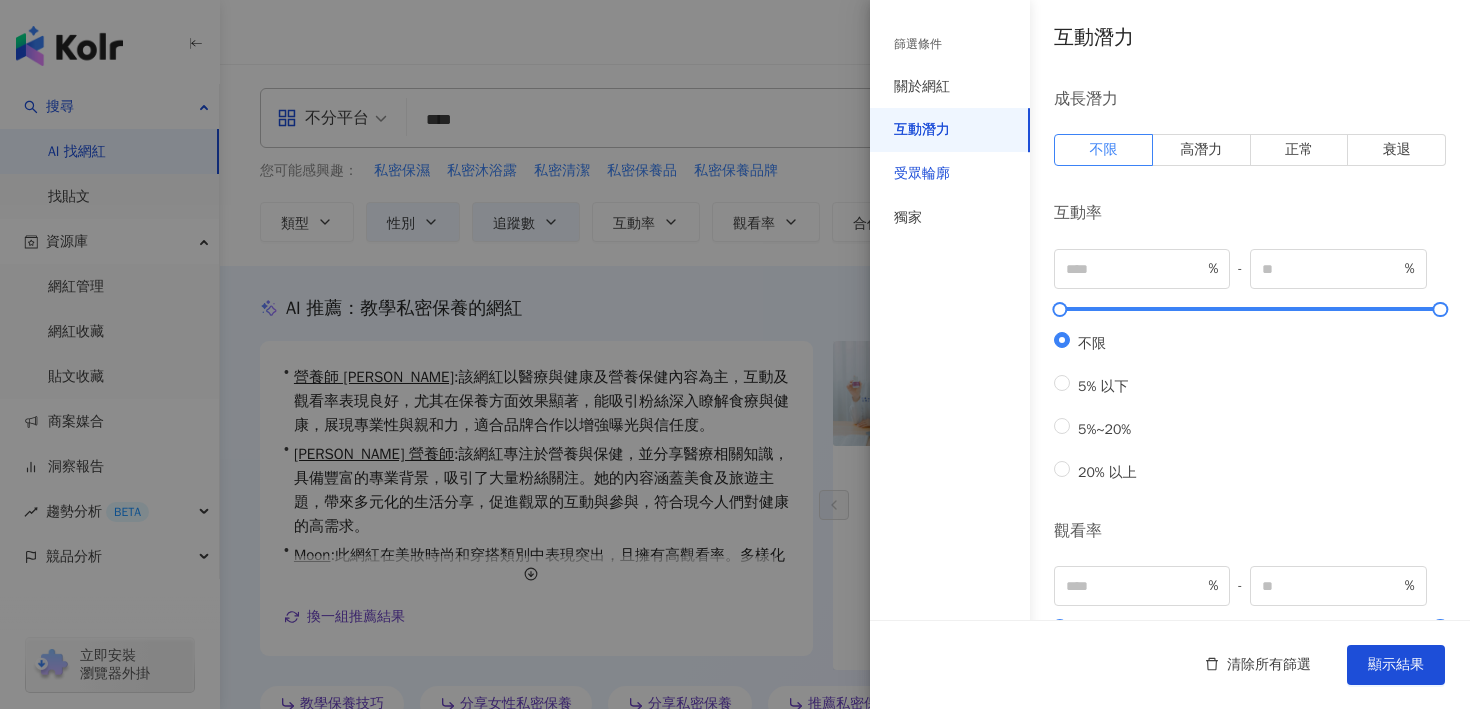 click on "受眾輪廓" at bounding box center [922, 174] 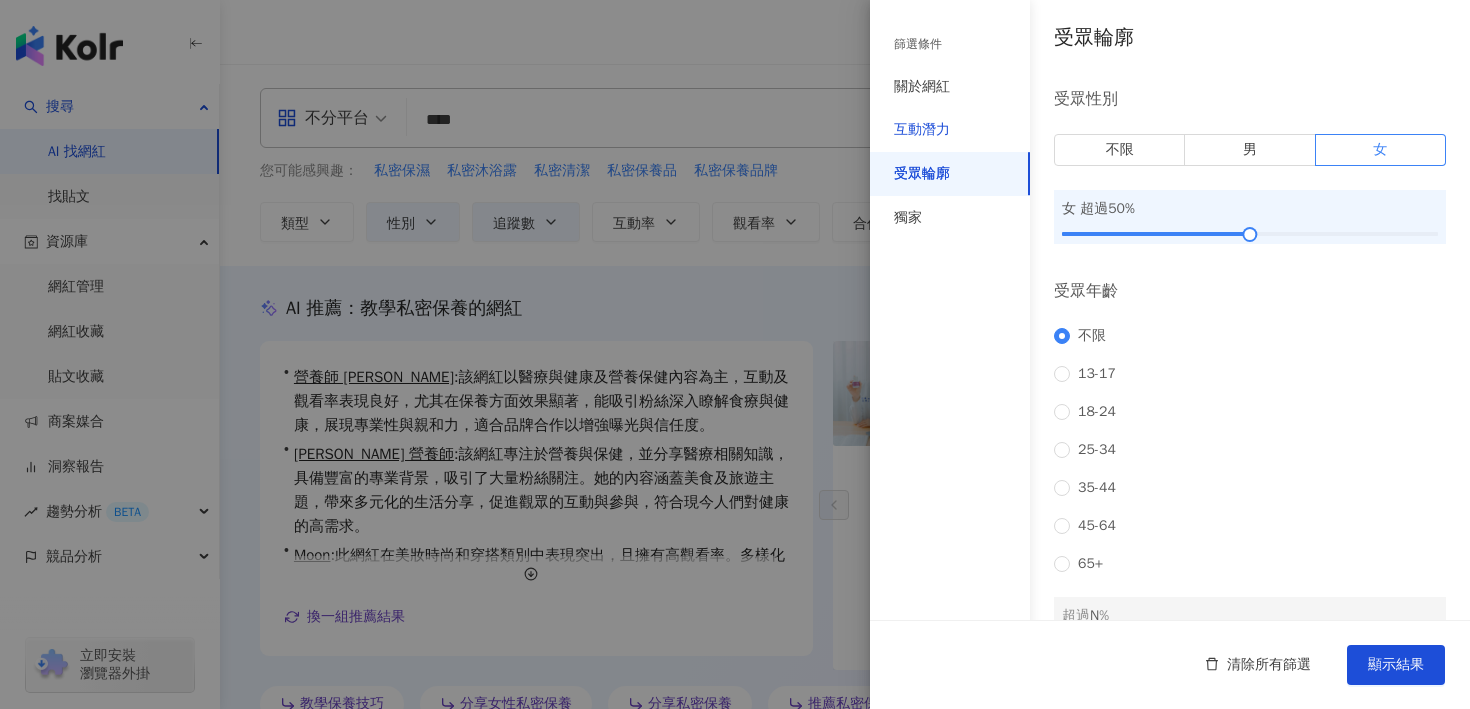 click on "互動潛力" at bounding box center [922, 130] 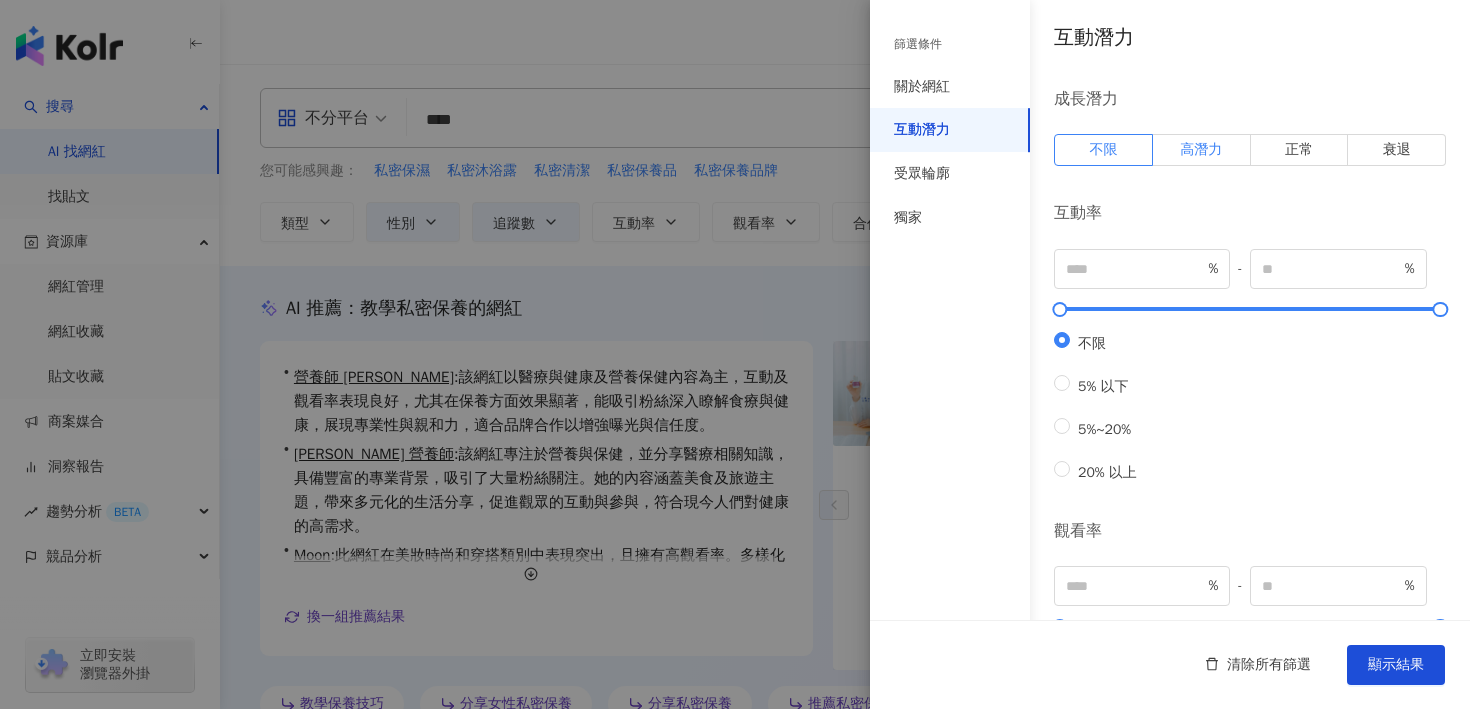 click on "高潛力" at bounding box center (1201, 149) 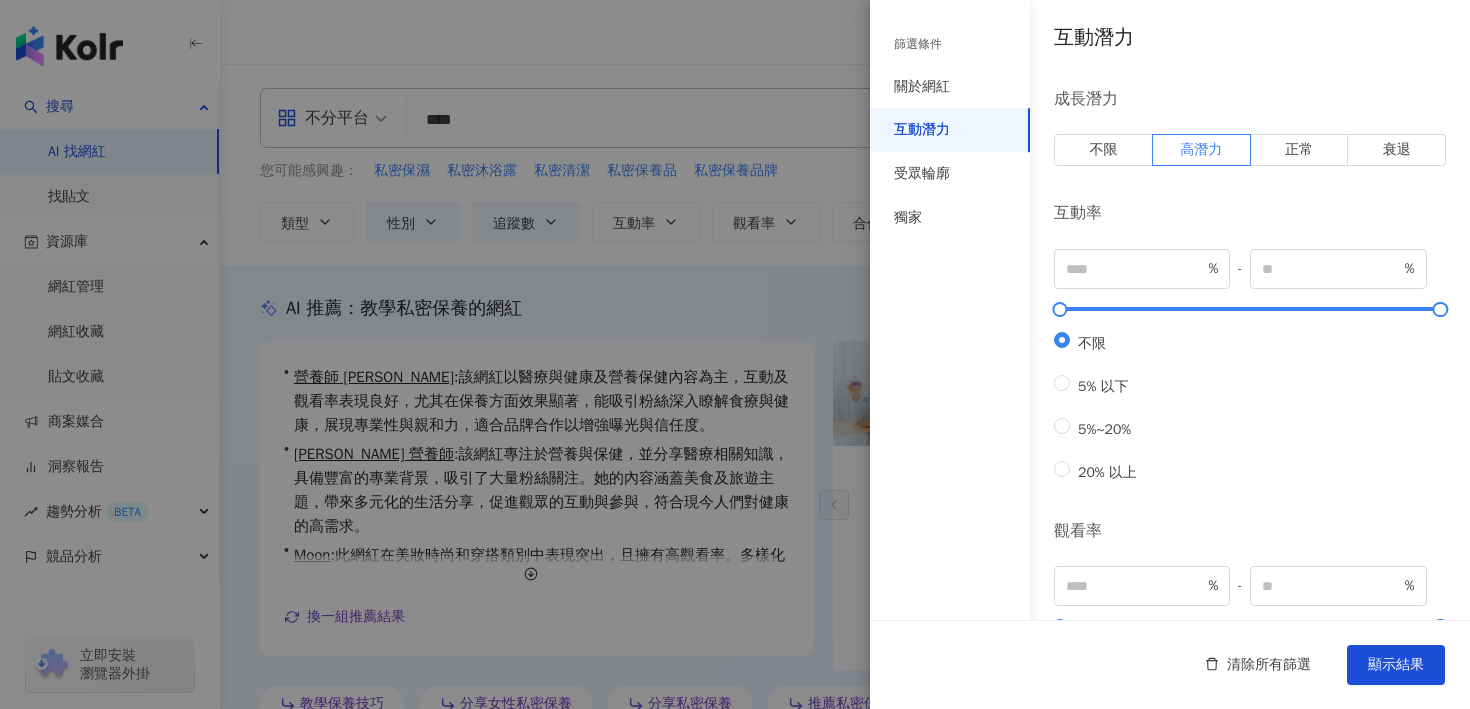 click on "正常" at bounding box center [1299, 149] 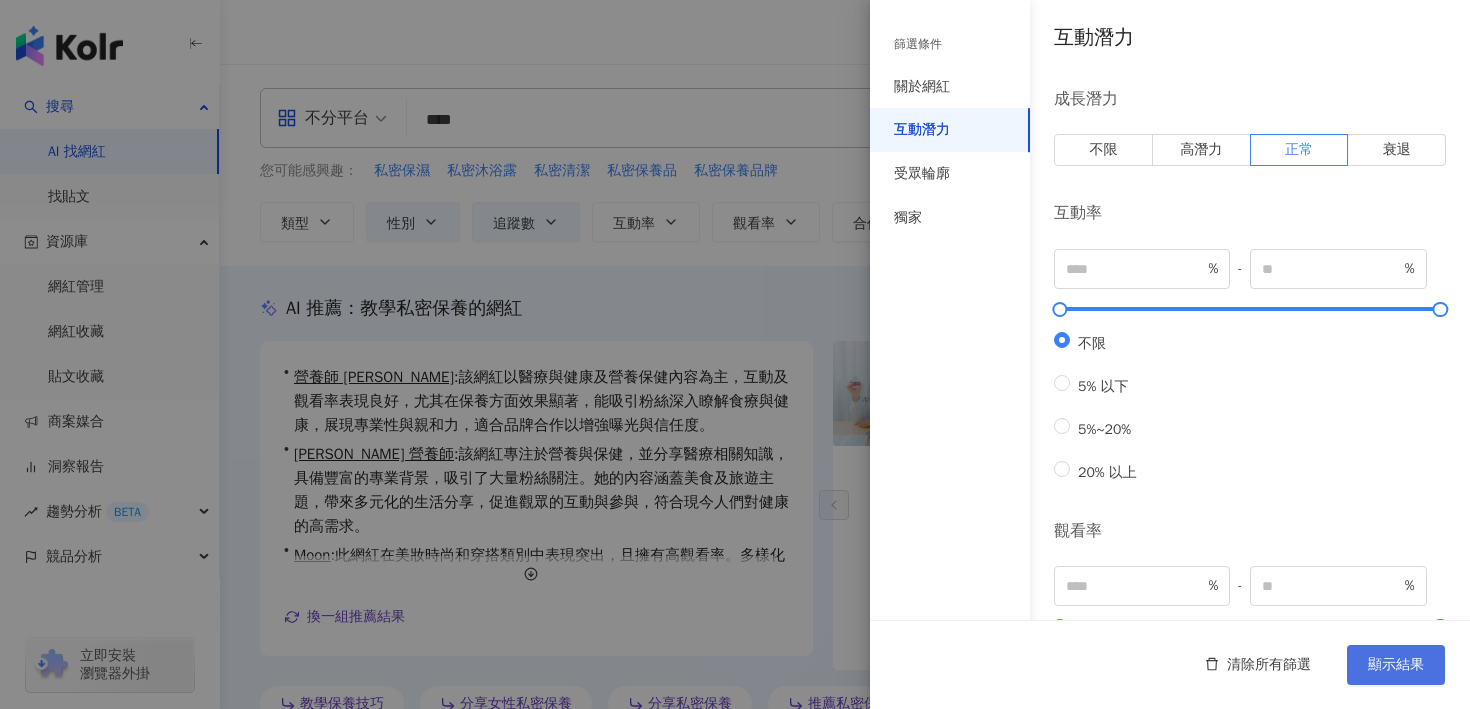 click on "顯示結果" at bounding box center (1396, 665) 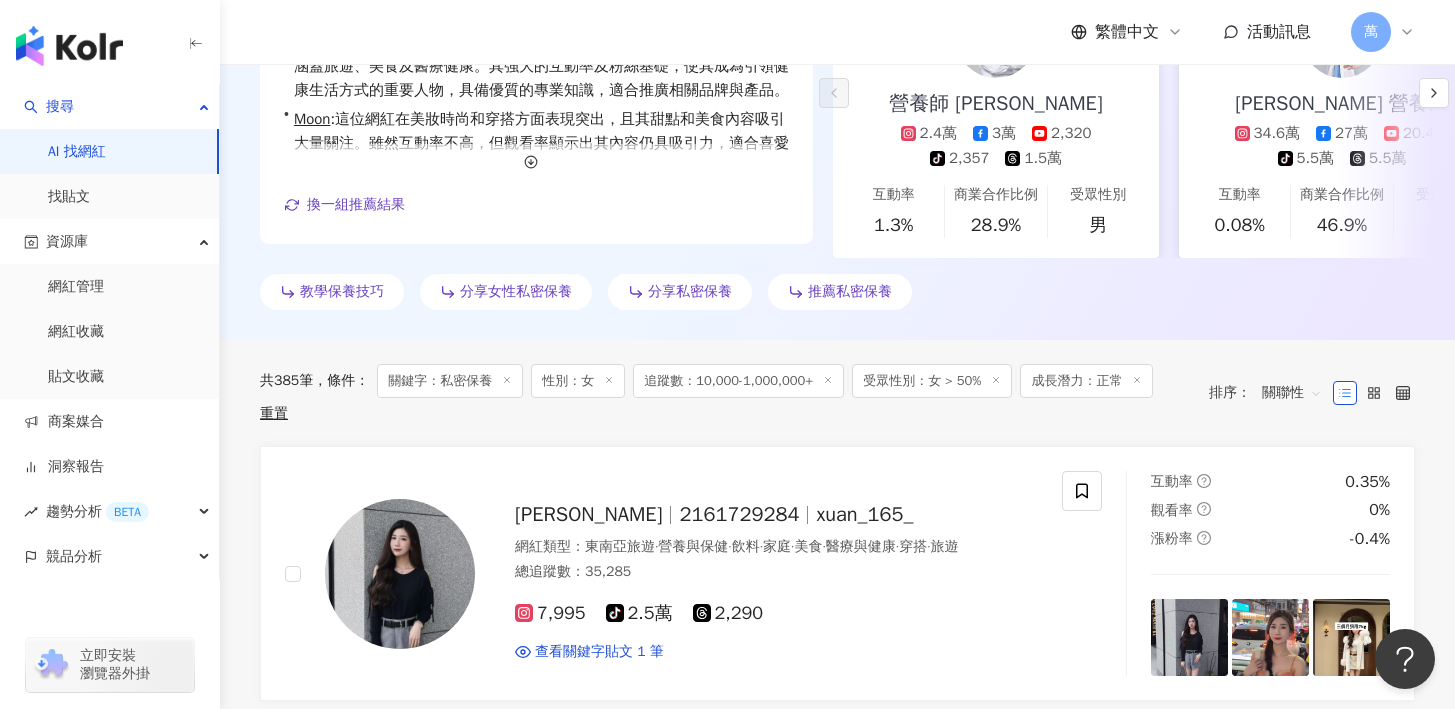scroll, scrollTop: 0, scrollLeft: 0, axis: both 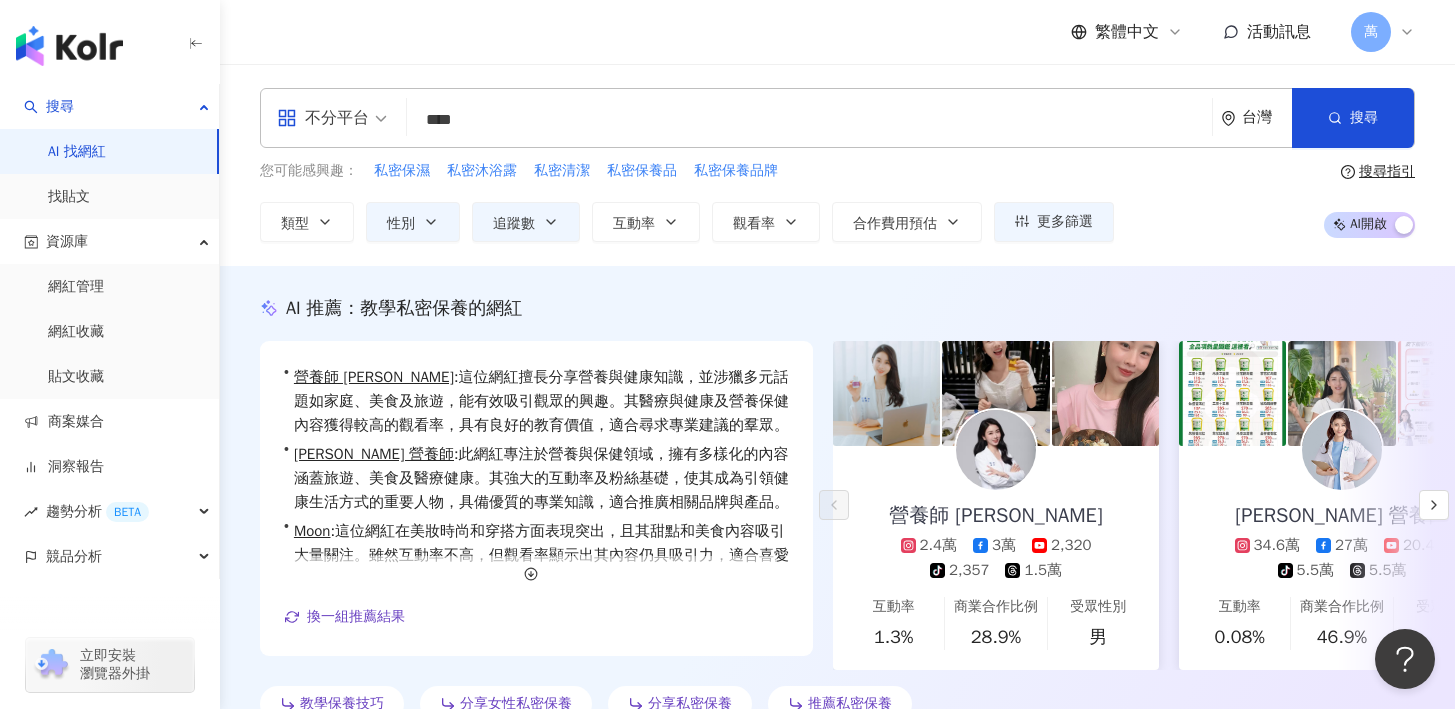 click on "您可能感興趣： 私密保濕  私密沐浴露  私密清潔  私密保養品  私密保養品牌  類型 性別 追蹤數 互動率 觀看率 合作費用預估  更多篩選 篩選條件 關於網紅 互動潛力 受眾輪廓 獨家 關於網紅 類型  ( 請選擇您想要的類型 ) 尚未選擇任何類型 國家/地區 台灣 性別 不限 女 男 其他 語言     請選擇或搜尋 追蹤數 *****  -  ******* 不限 小型 奈米網紅 (<1萬) 微型網紅 (1萬-3萬) 小型網紅 (3萬-5萬) 中型 中小型網紅 (5萬-10萬) 中型網紅 (10萬-30萬) 中大型網紅 (30萬-50萬) 大型 大型網紅 (50萬-100萬) 百萬網紅 (>100萬) 合作費用預估 不限 限制金額 $ *  -  $ ******* 幣別 : 新台幣 TWD 互動潛力 成長潛力 不限 高潛力 正常 衰退 互動率 %  -  % 不限 5% 以下 5%~20% 20% 以上 觀看率 %  -  % 不限 10% 以下 10%~50% 50%~200% 200% 以上 漲粉率 %  -  % 不限 10% 以下 10%~50% 50%~200% 200% 以上 受眾輪廓 受眾性別 不限 男 女" at bounding box center (837, 201) 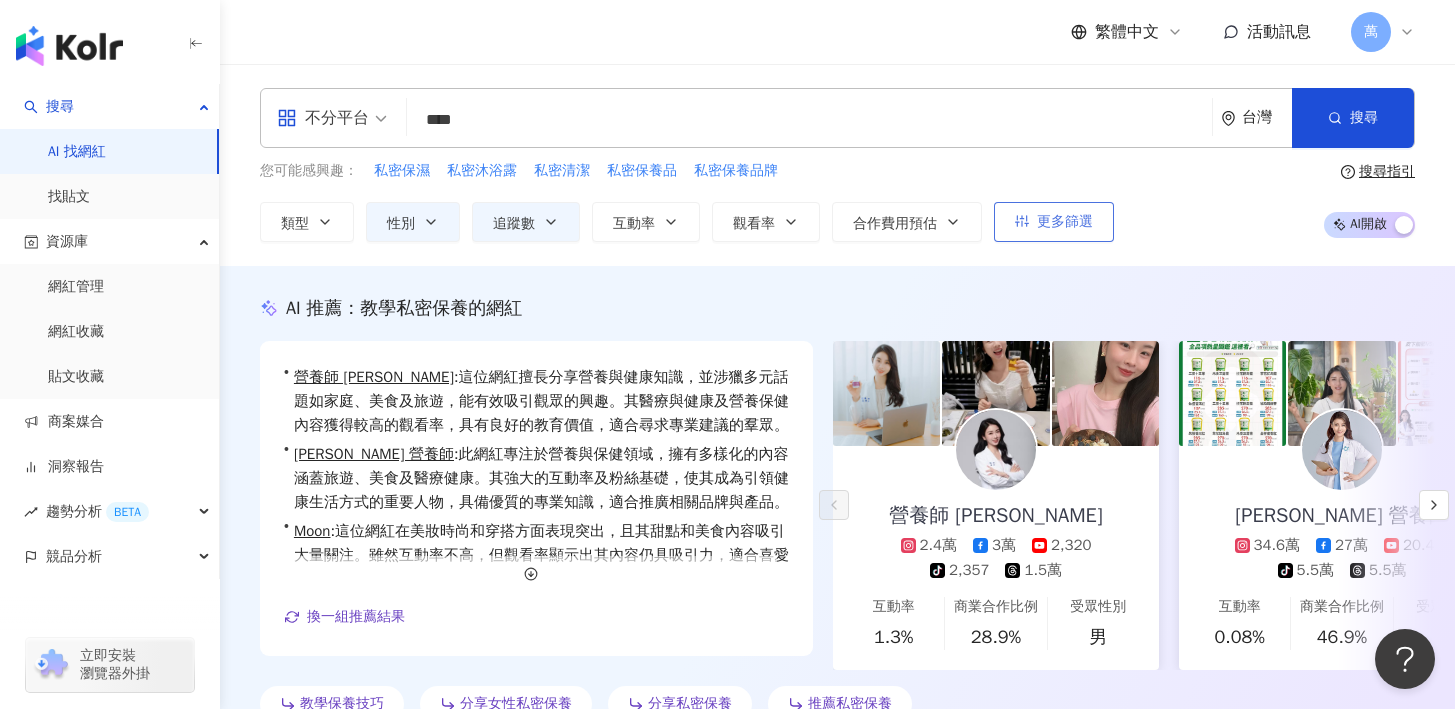 click on "更多篩選" at bounding box center [1065, 222] 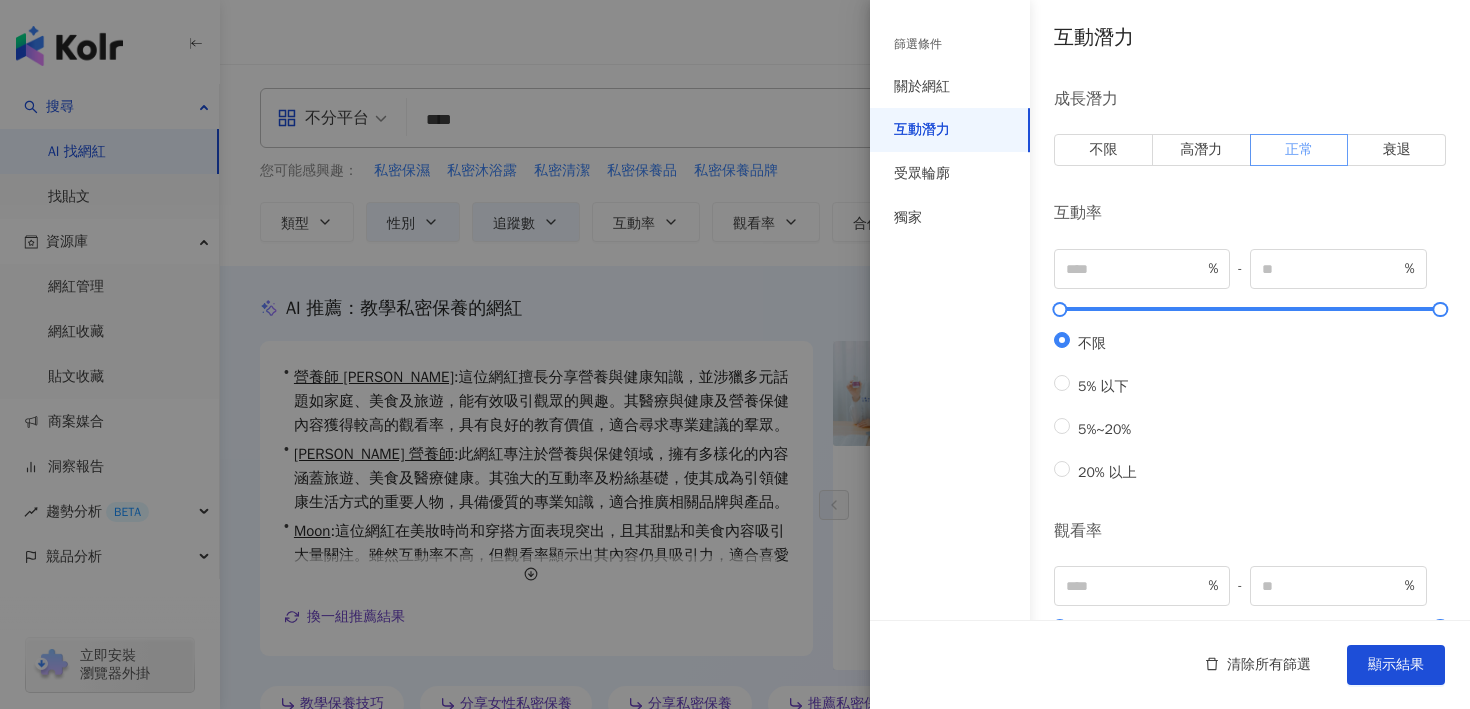 click on "正常" at bounding box center [1299, 149] 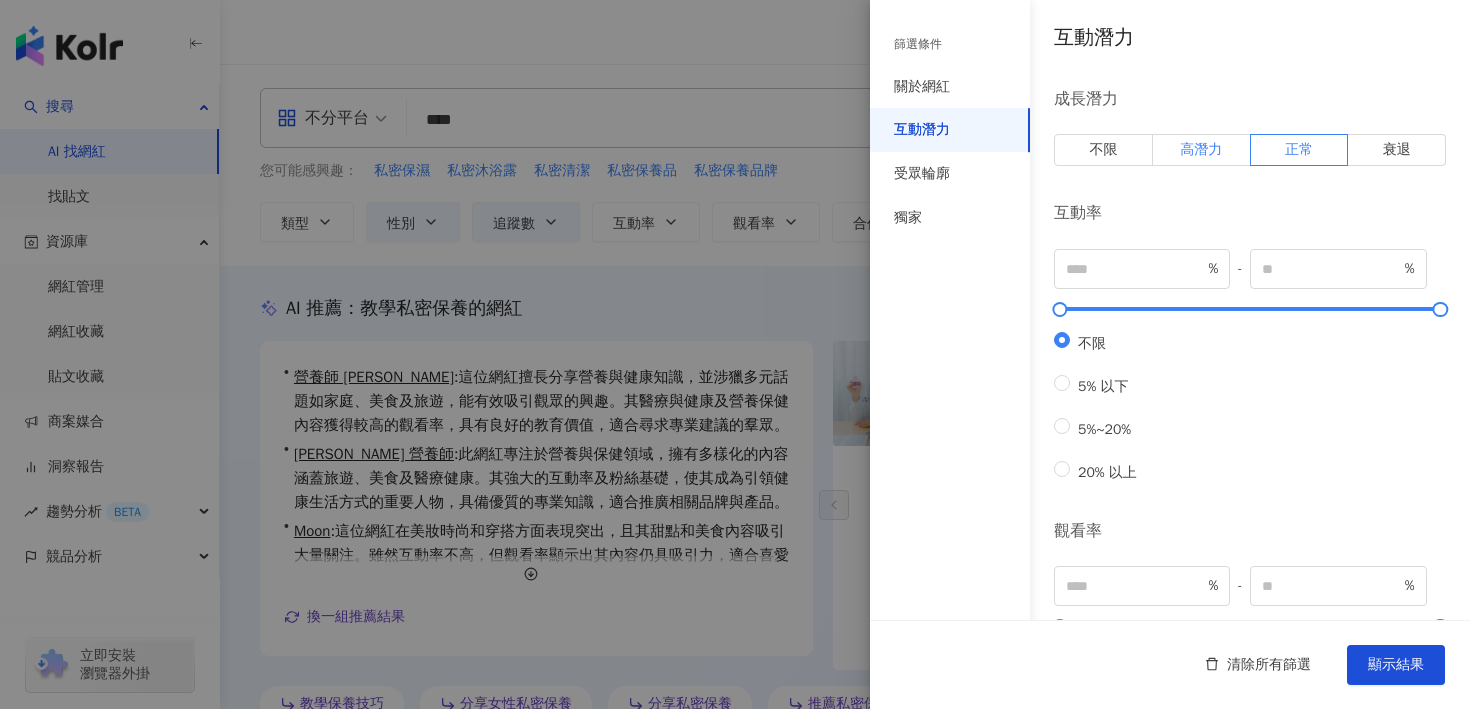 click on "高潛力" at bounding box center [1201, 149] 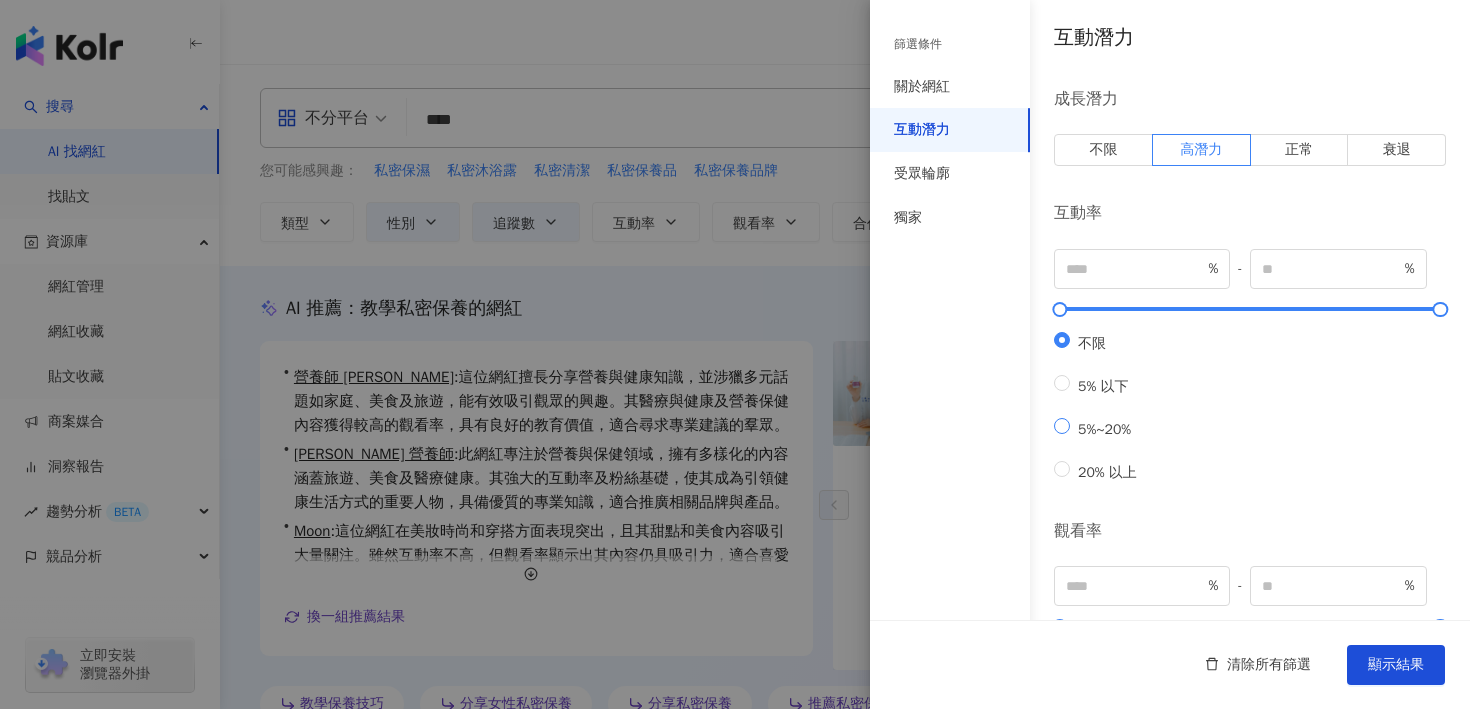 click on "5%~20%" at bounding box center (1104, 429) 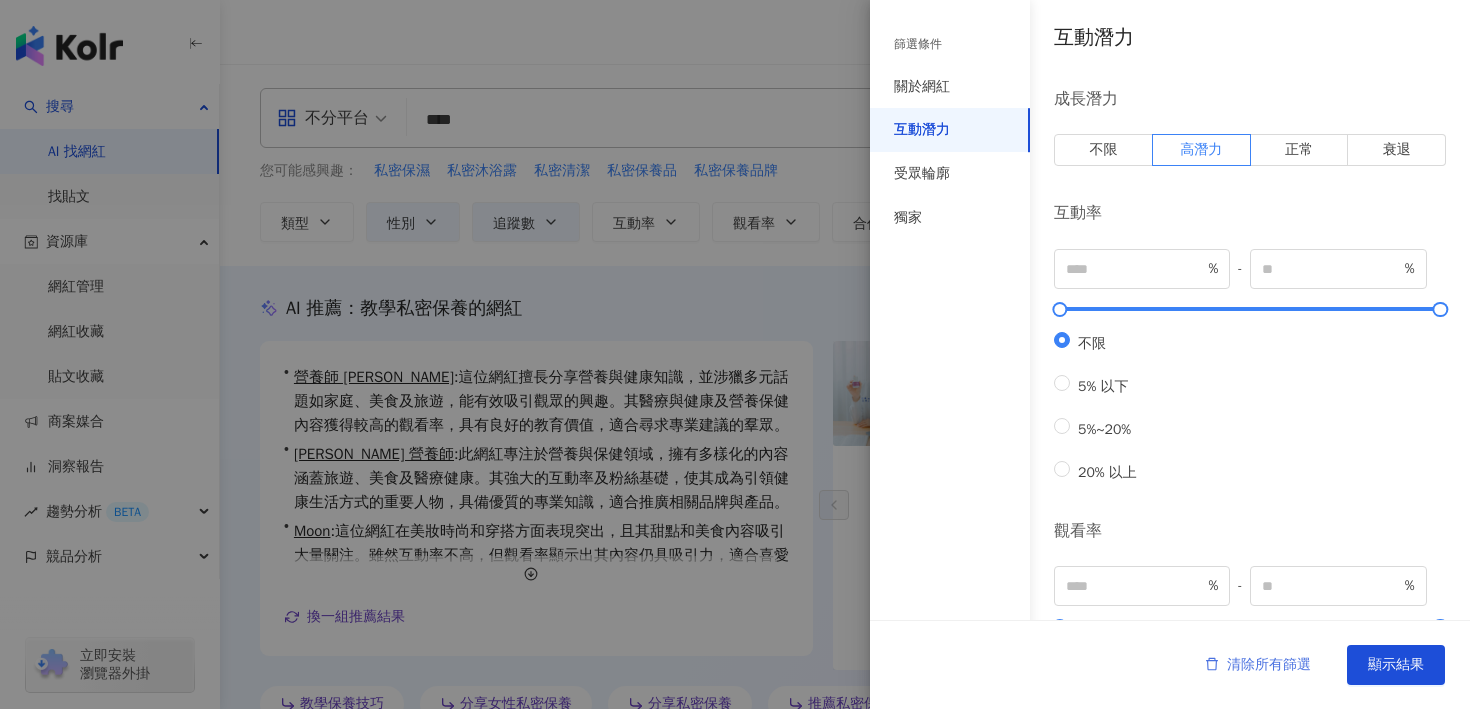 type on "*" 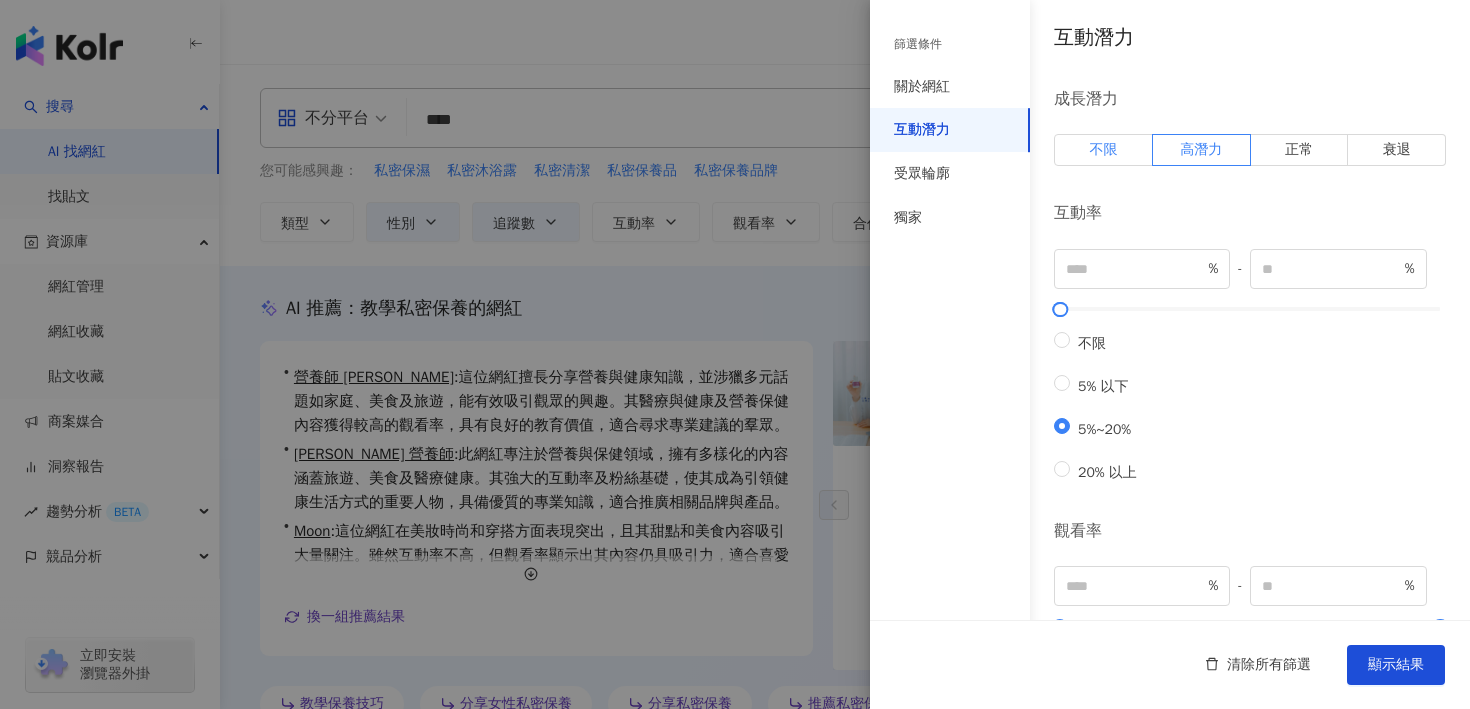 click on "不限" at bounding box center (1103, 150) 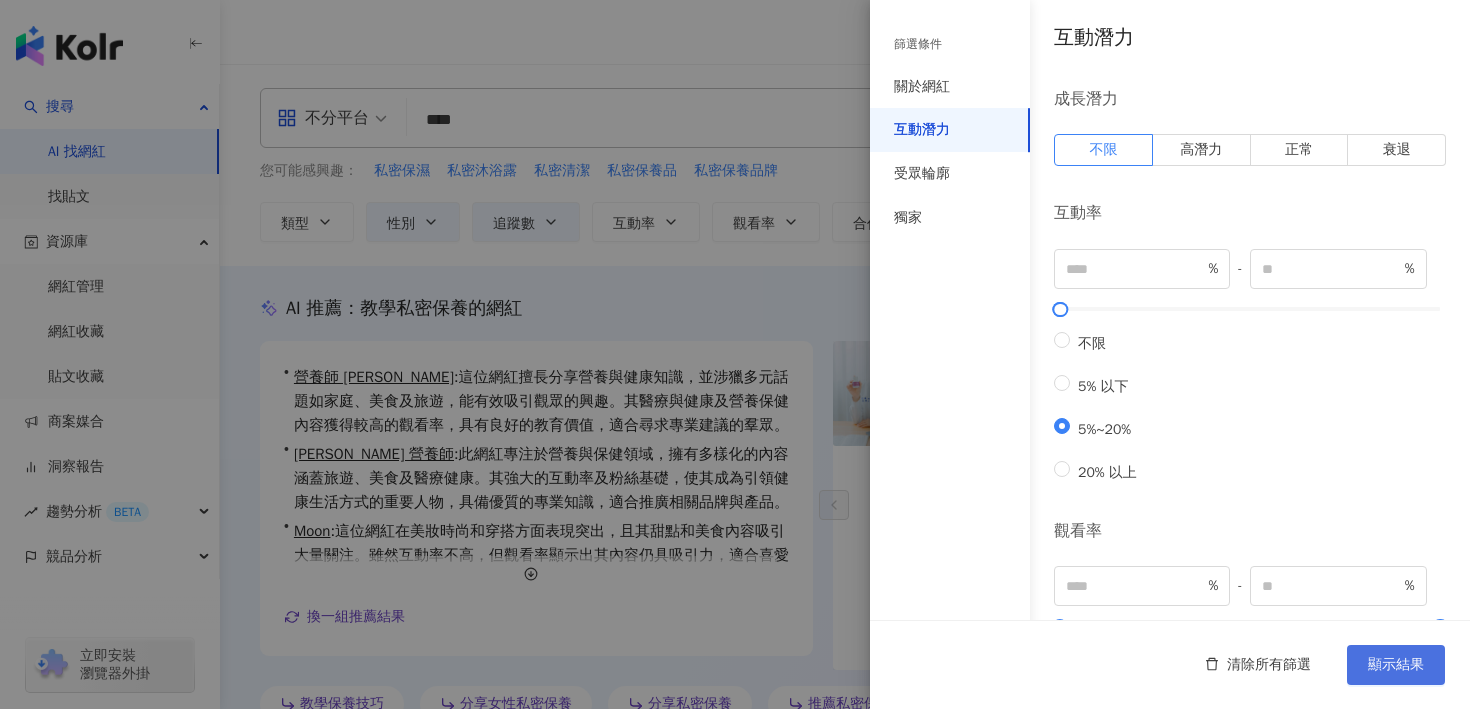 click on "顯示結果" at bounding box center (1396, 665) 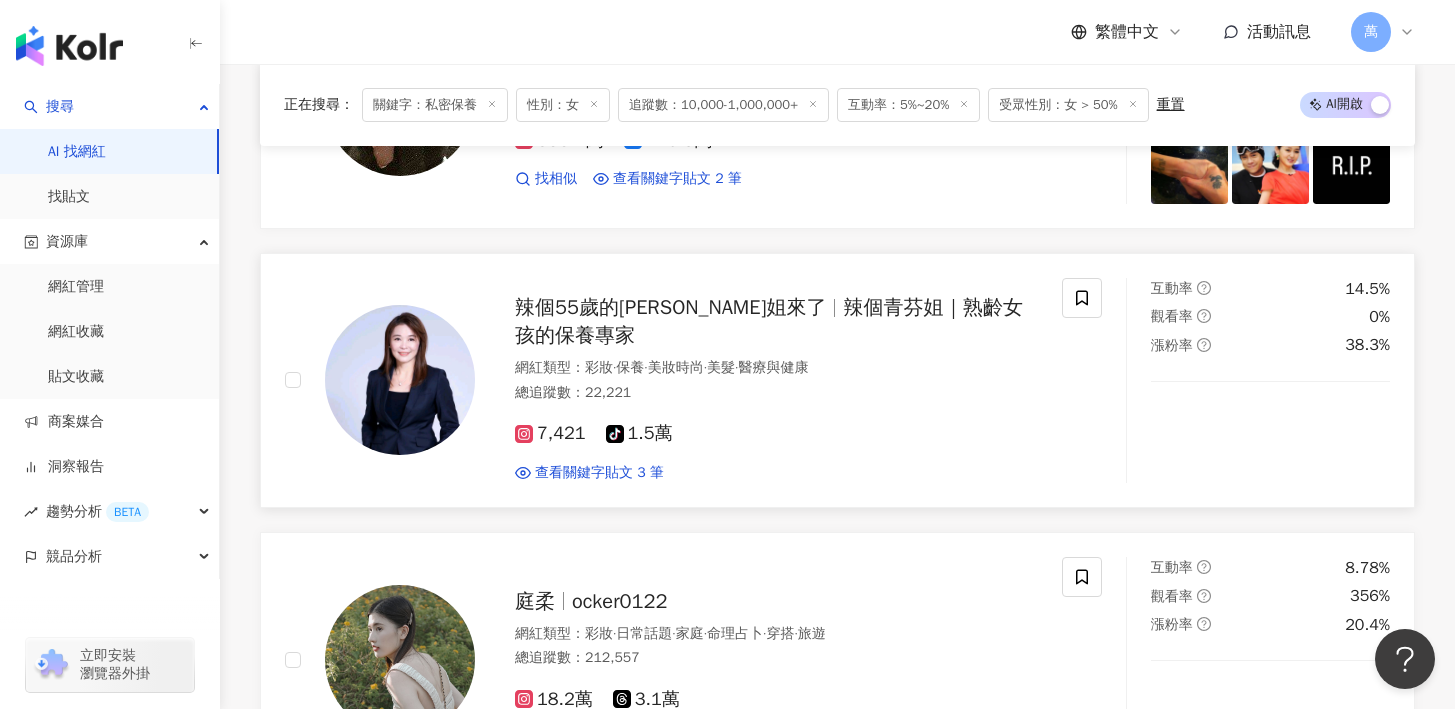 scroll, scrollTop: 1146, scrollLeft: 0, axis: vertical 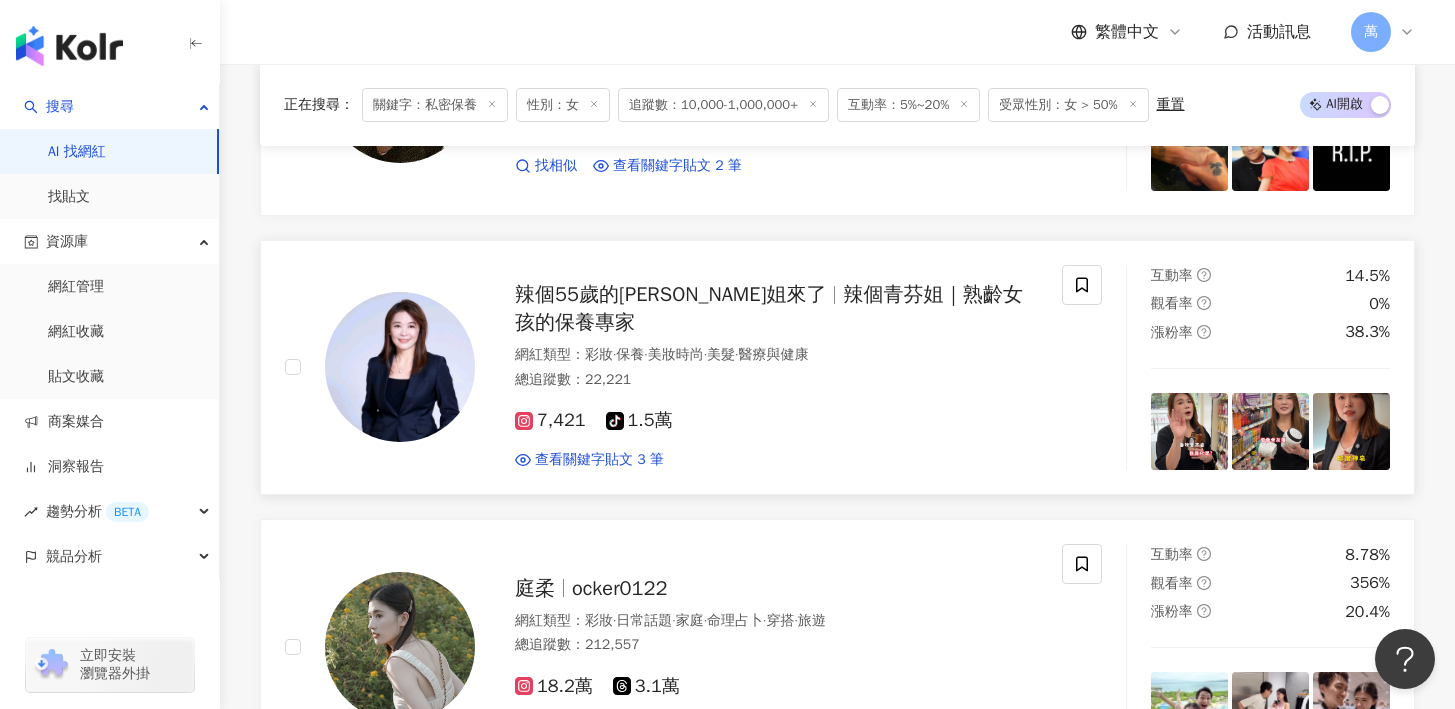 click on "7,421 tiktok-icon 1.5萬 查看關鍵字貼文 3 筆" at bounding box center [776, 431] 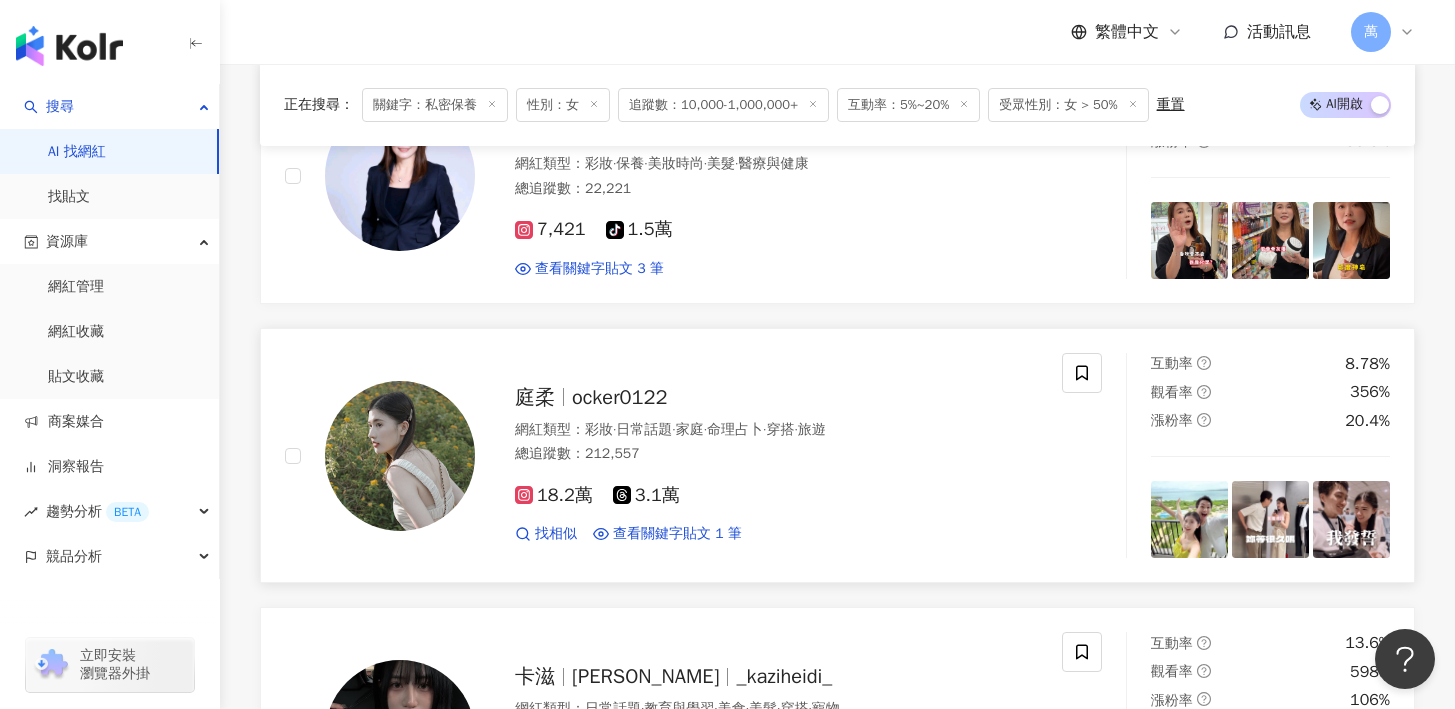 click on "庭柔 ocker0122" at bounding box center (776, 398) 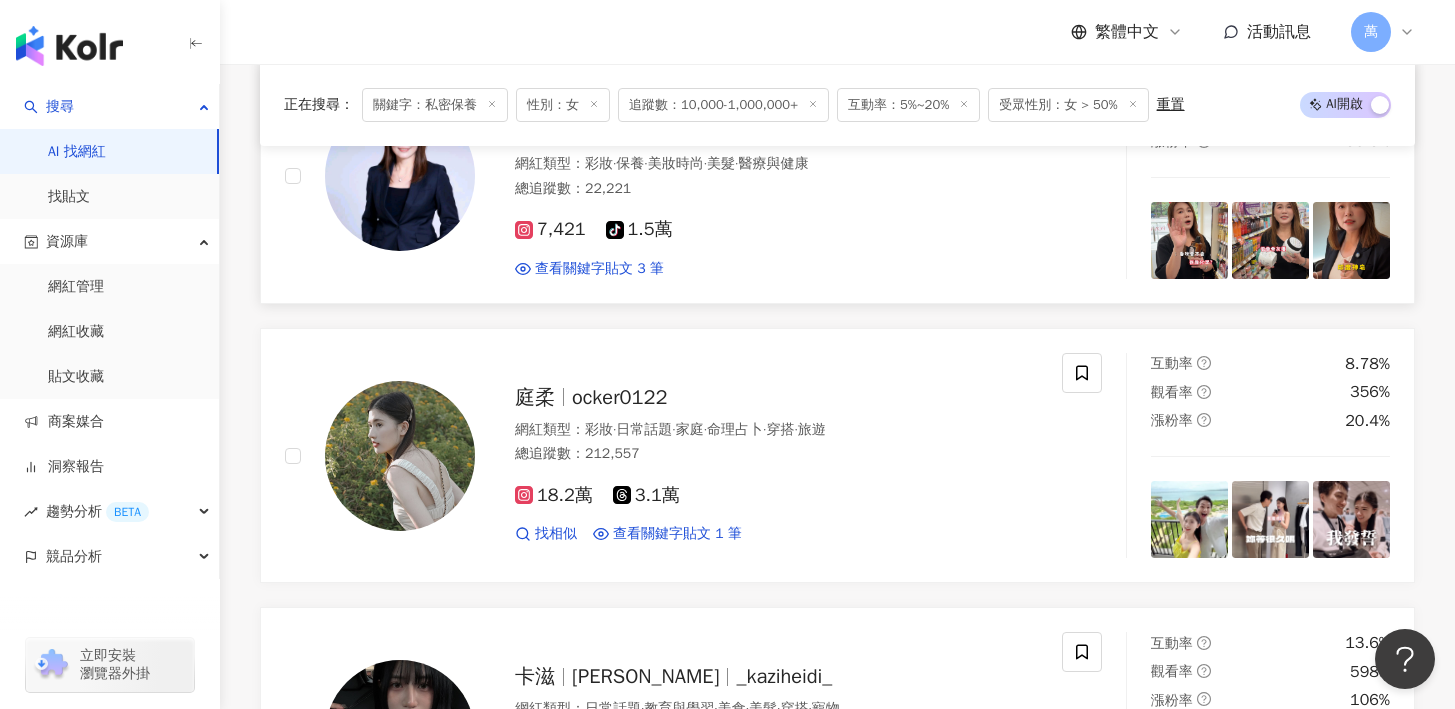scroll, scrollTop: 1597, scrollLeft: 0, axis: vertical 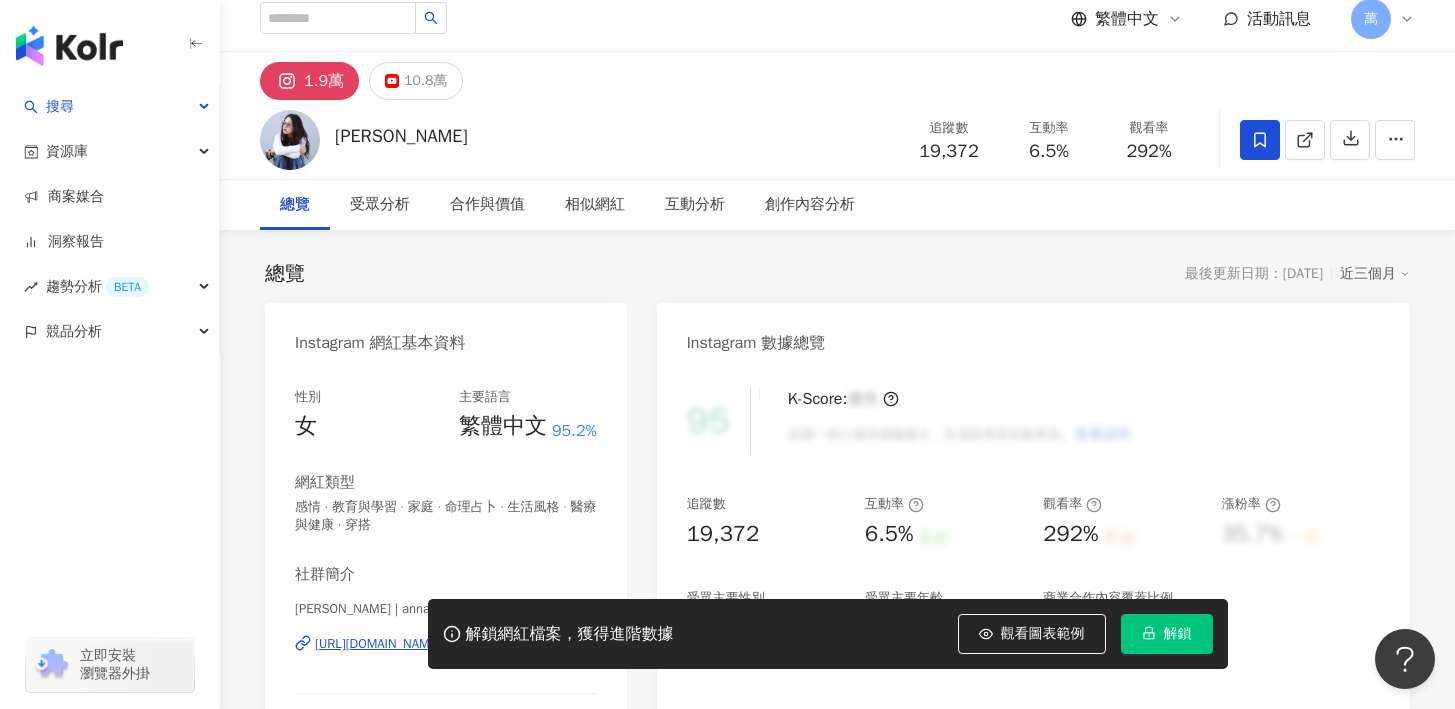 drag, startPoint x: 1149, startPoint y: 636, endPoint x: 930, endPoint y: 361, distance: 351.548 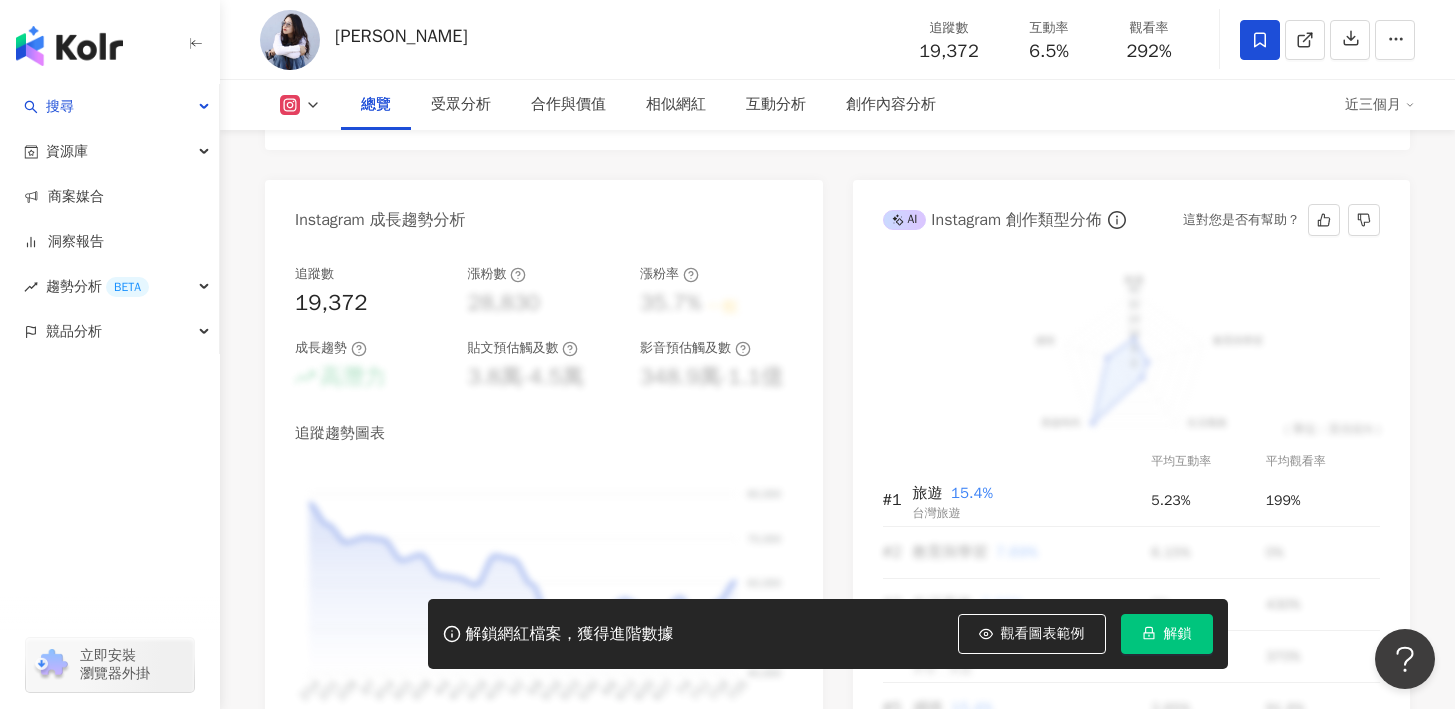 scroll, scrollTop: 0, scrollLeft: 0, axis: both 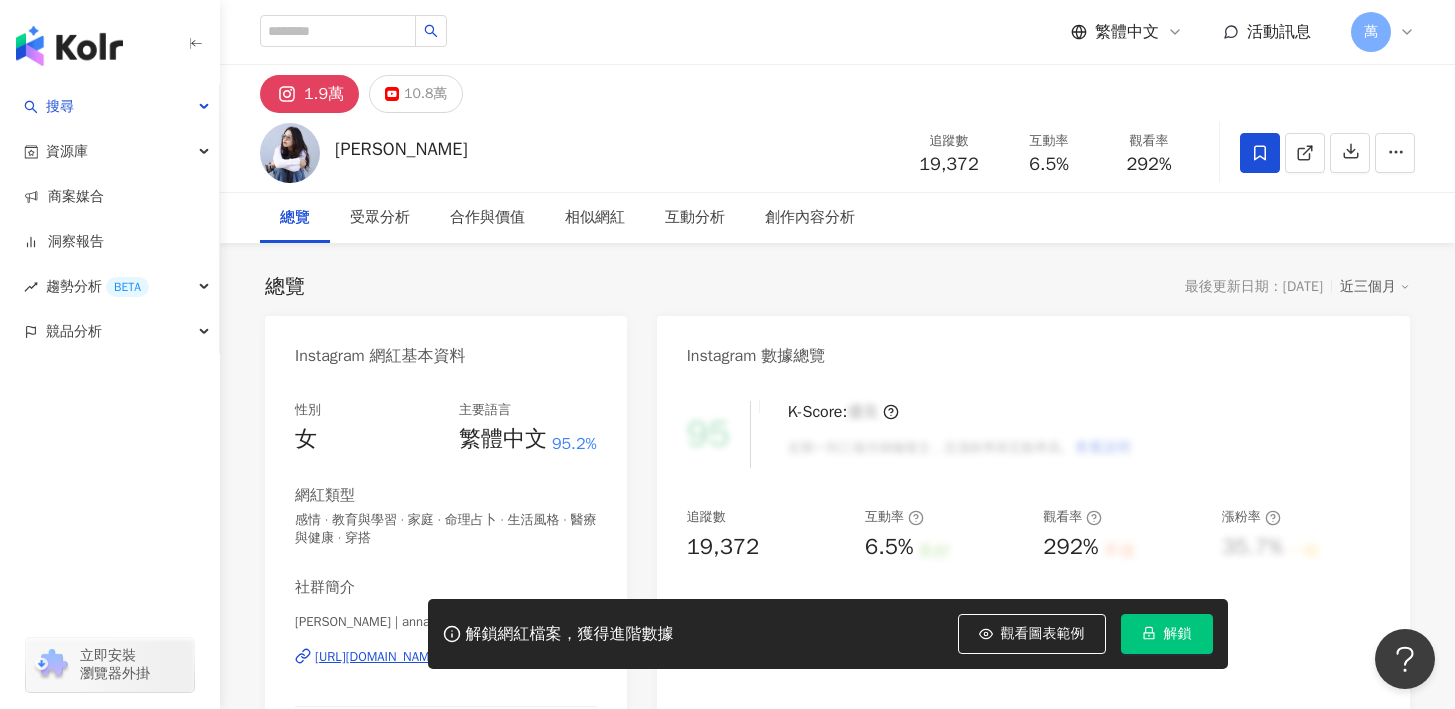 click on "萬" at bounding box center [1371, 32] 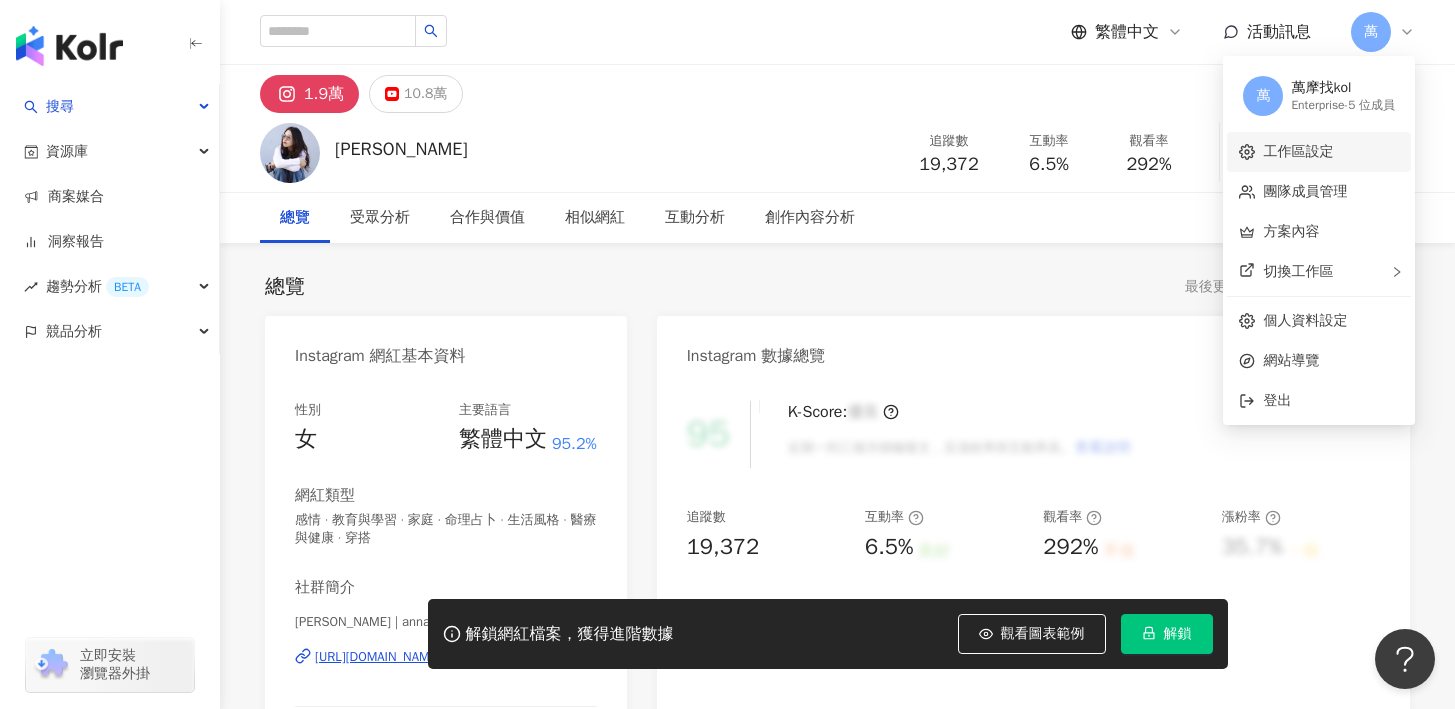 click on "工作區設定" at bounding box center [1298, 151] 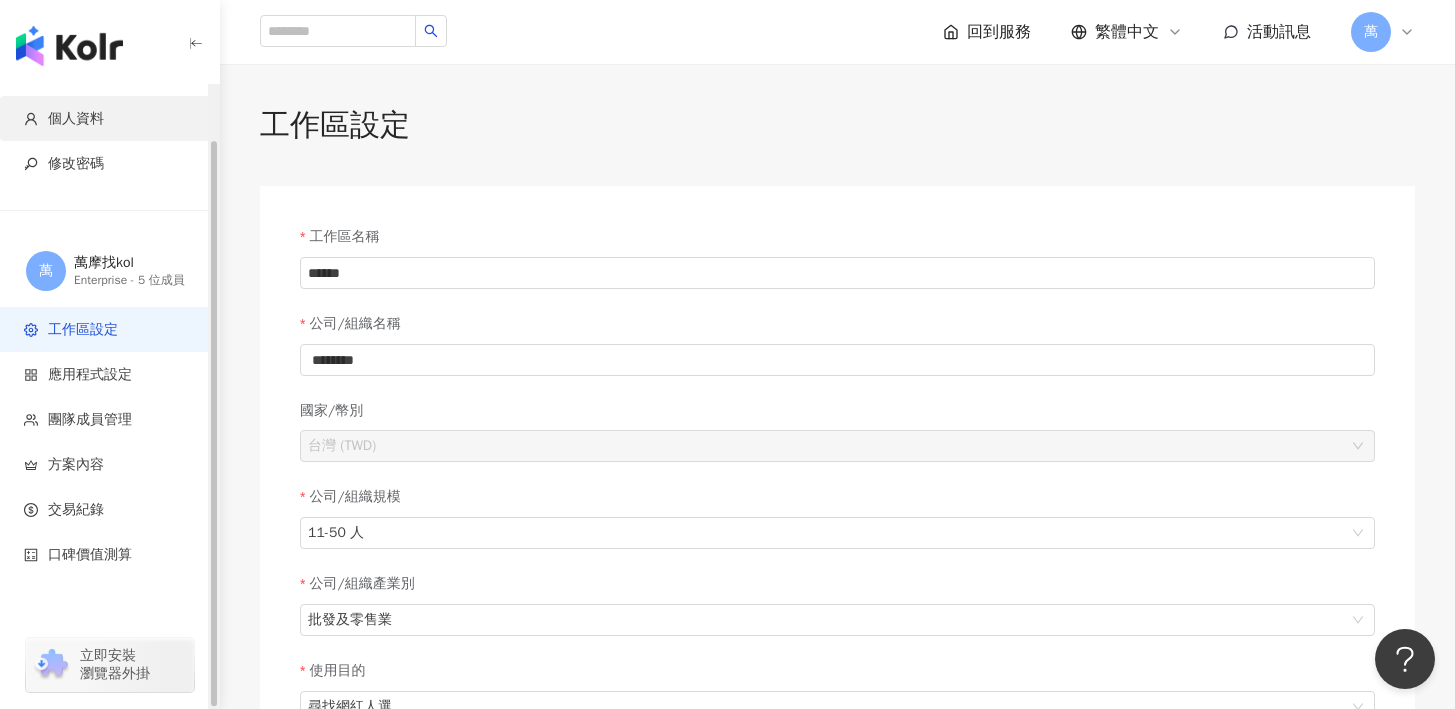 scroll, scrollTop: 0, scrollLeft: 0, axis: both 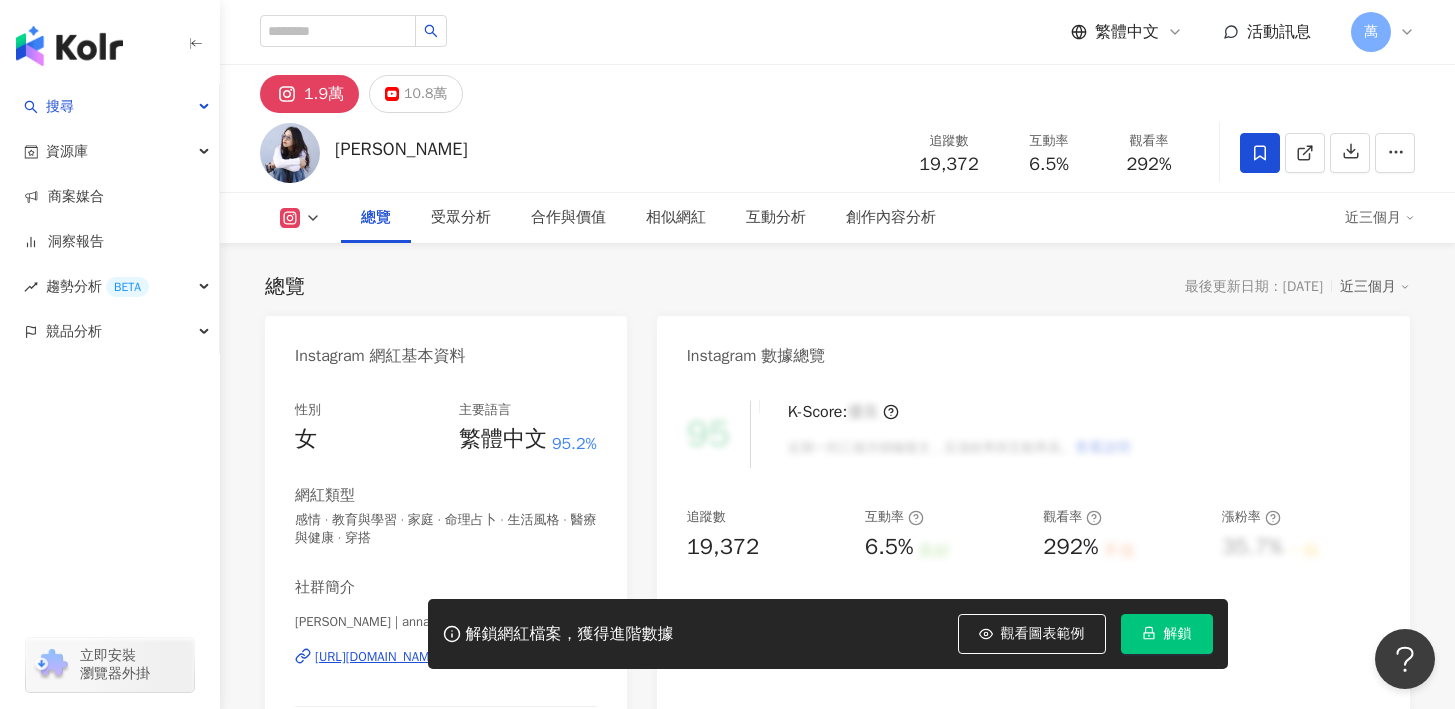 click on "解鎖" at bounding box center [1178, 634] 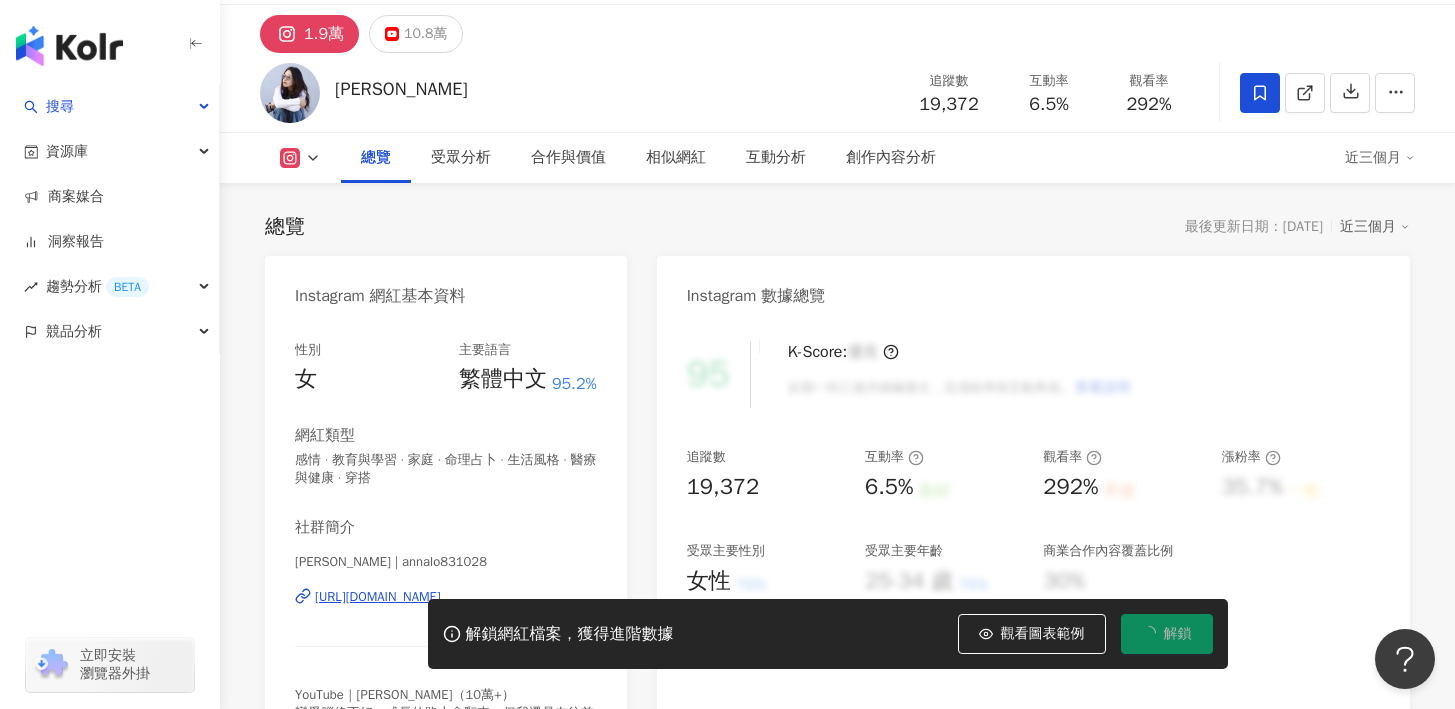 scroll, scrollTop: 209, scrollLeft: 0, axis: vertical 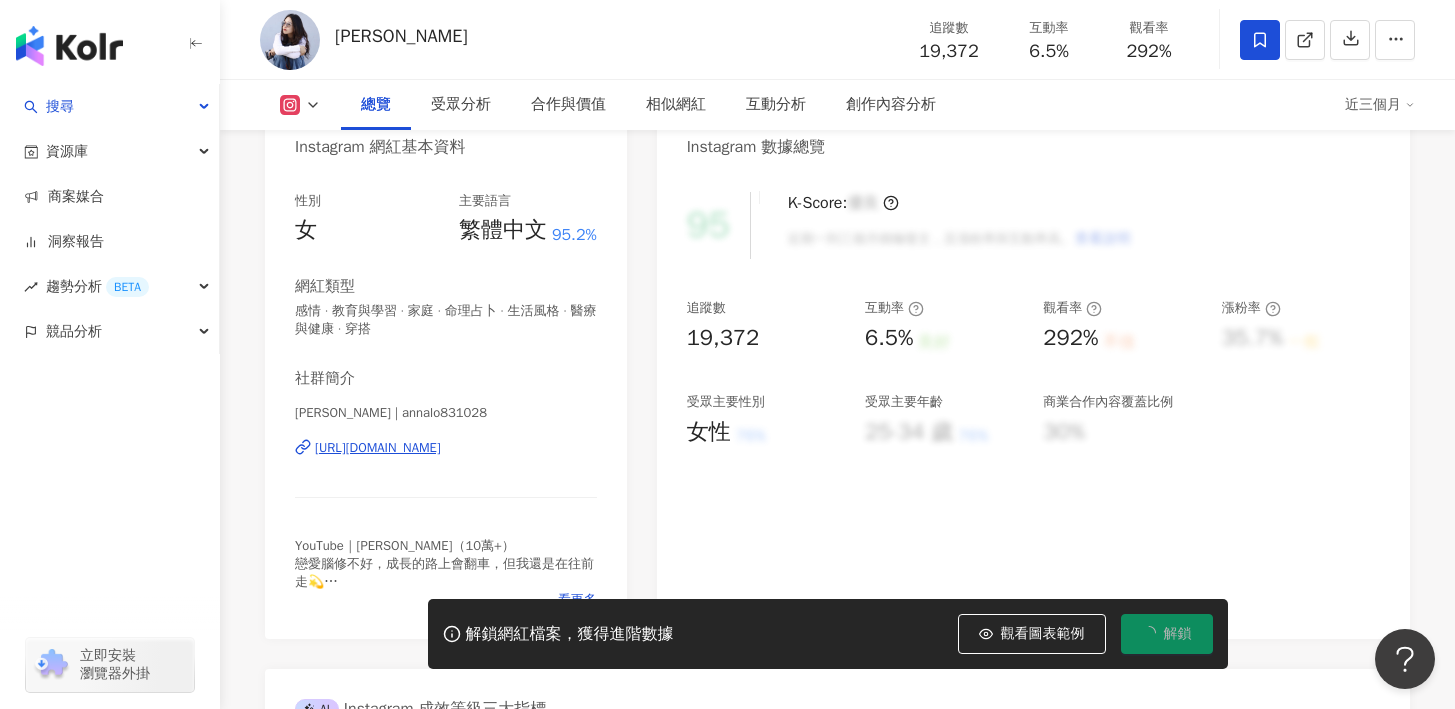 click on "https://www.instagram.com/annalo831028/" at bounding box center (378, 448) 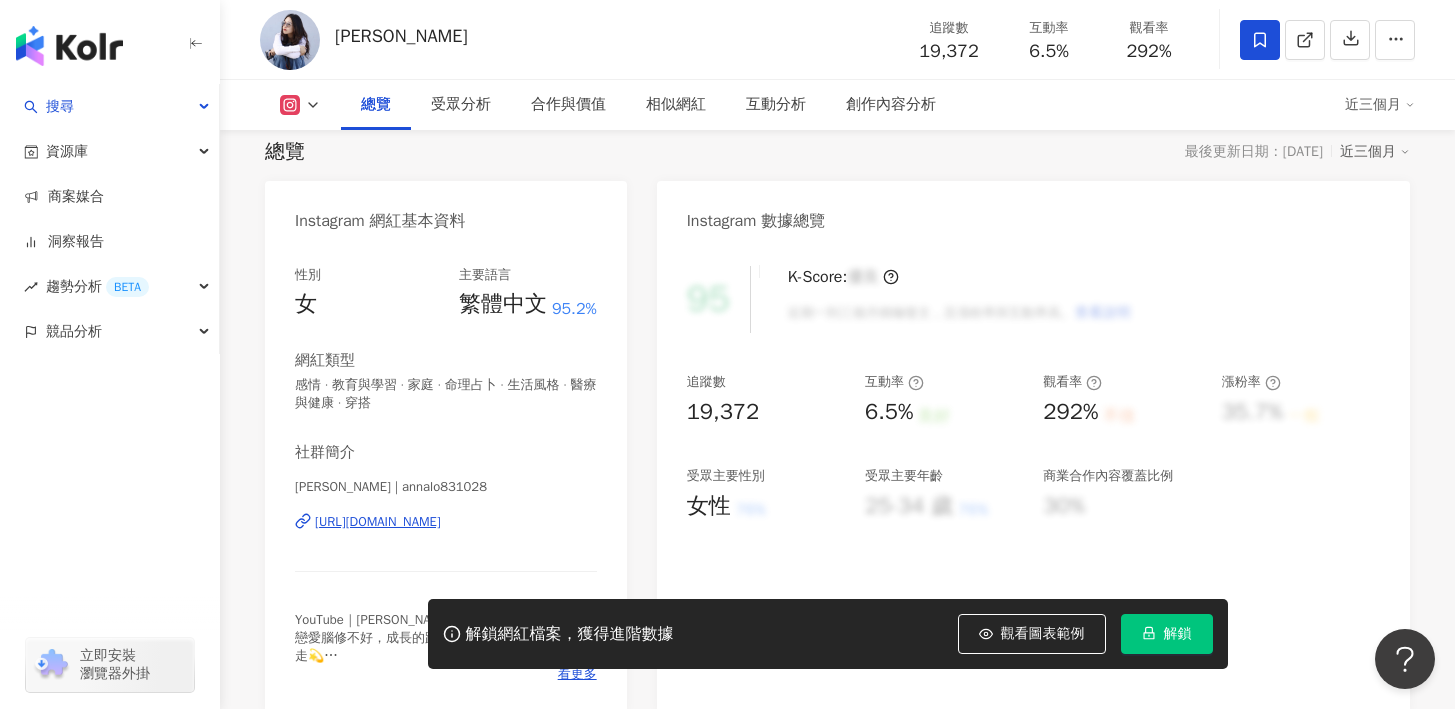 scroll, scrollTop: 0, scrollLeft: 0, axis: both 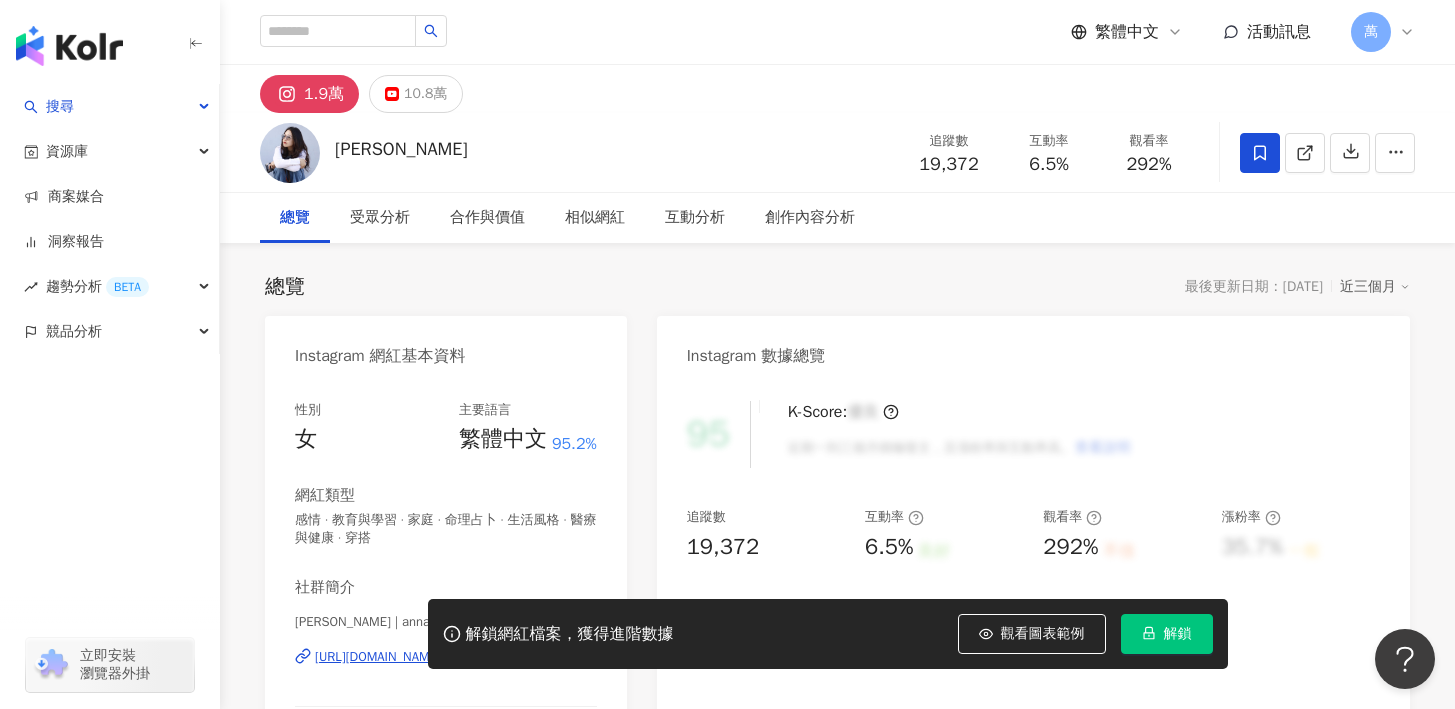 click on "總覽 最後更新日期：2025/7/23 近三個月" at bounding box center (837, 287) 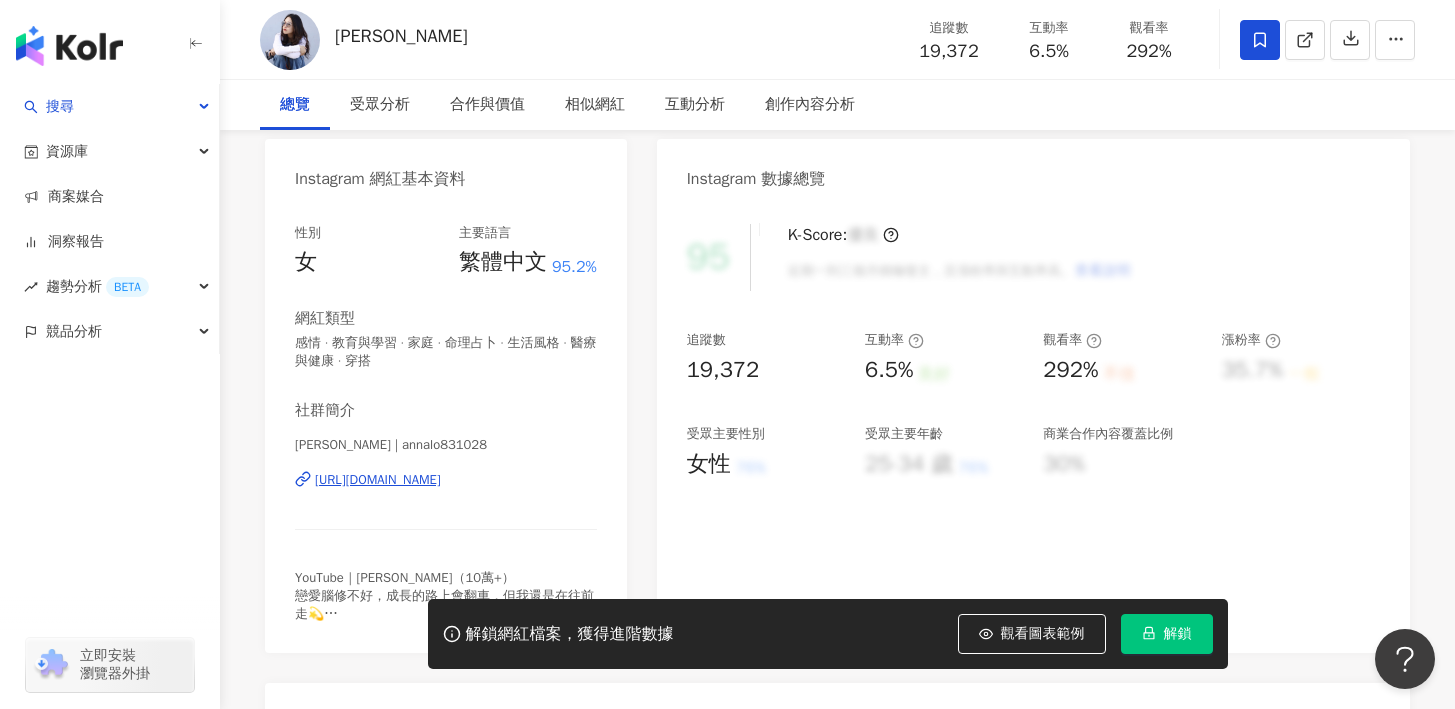 scroll, scrollTop: 257, scrollLeft: 0, axis: vertical 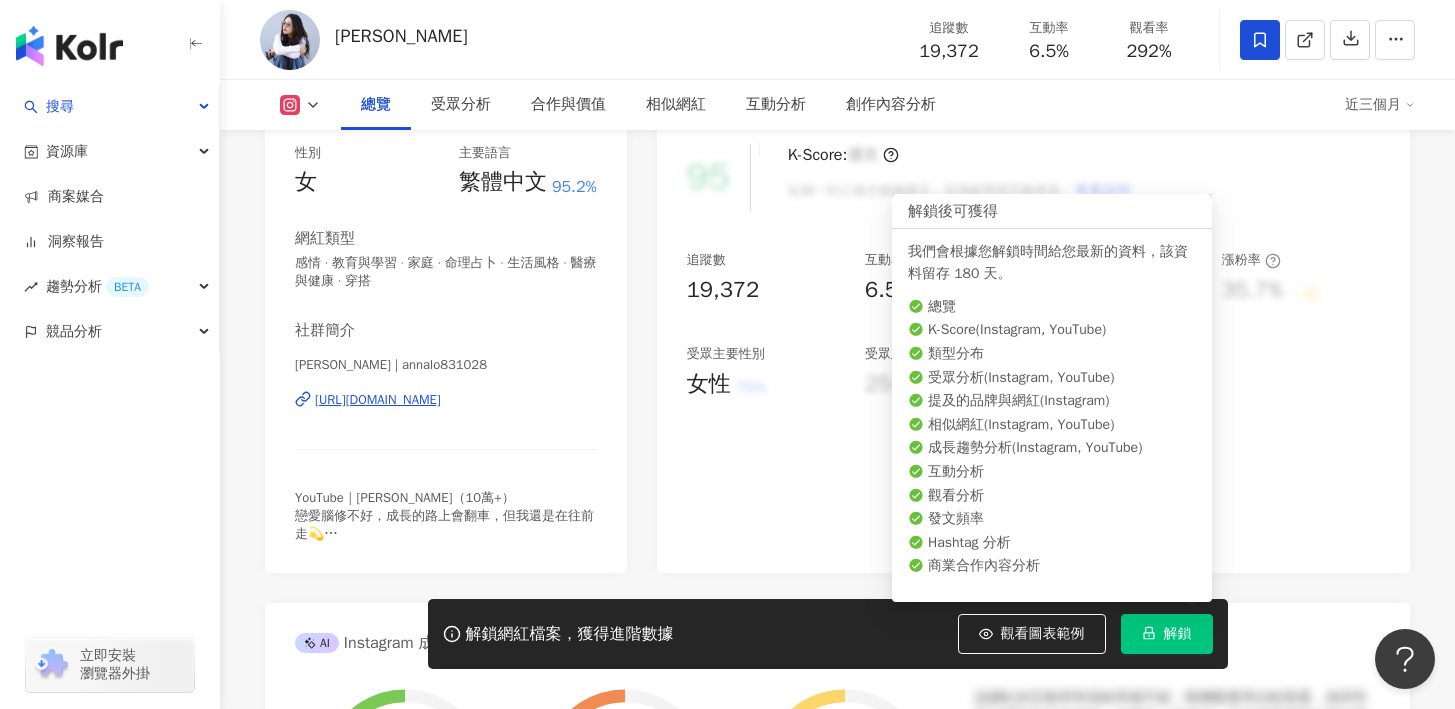 click on "解鎖" at bounding box center [1167, 634] 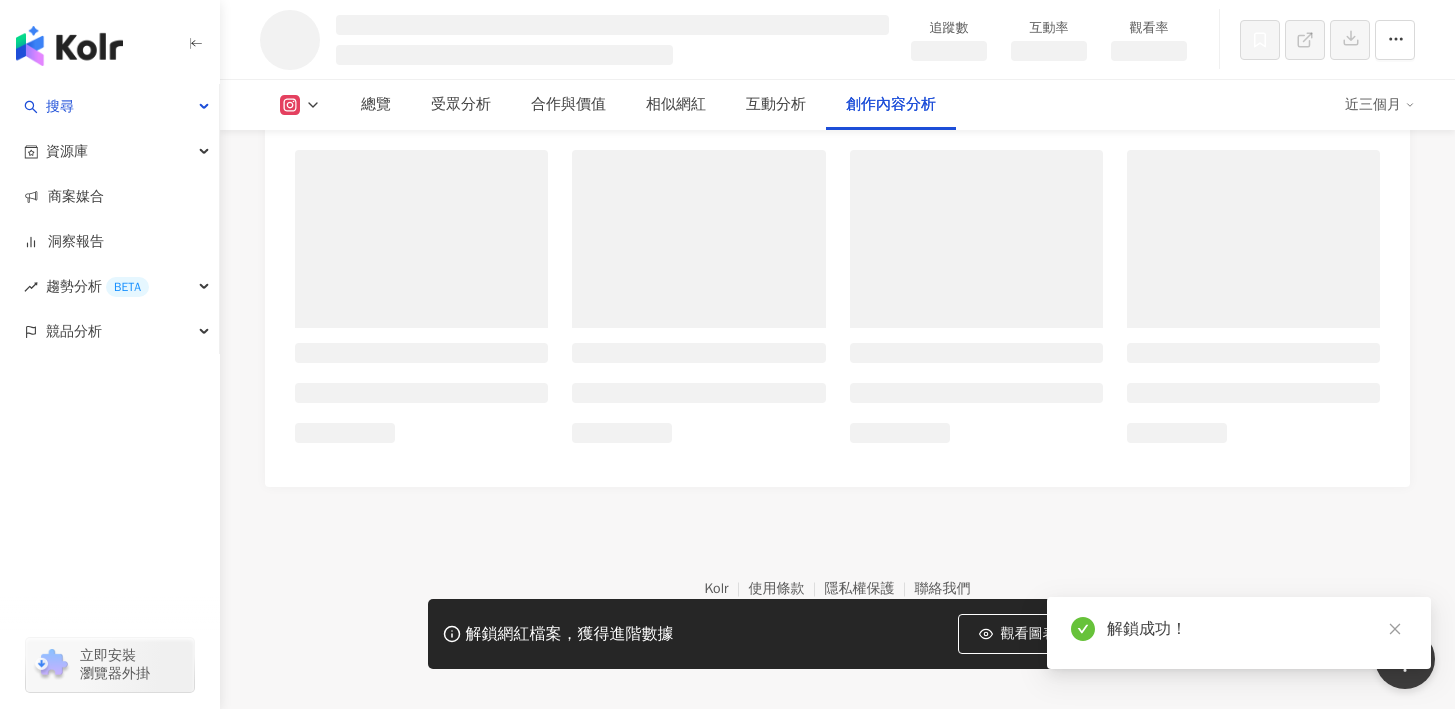 scroll, scrollTop: 5434, scrollLeft: 0, axis: vertical 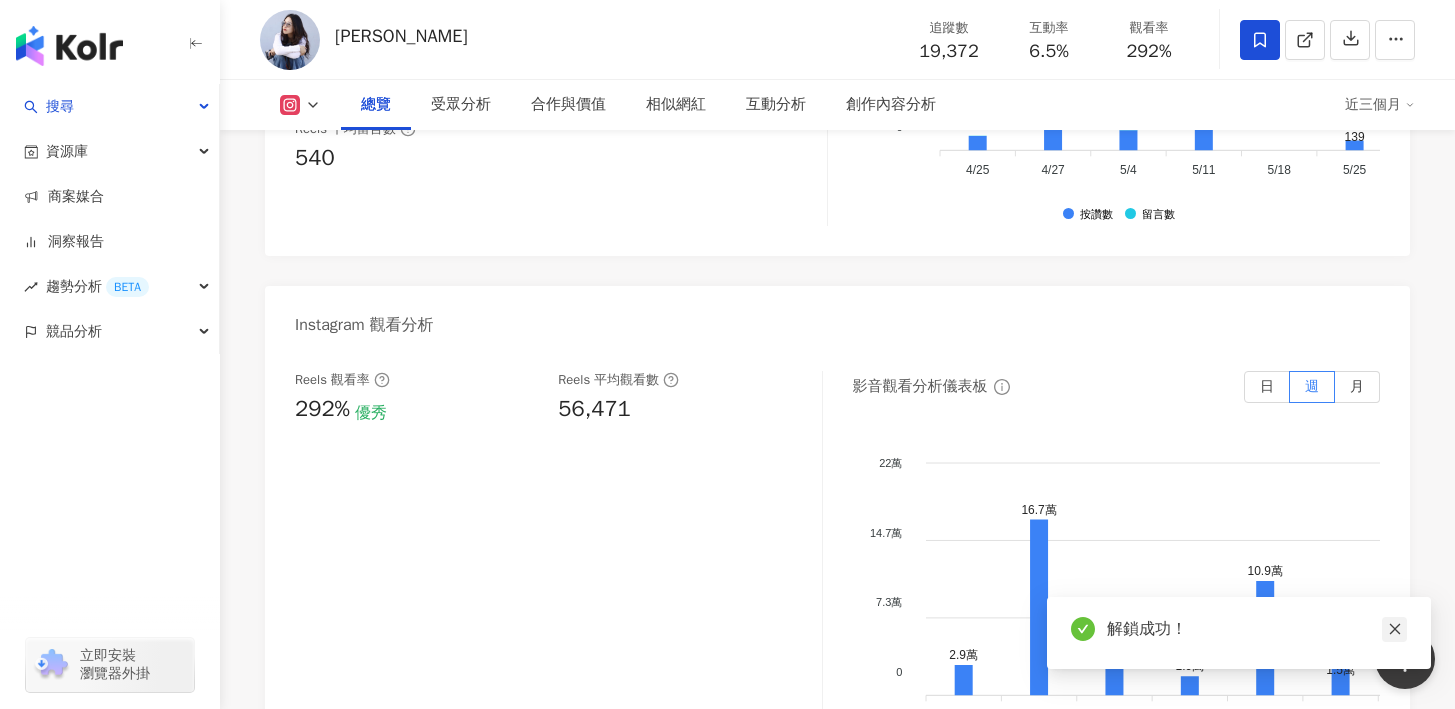 click 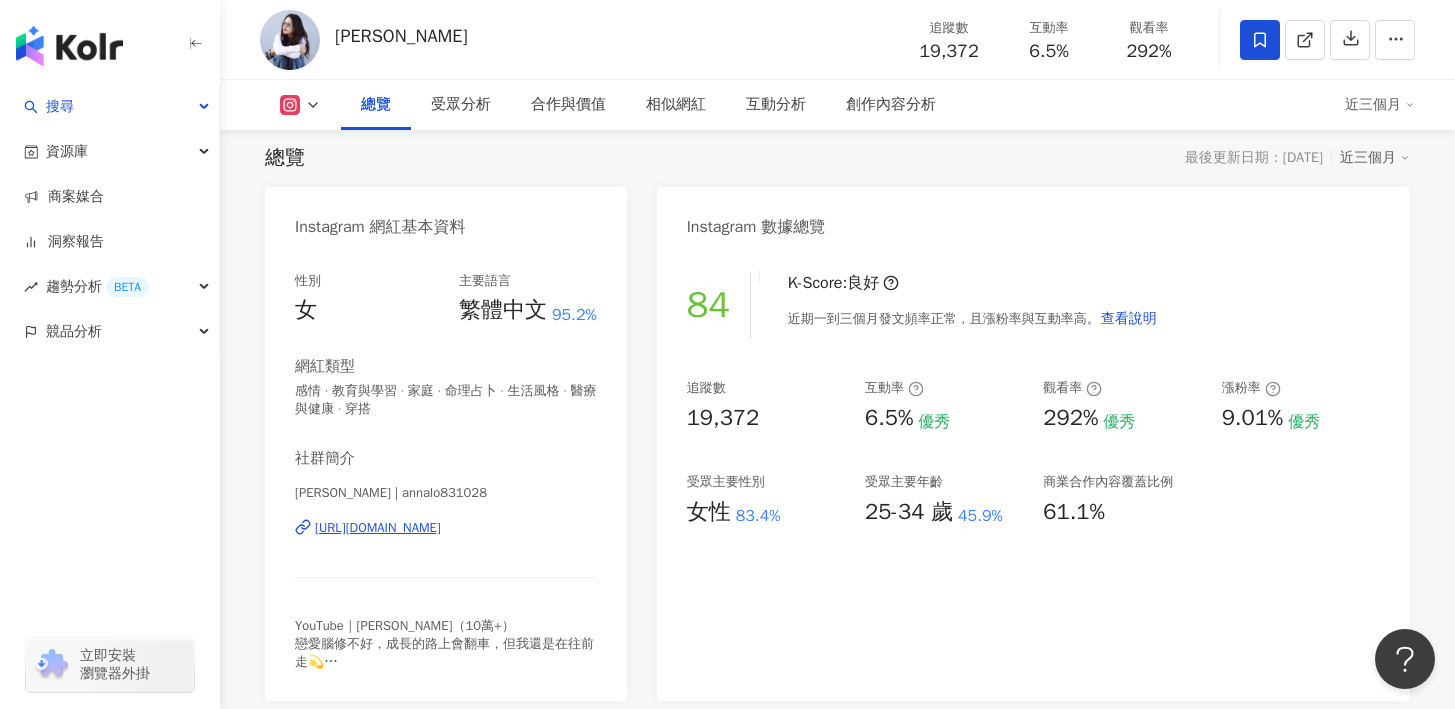 scroll, scrollTop: 141, scrollLeft: 0, axis: vertical 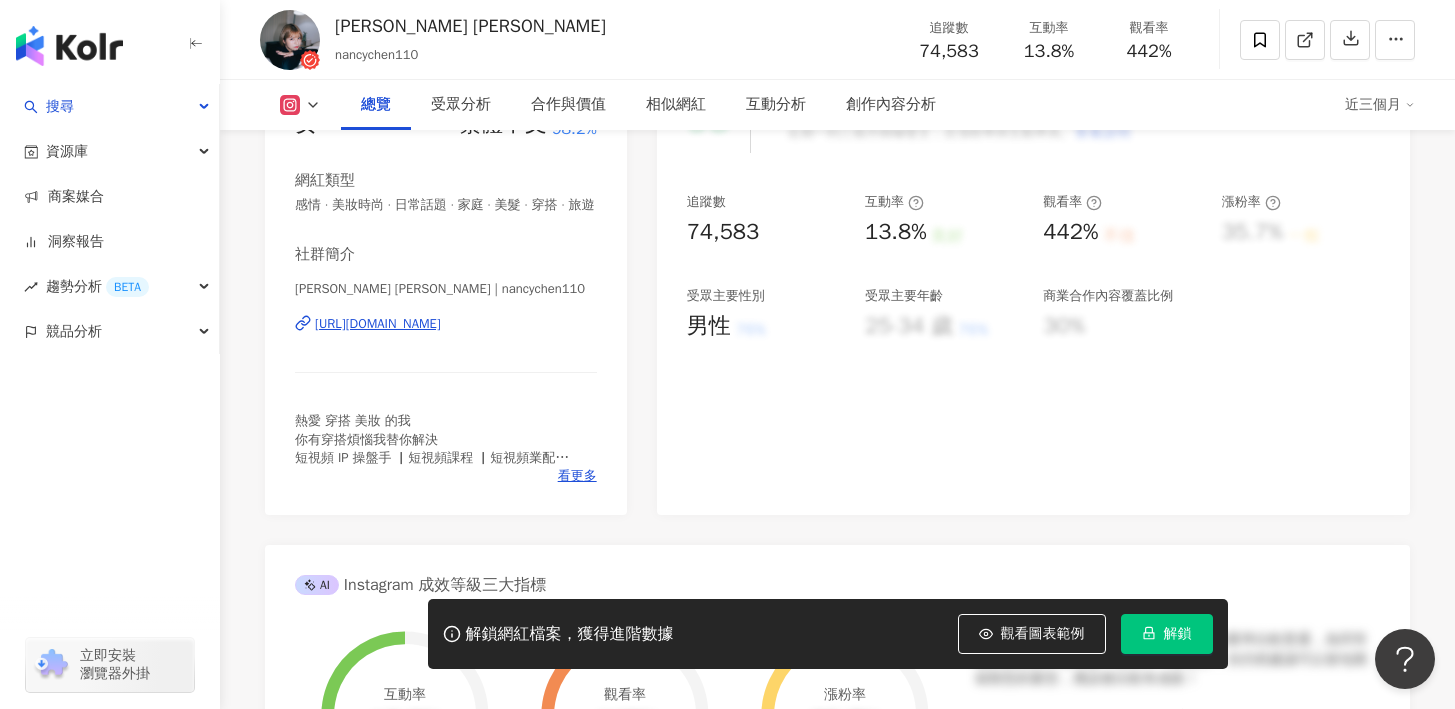 click on "[URL][DOMAIN_NAME]" at bounding box center (378, 324) 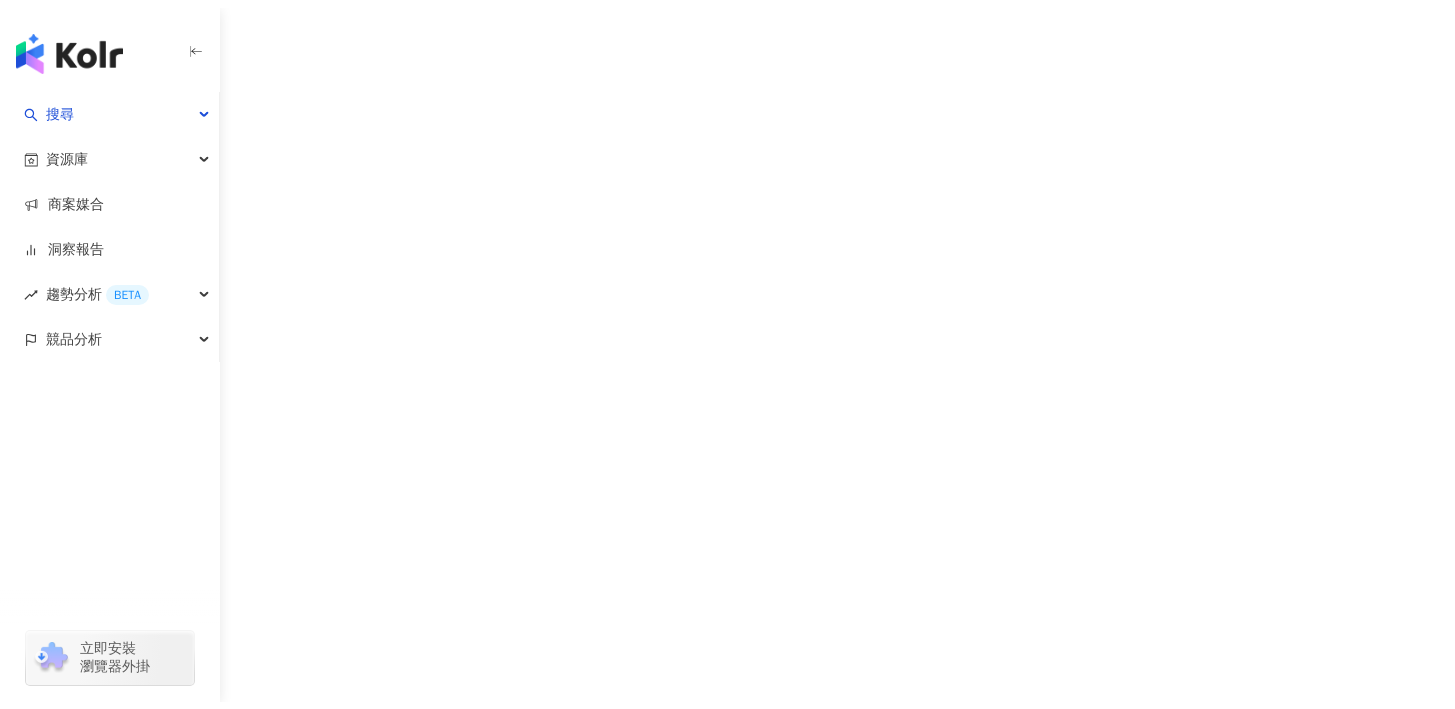 scroll, scrollTop: 0, scrollLeft: 0, axis: both 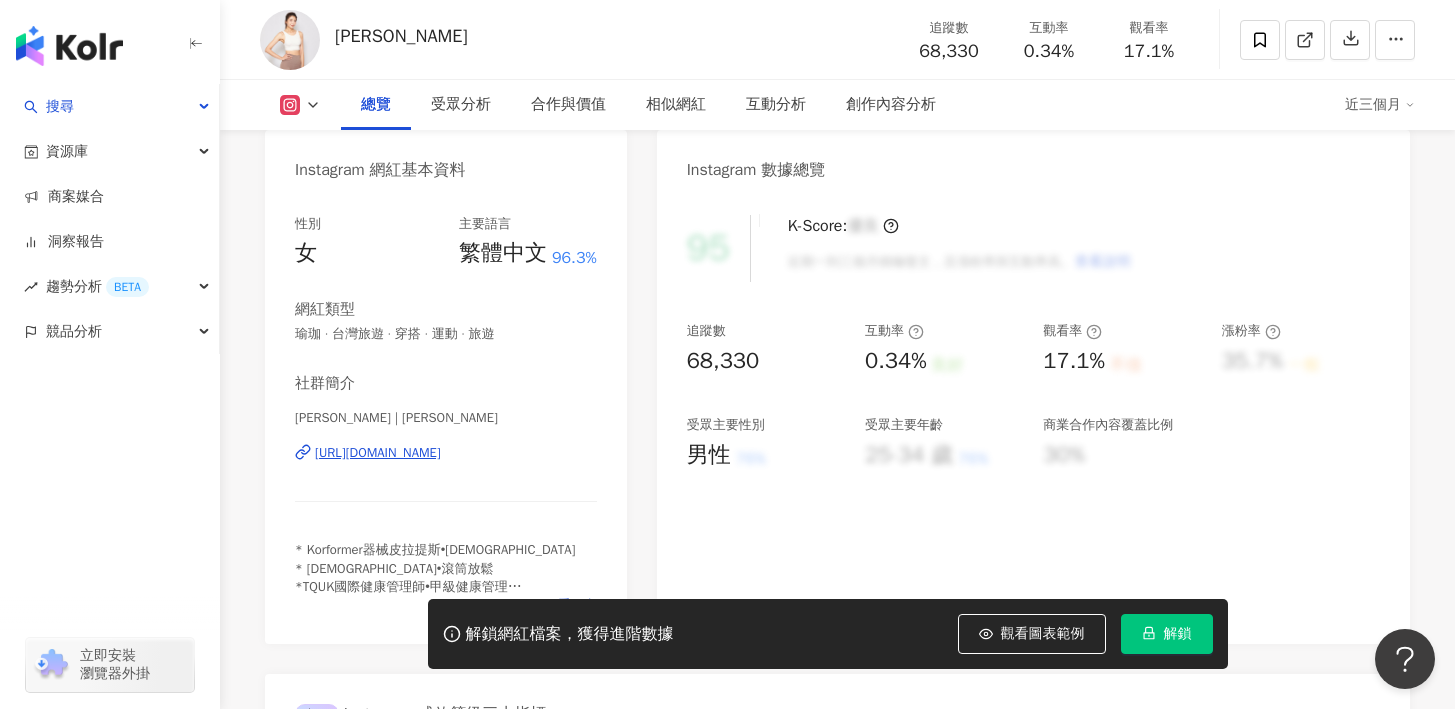 click on "https://www.instagram.com/hannahwish/" at bounding box center [378, 453] 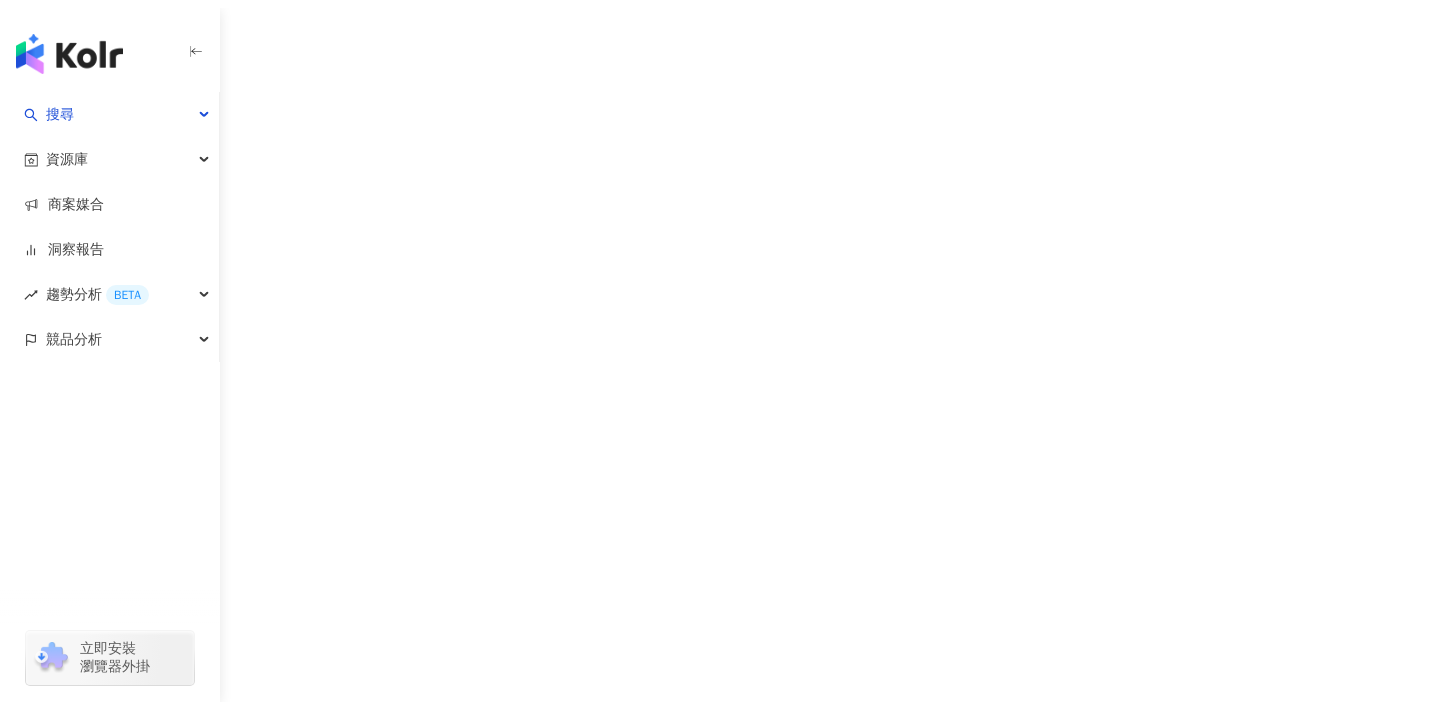 scroll, scrollTop: 0, scrollLeft: 0, axis: both 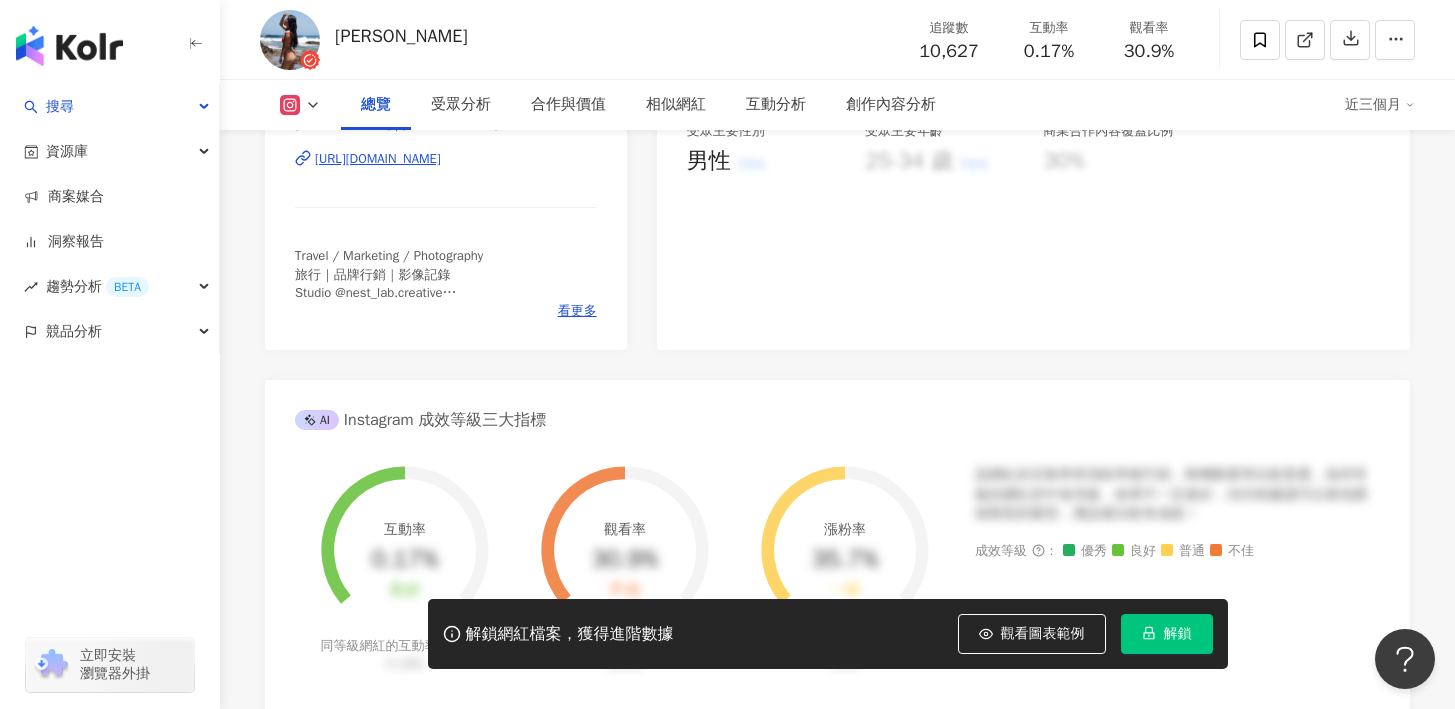 click on "[URL][DOMAIN_NAME]" at bounding box center [378, 159] 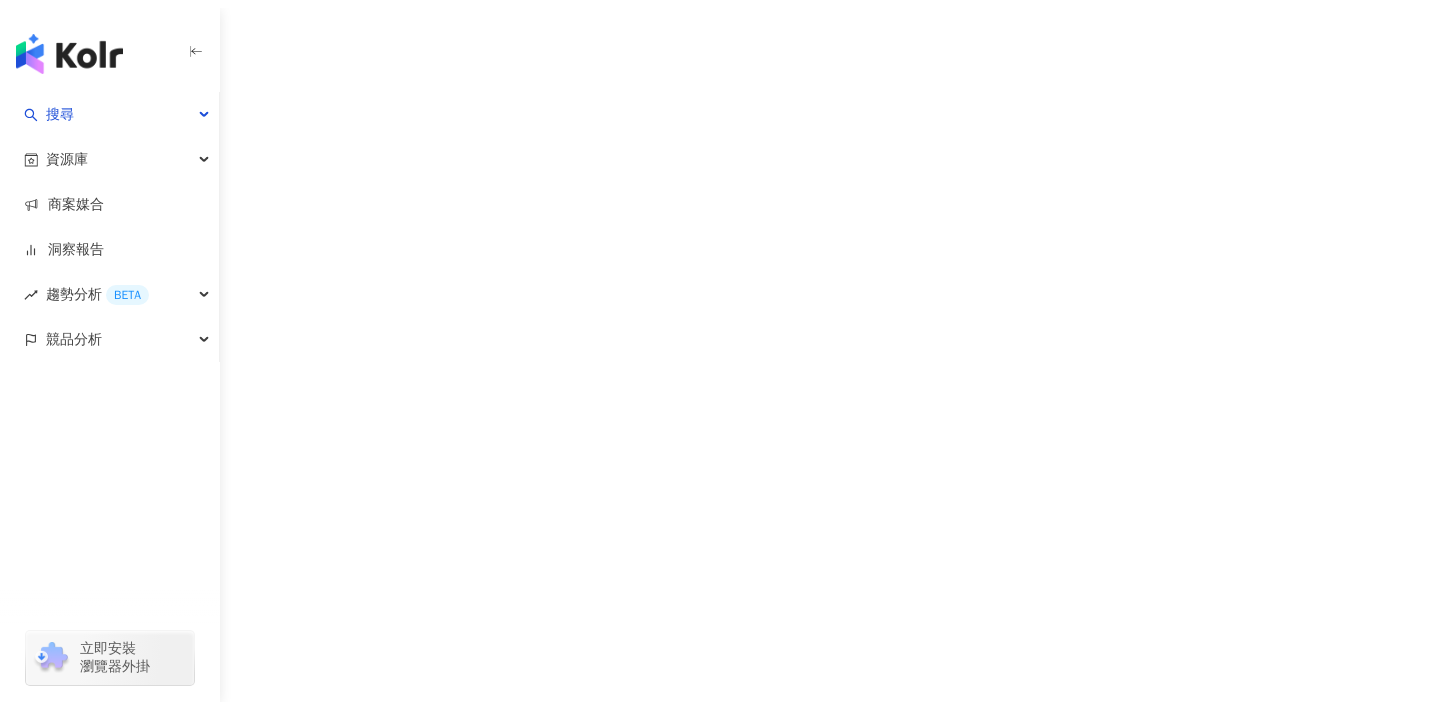 scroll, scrollTop: 0, scrollLeft: 0, axis: both 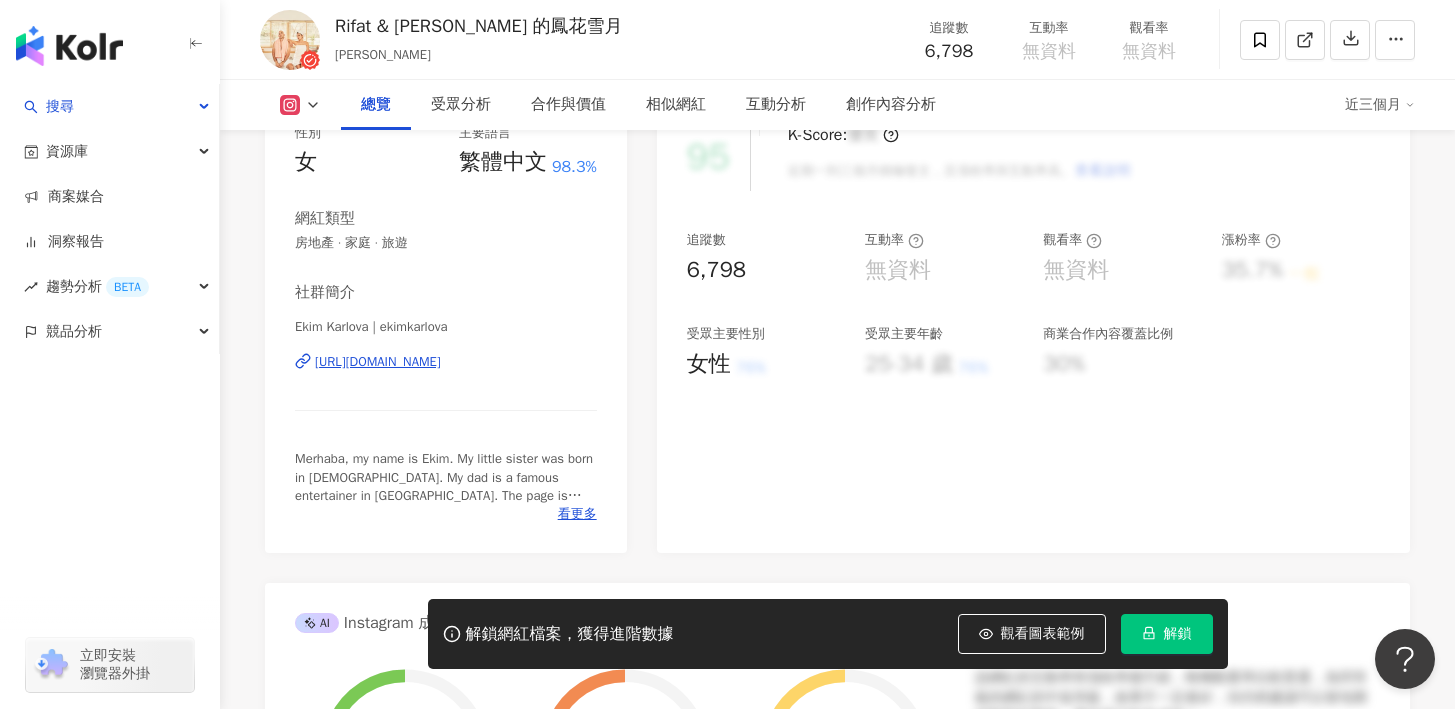 click on "https://www.instagram.com/ekimkarlova/" at bounding box center (378, 362) 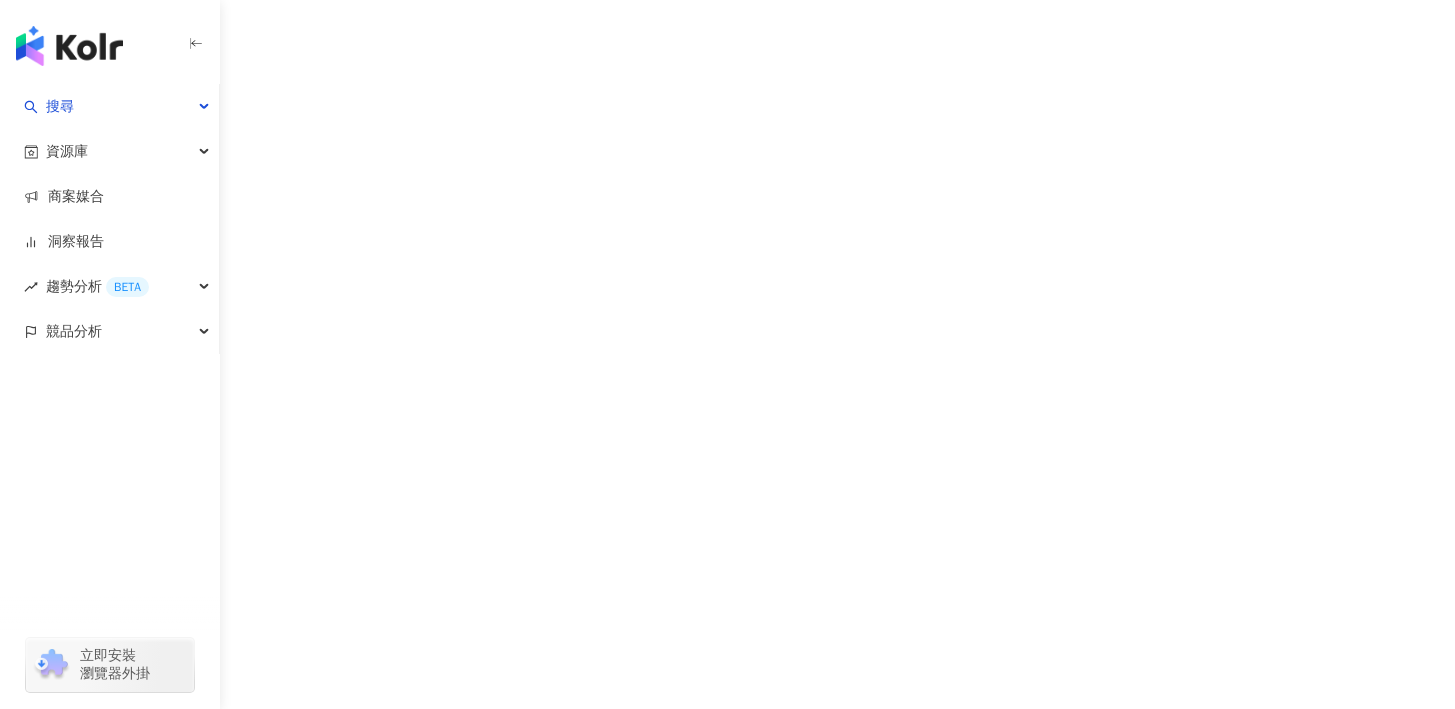scroll, scrollTop: 0, scrollLeft: 0, axis: both 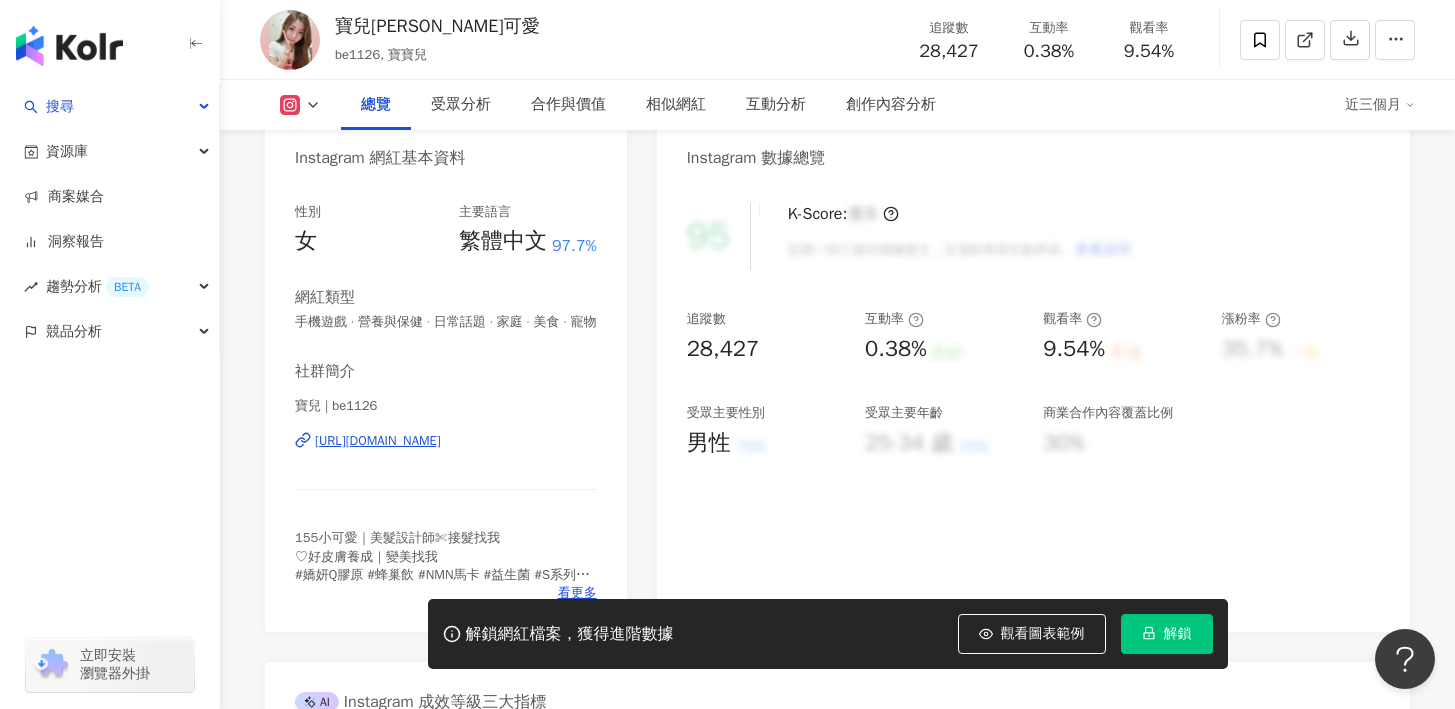 click on "https://www.instagram.com/be1126/" at bounding box center [378, 441] 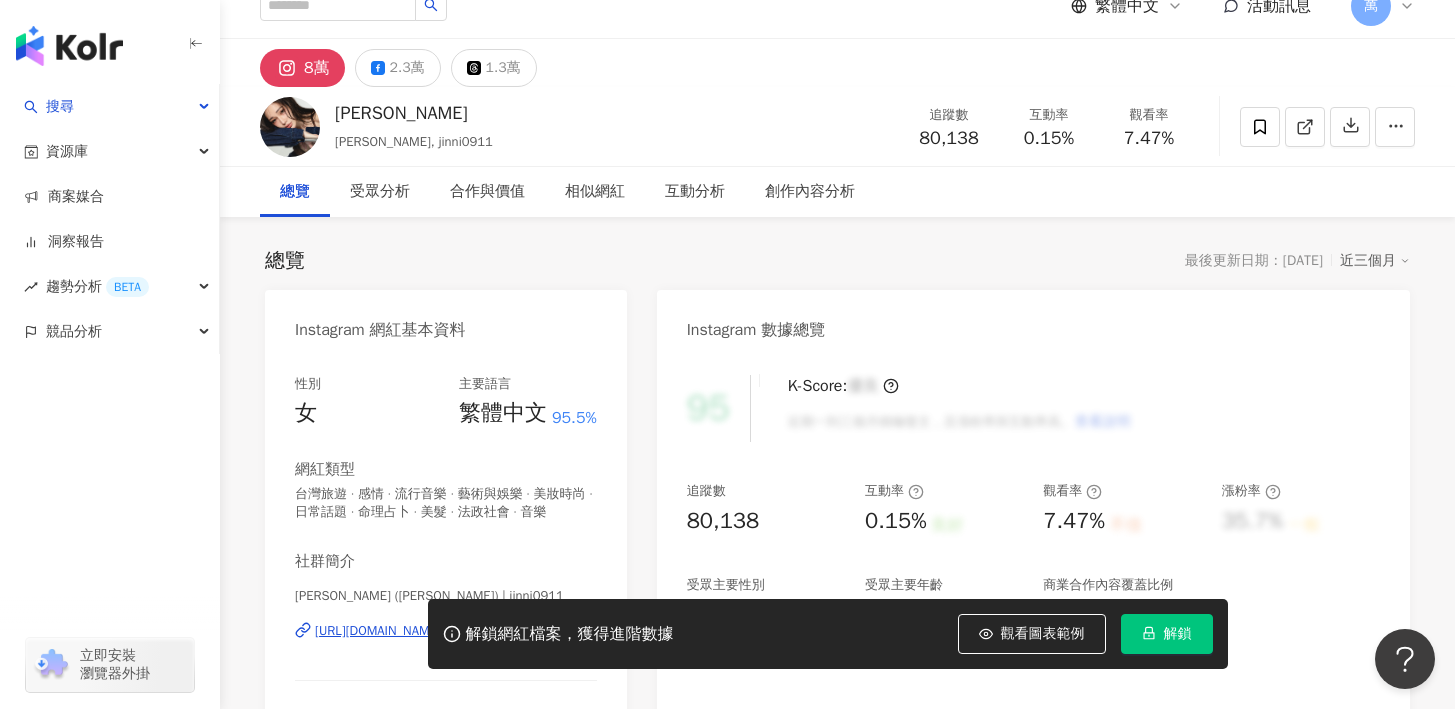 scroll, scrollTop: 203, scrollLeft: 0, axis: vertical 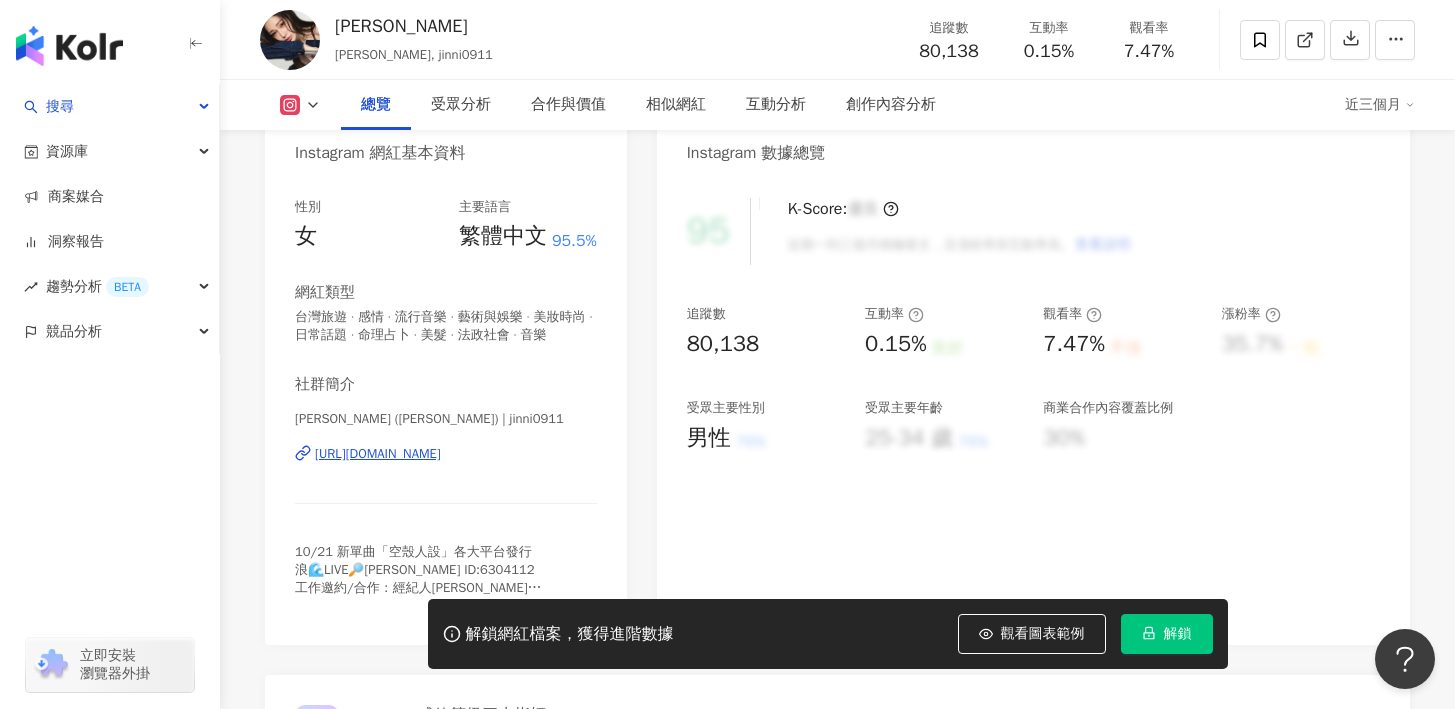 click on "https://www.instagram.com/jinni0911/" at bounding box center [378, 454] 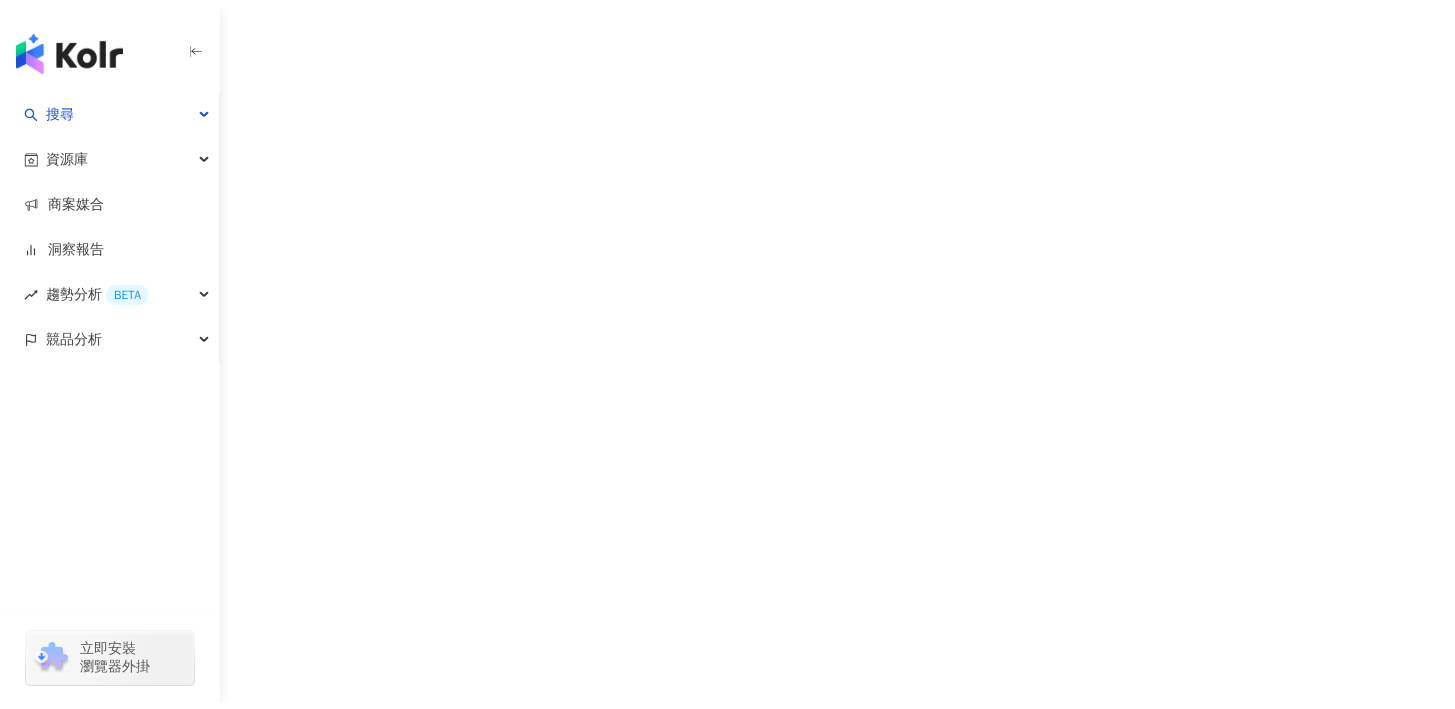 scroll, scrollTop: 0, scrollLeft: 0, axis: both 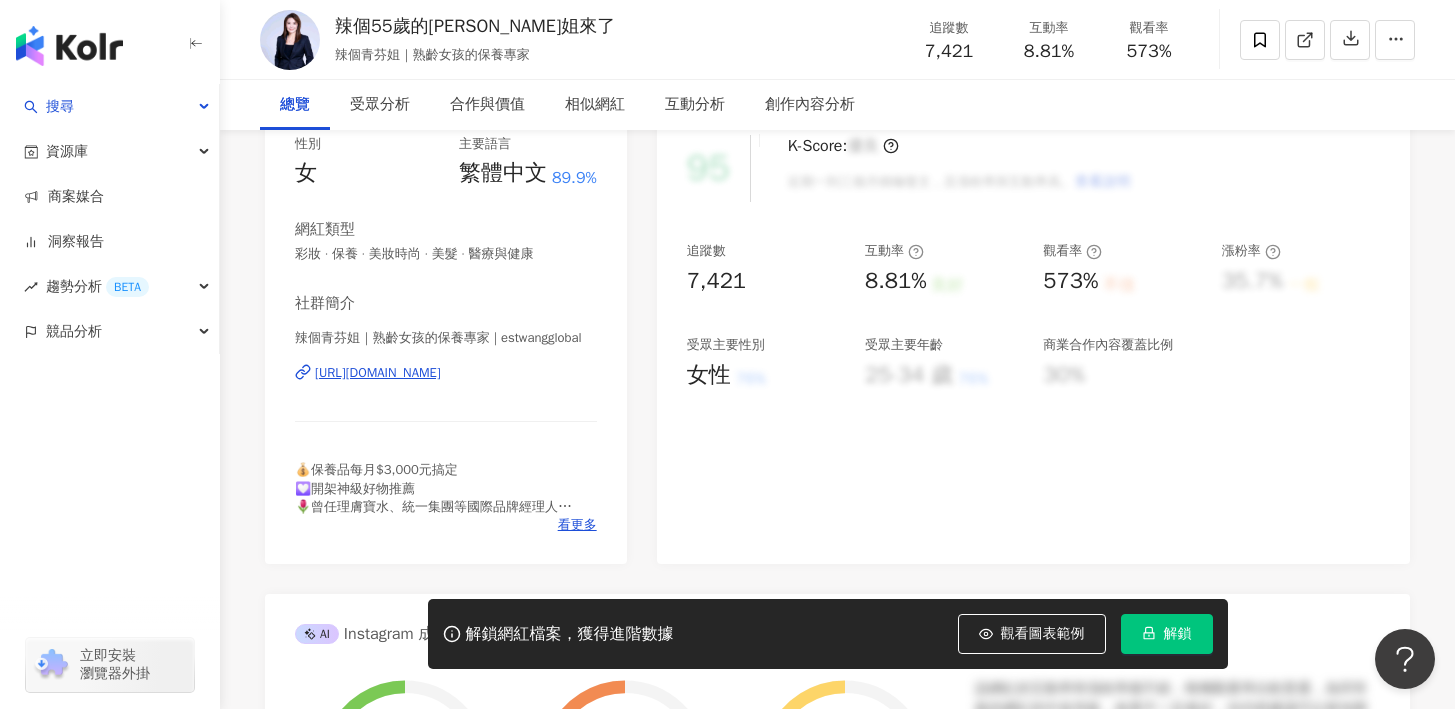 click on "https://www.instagram.com/estwangglobal/" at bounding box center [378, 373] 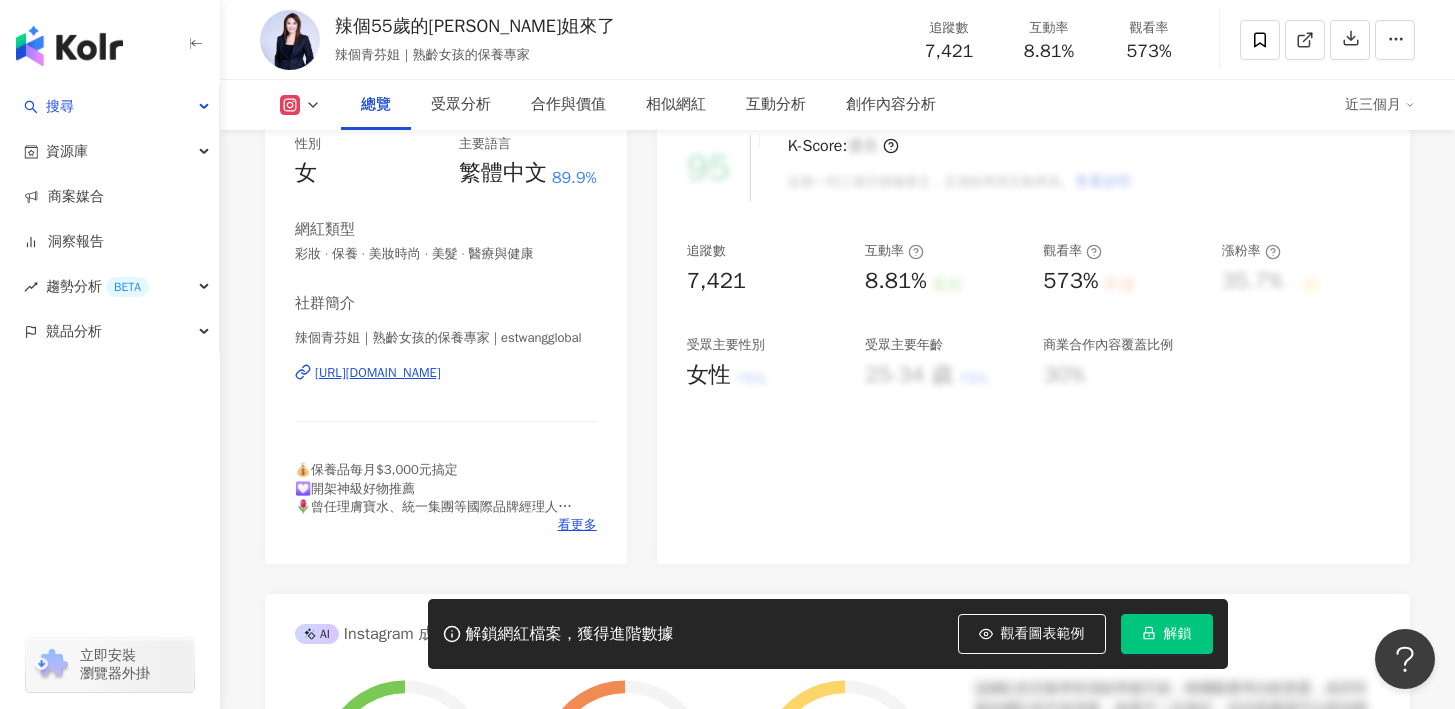 scroll, scrollTop: 679, scrollLeft: 0, axis: vertical 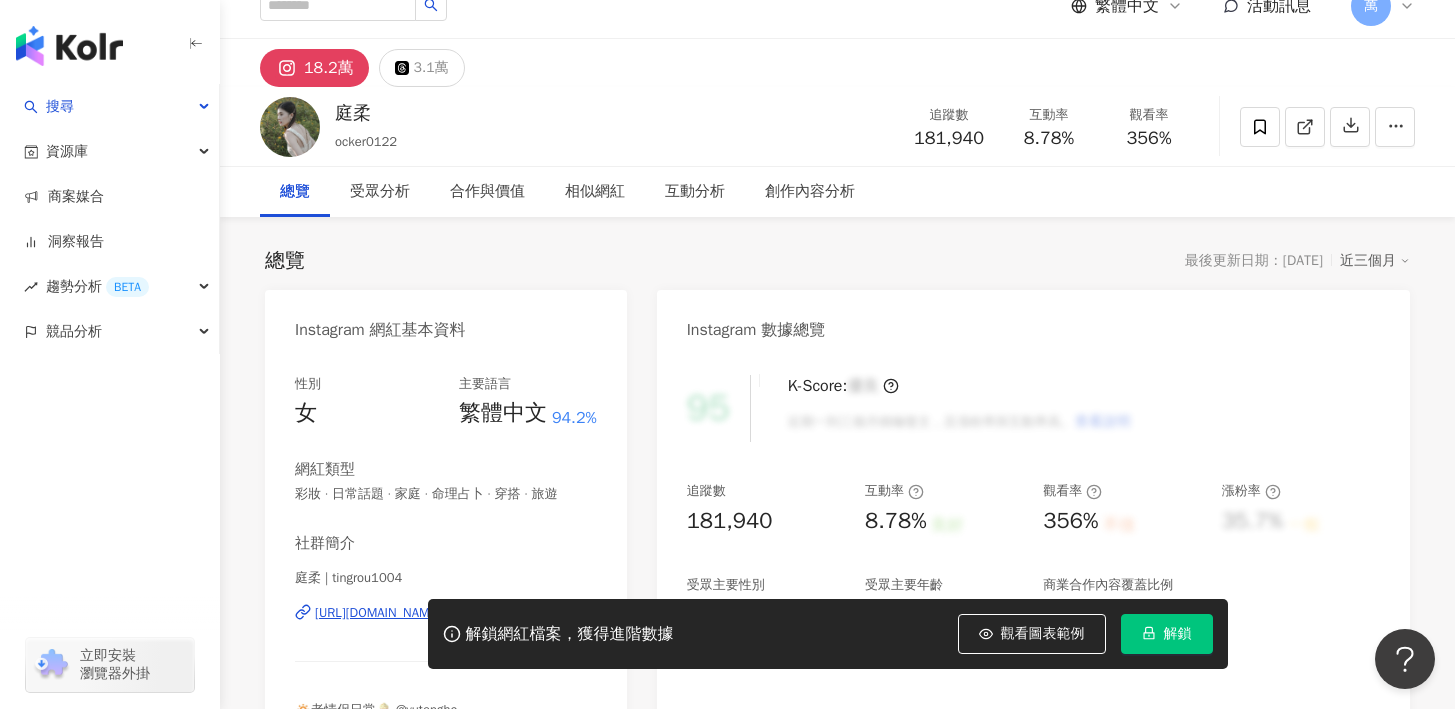 click on "[URL][DOMAIN_NAME]" at bounding box center (378, 613) 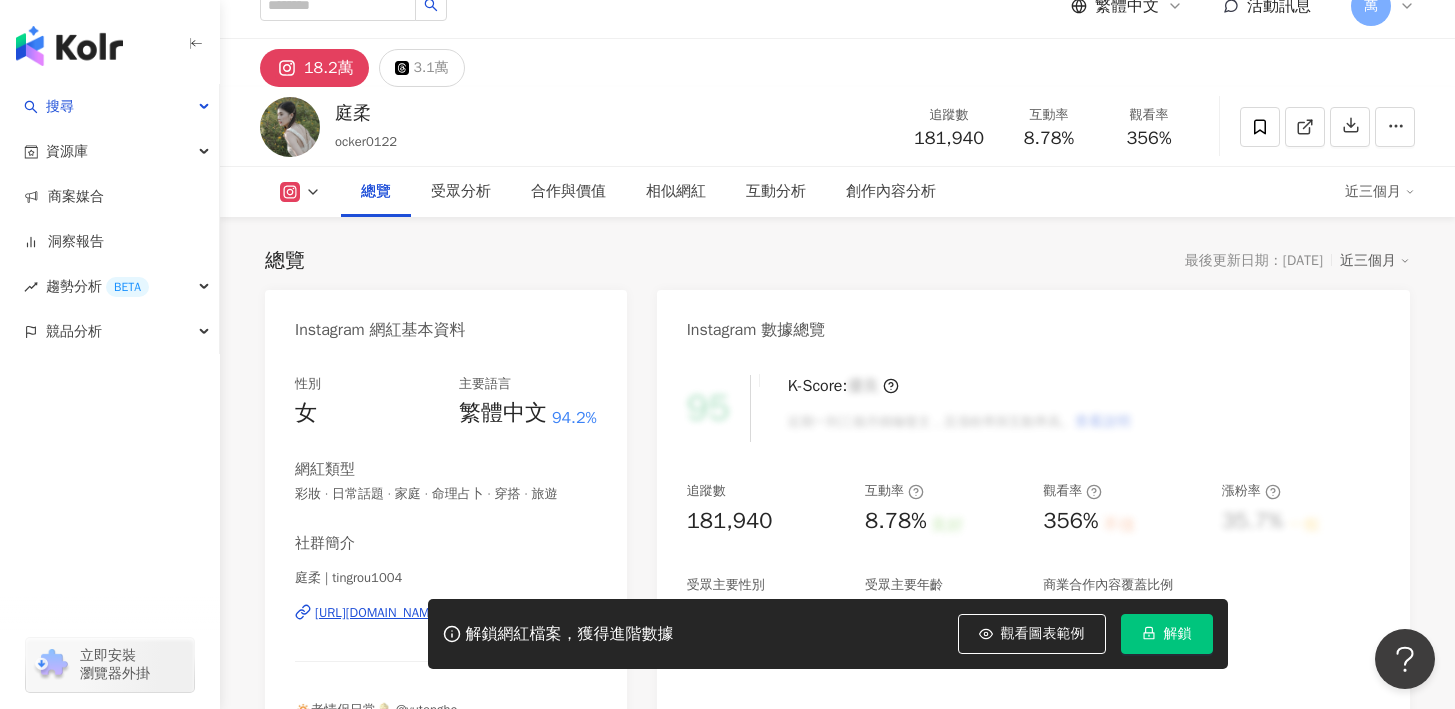 scroll, scrollTop: 195, scrollLeft: 0, axis: vertical 